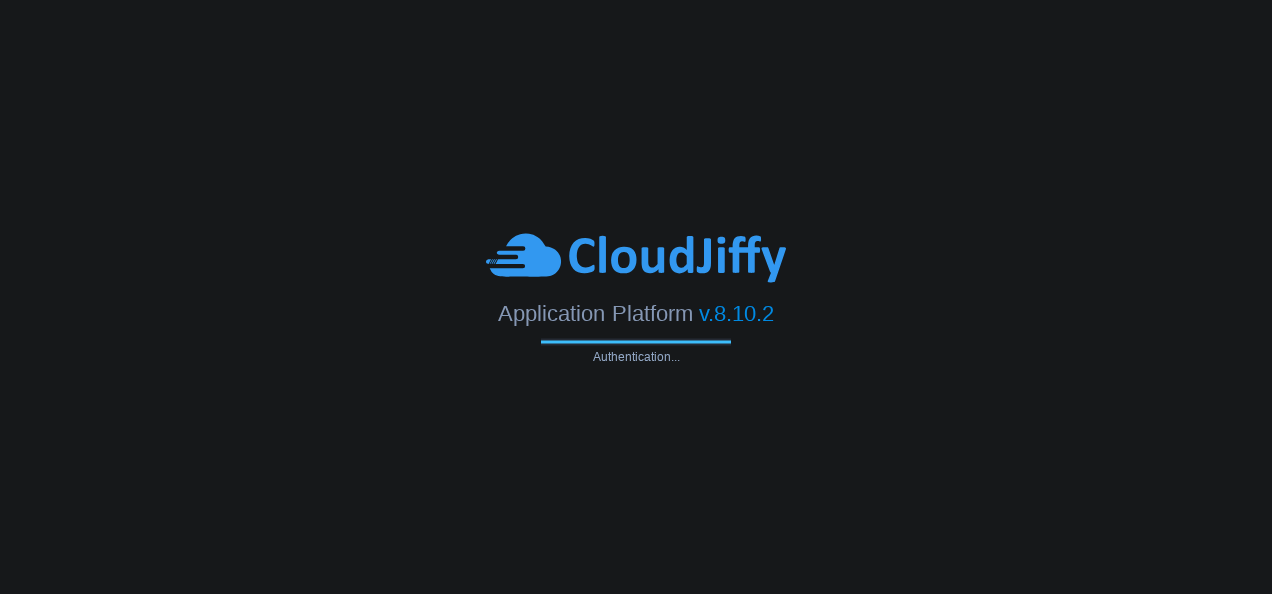 scroll, scrollTop: 0, scrollLeft: 0, axis: both 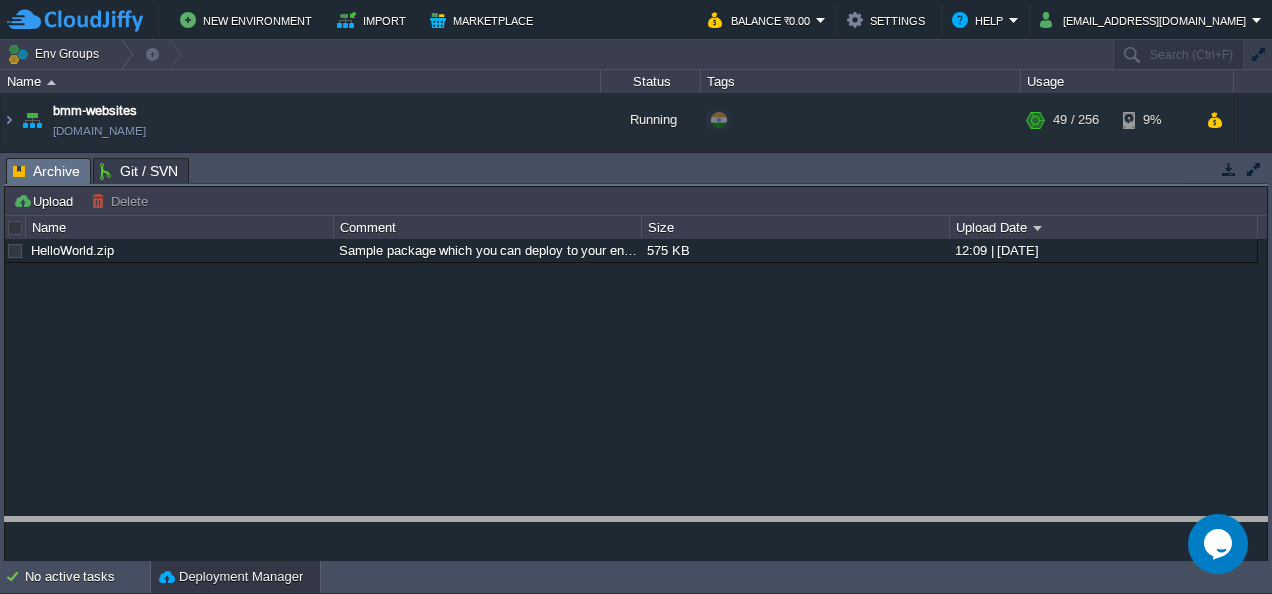 drag, startPoint x: 374, startPoint y: 175, endPoint x: 477, endPoint y: 567, distance: 405.30606 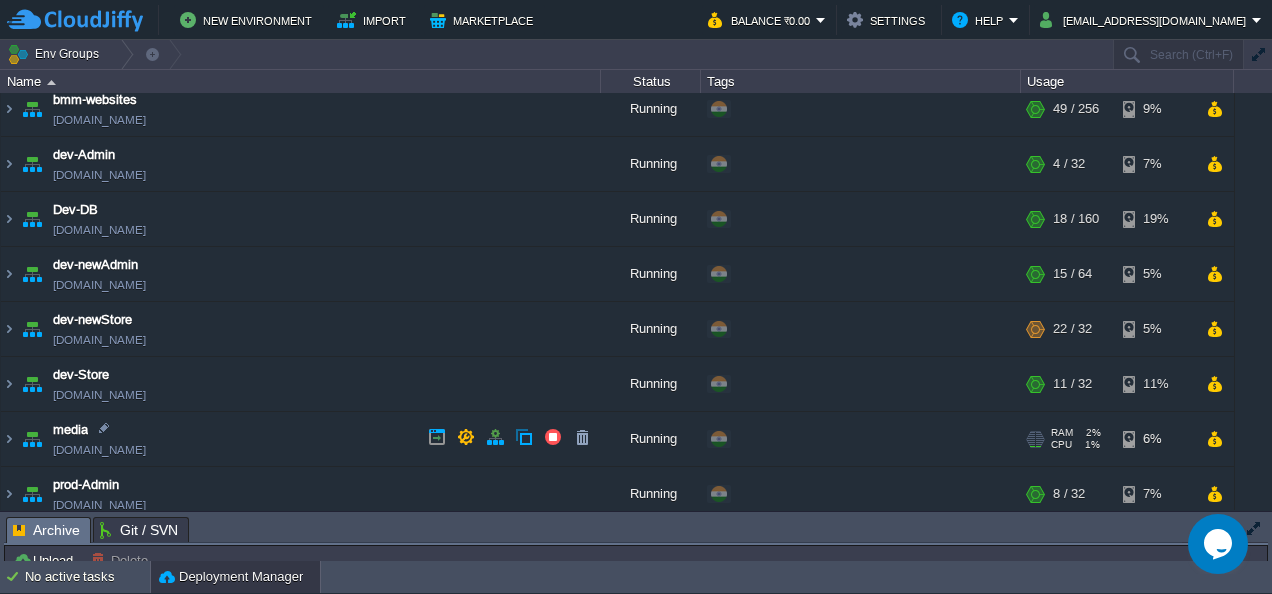 scroll, scrollTop: 10, scrollLeft: 0, axis: vertical 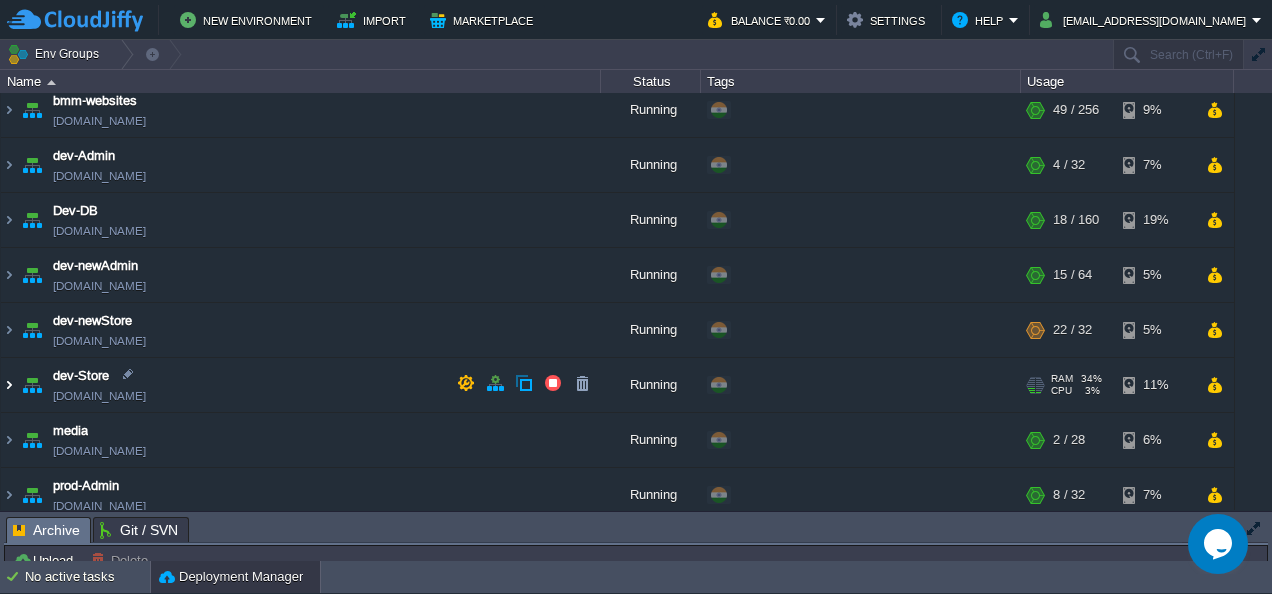 click at bounding box center (9, 385) 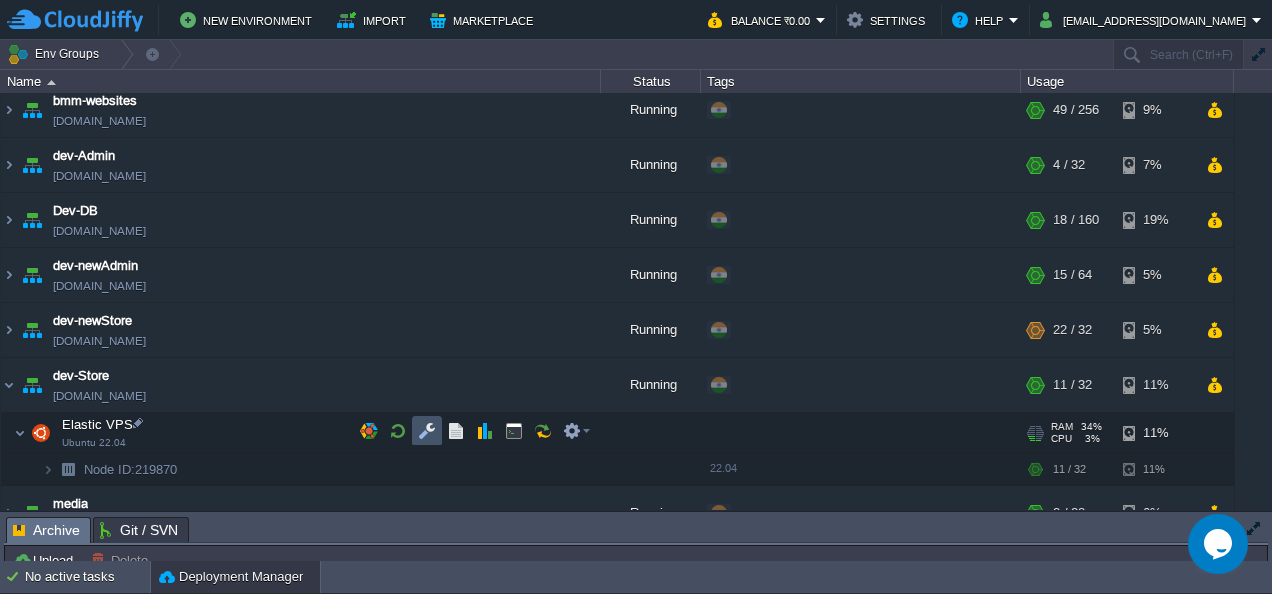 click at bounding box center [427, 431] 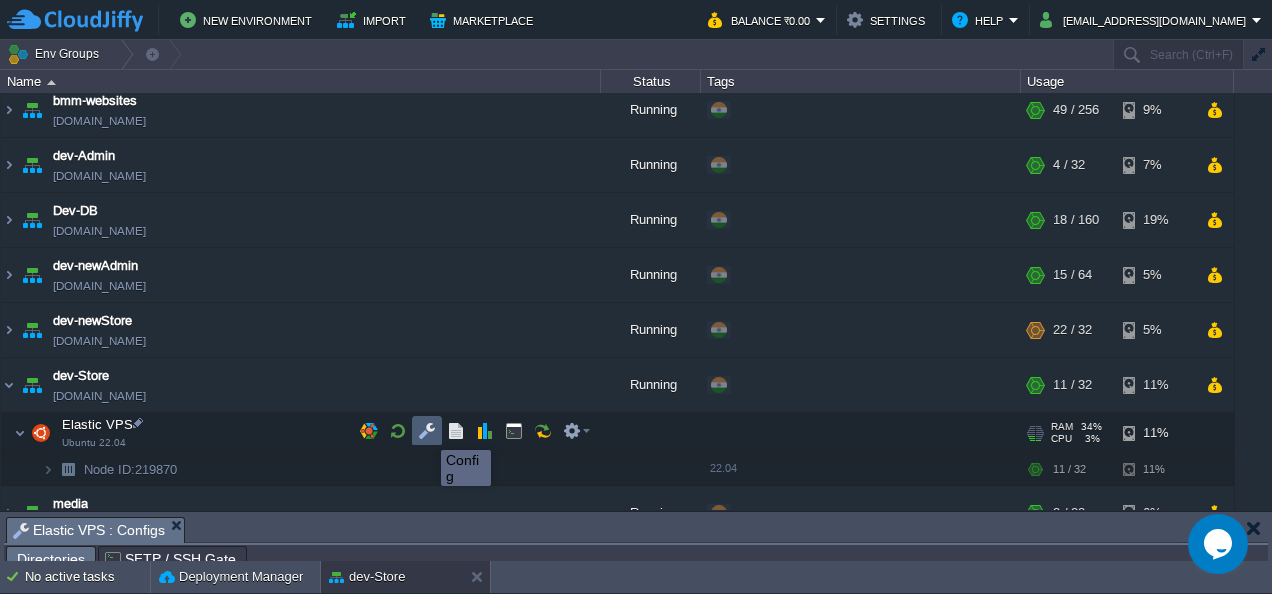 scroll, scrollTop: 34, scrollLeft: 0, axis: vertical 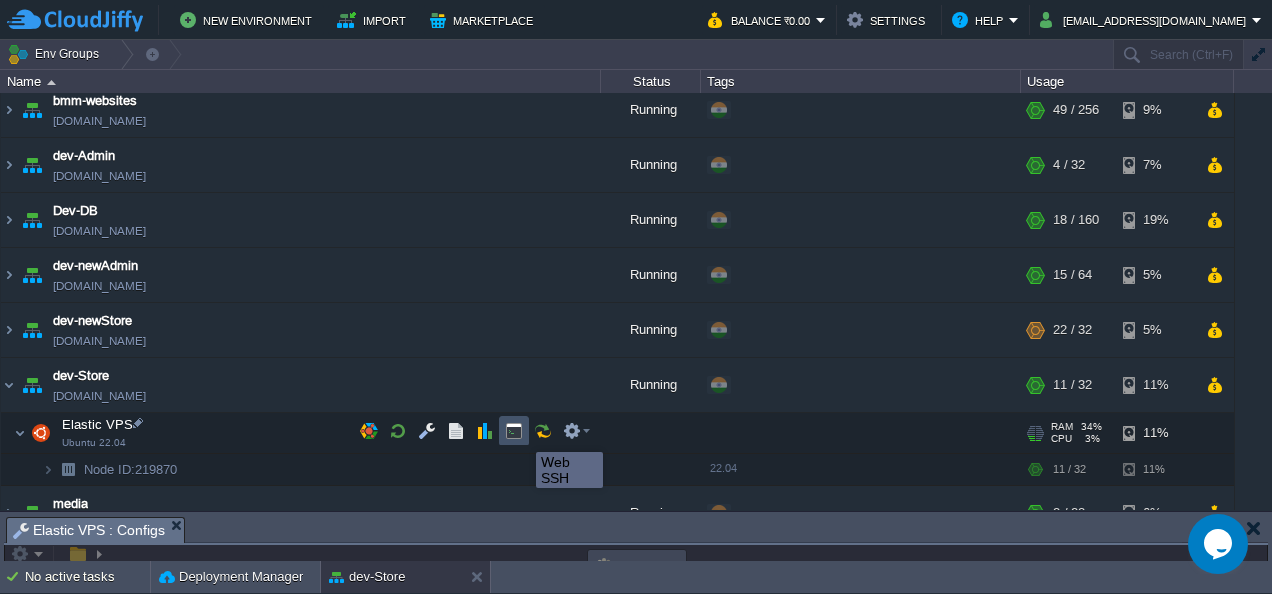 click at bounding box center [514, 431] 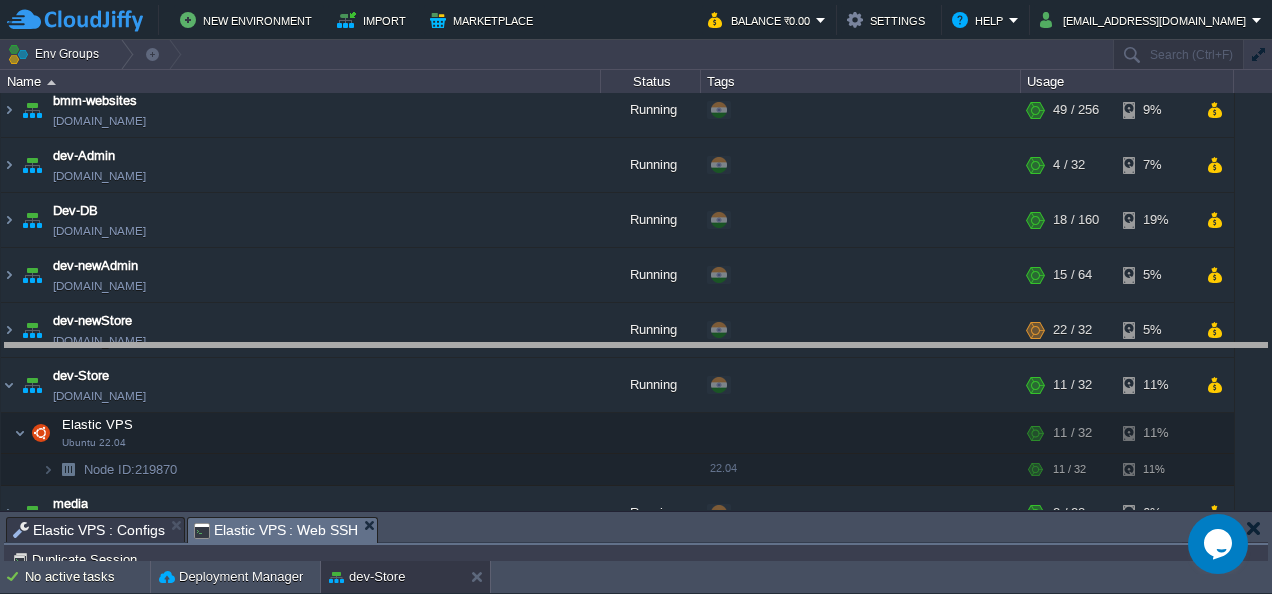scroll, scrollTop: 0, scrollLeft: 0, axis: both 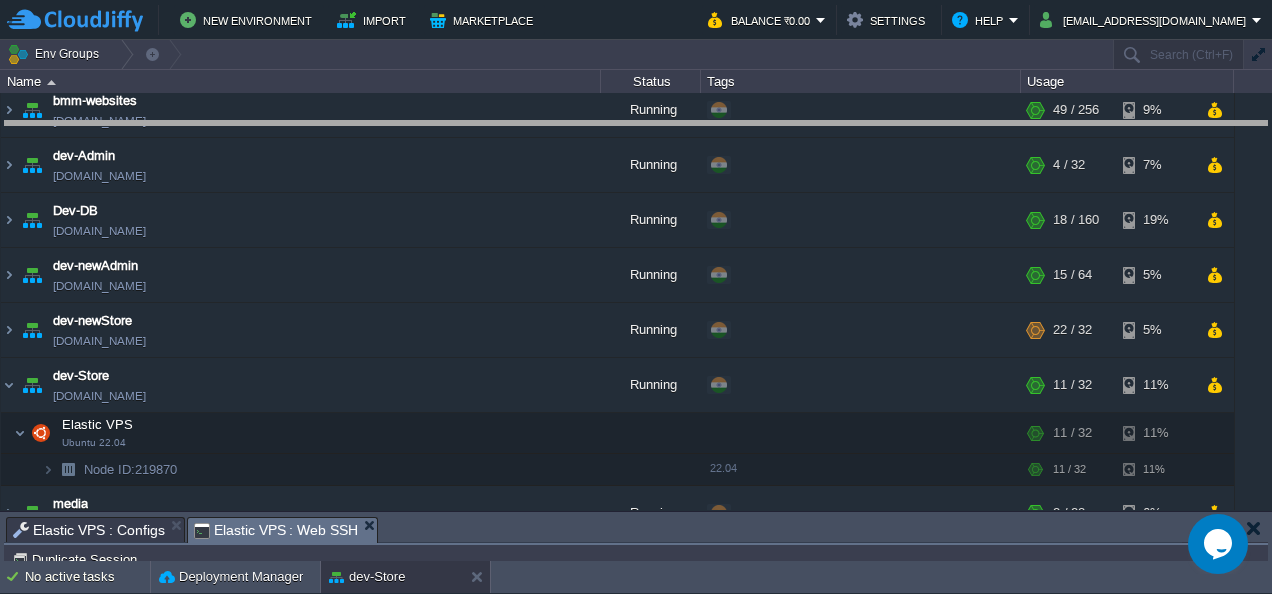 type on "#000000" 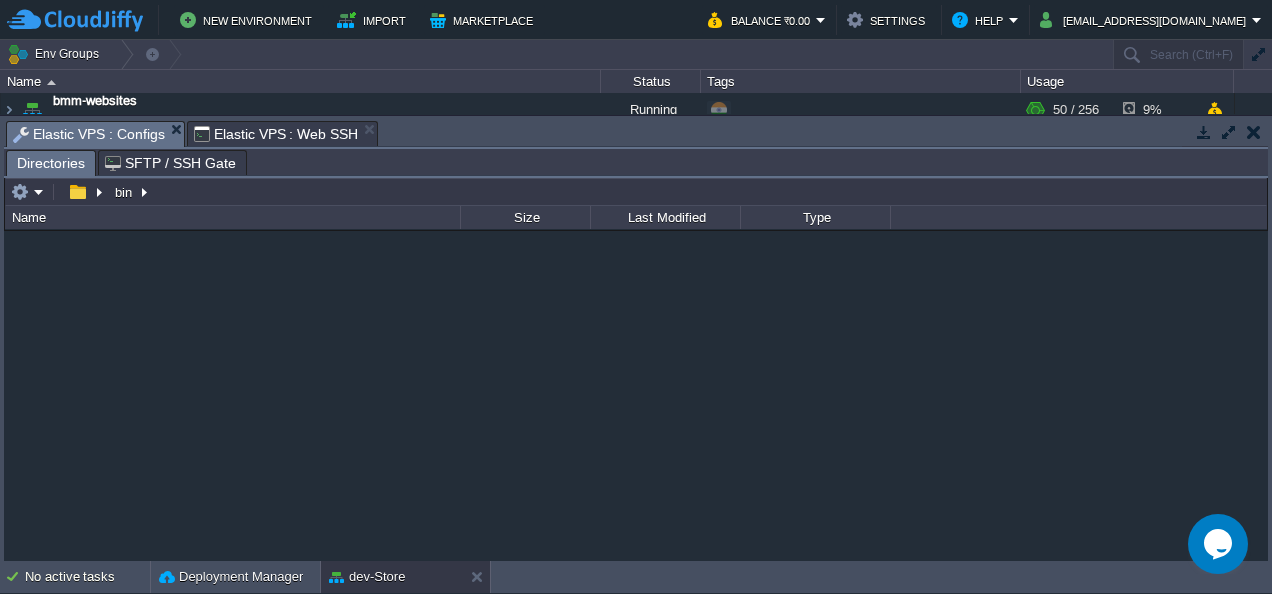 scroll, scrollTop: 0, scrollLeft: 0, axis: both 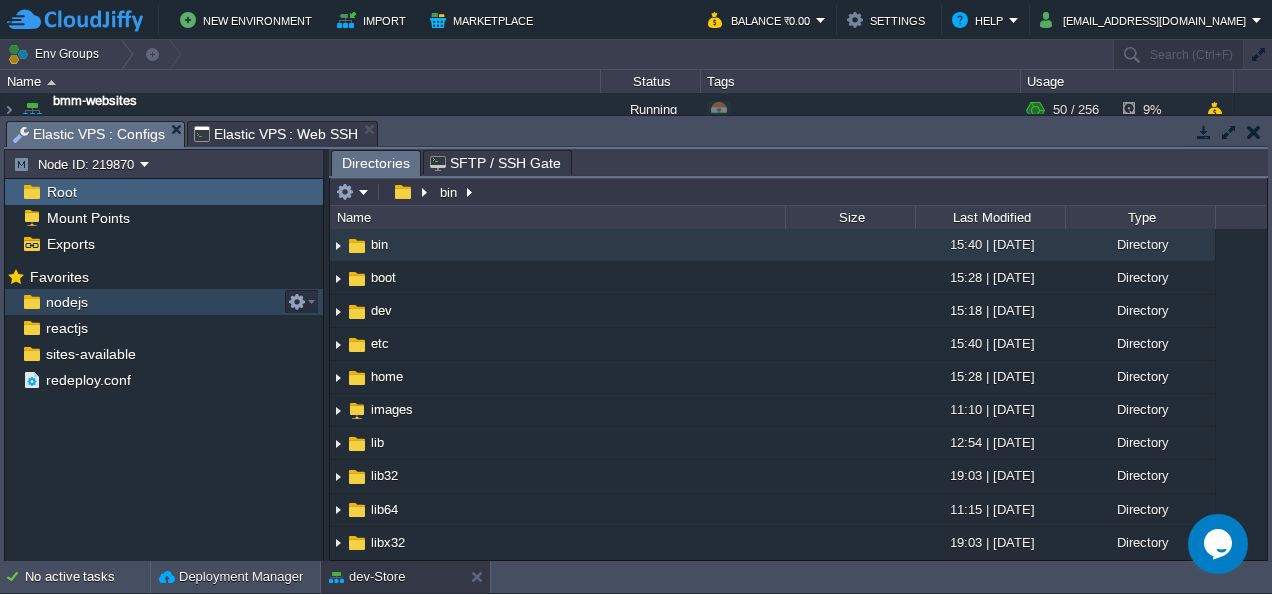 click on "nodejs" at bounding box center (164, 302) 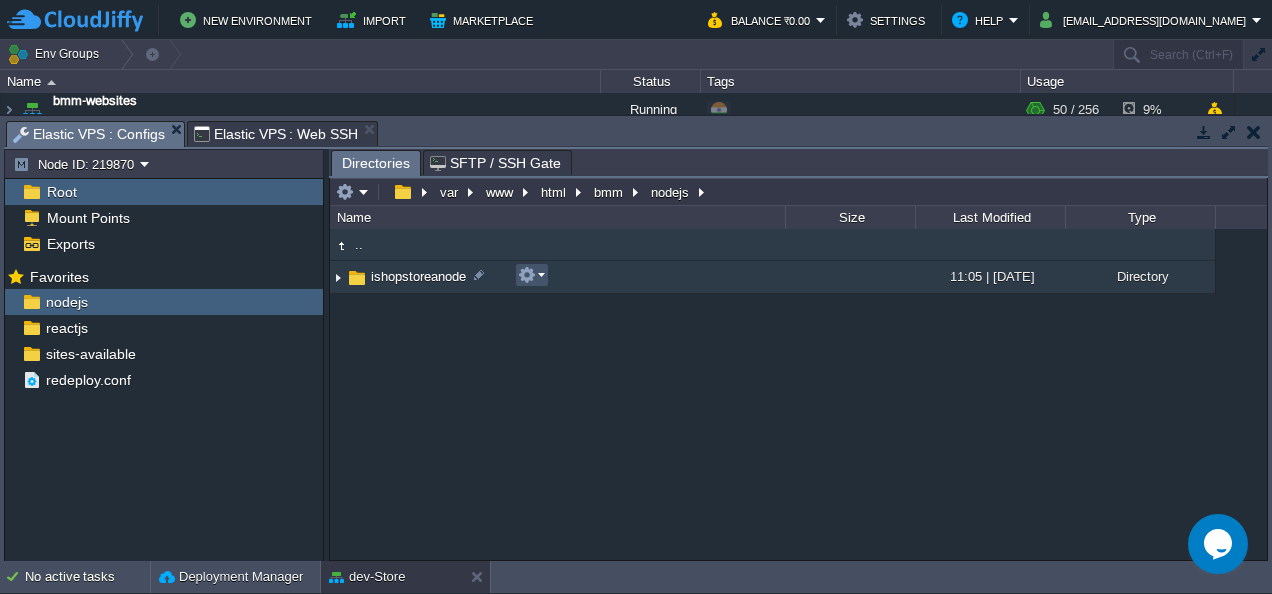 click at bounding box center (527, 275) 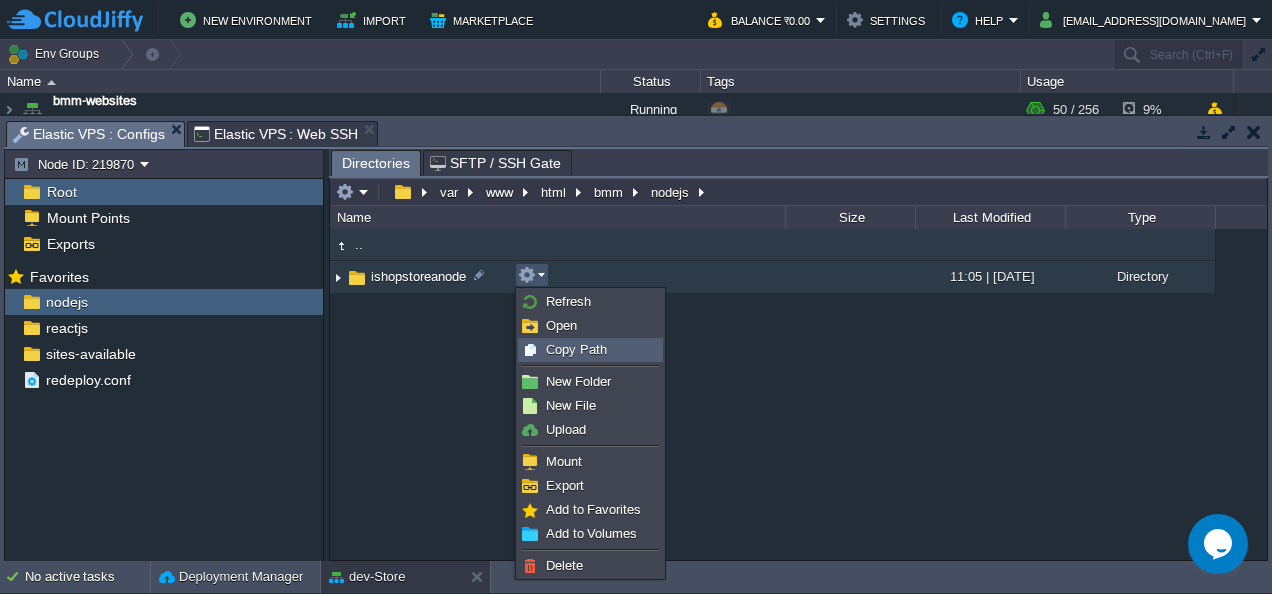click on "Copy Path" at bounding box center (590, 350) 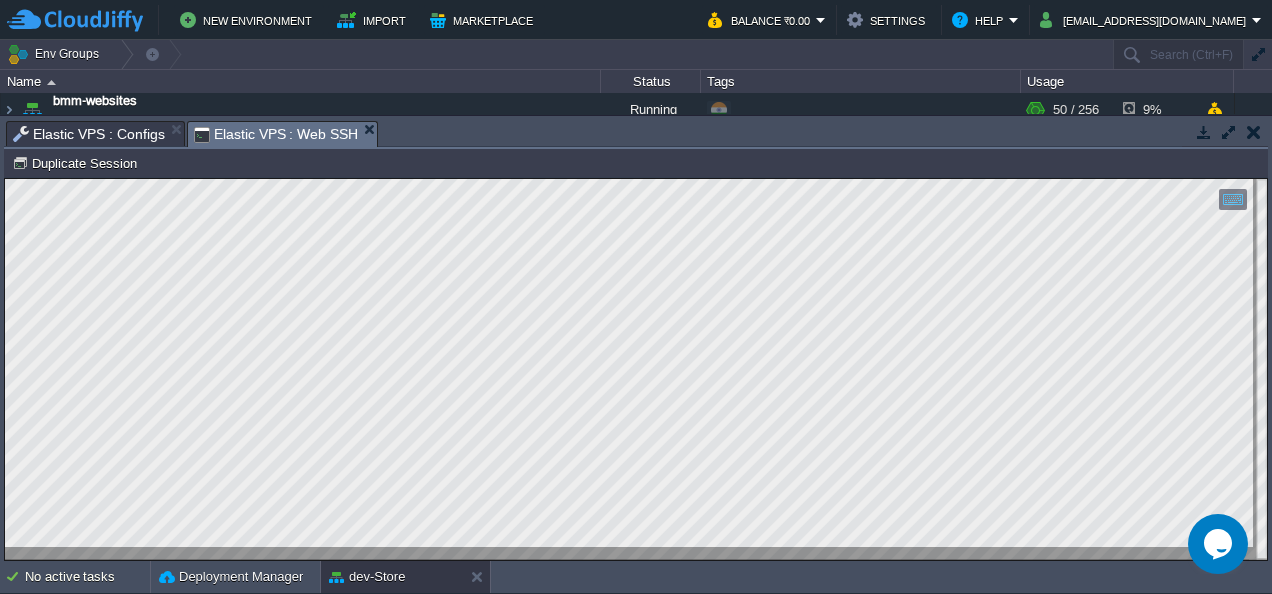 click on "Elastic VPS : Web SSH" at bounding box center [276, 134] 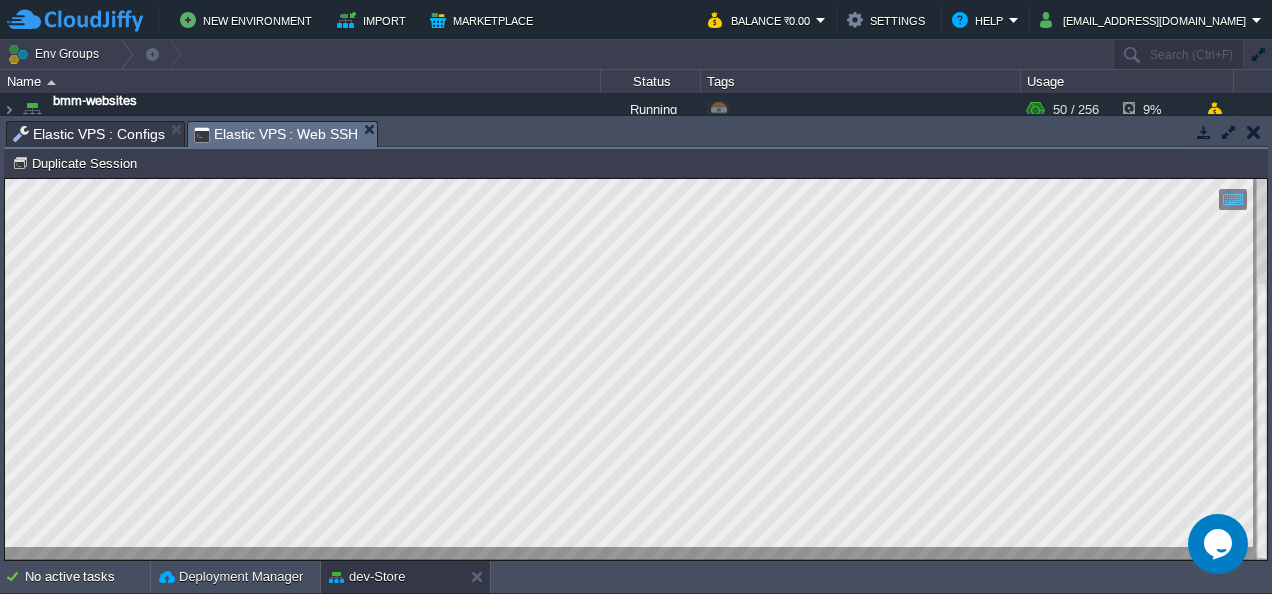 click at bounding box center [636, 369] 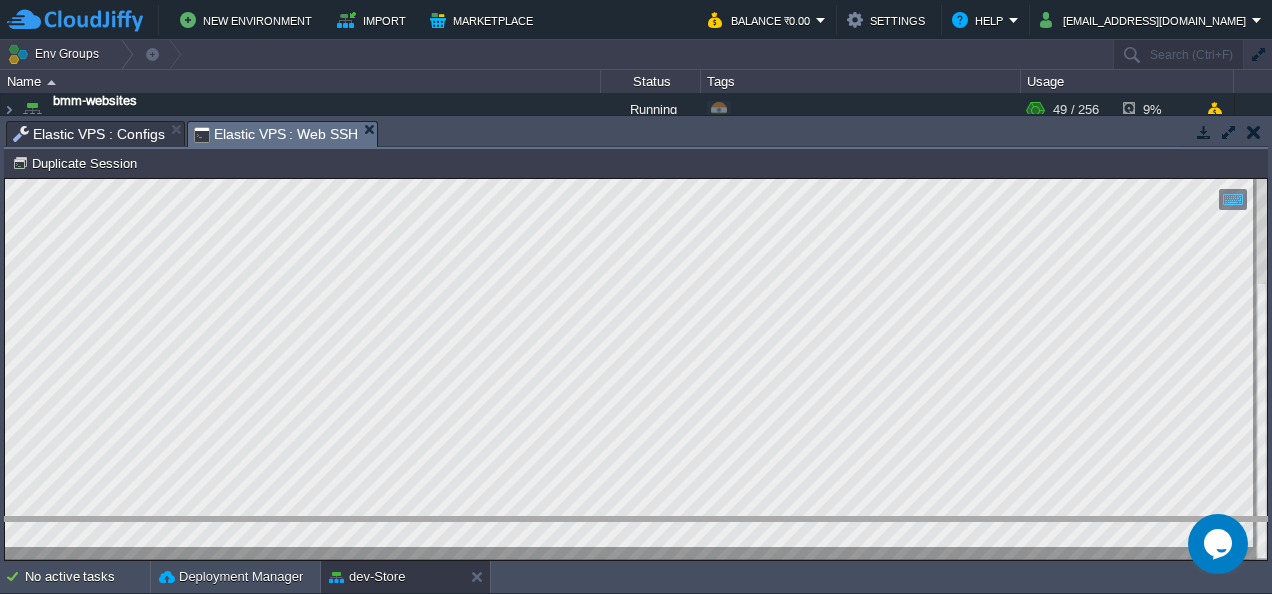 drag, startPoint x: 616, startPoint y: 138, endPoint x: 729, endPoint y: 566, distance: 442.6658 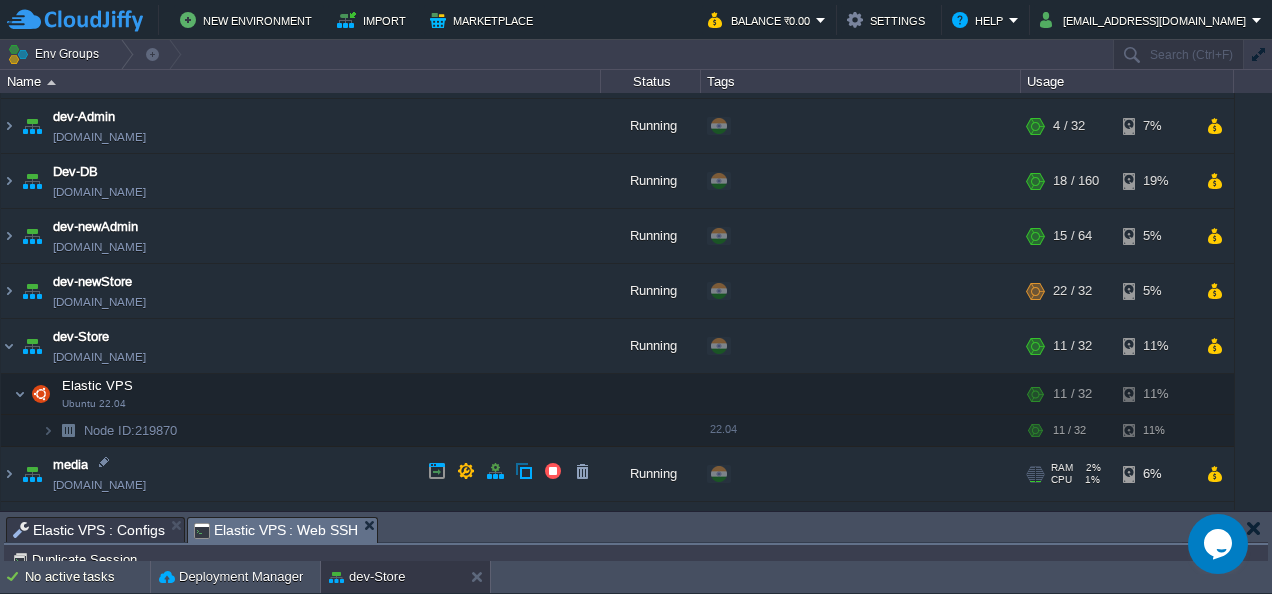scroll, scrollTop: 47, scrollLeft: 0, axis: vertical 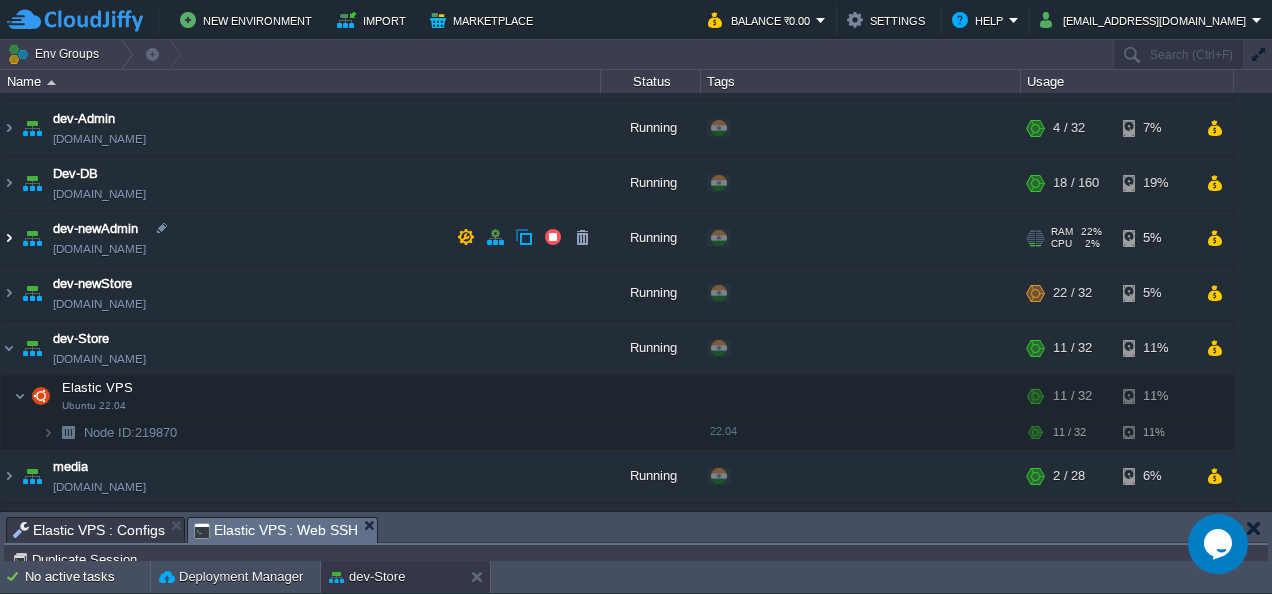 click at bounding box center [9, 238] 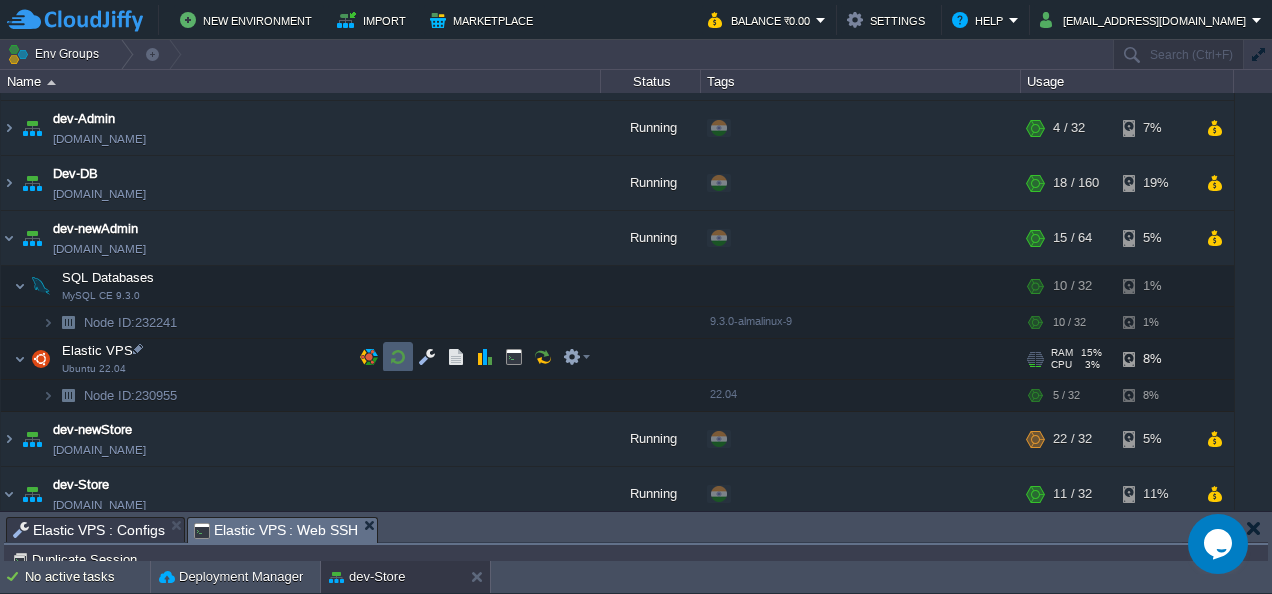 click at bounding box center [398, 357] 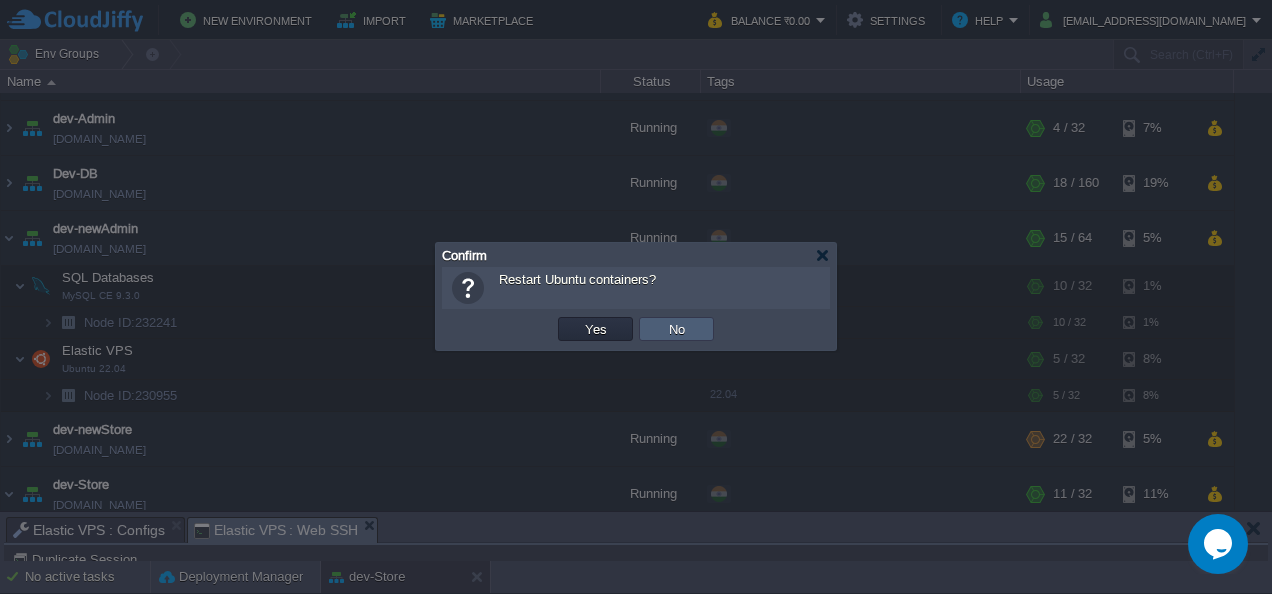 click on "No" at bounding box center (676, 329) 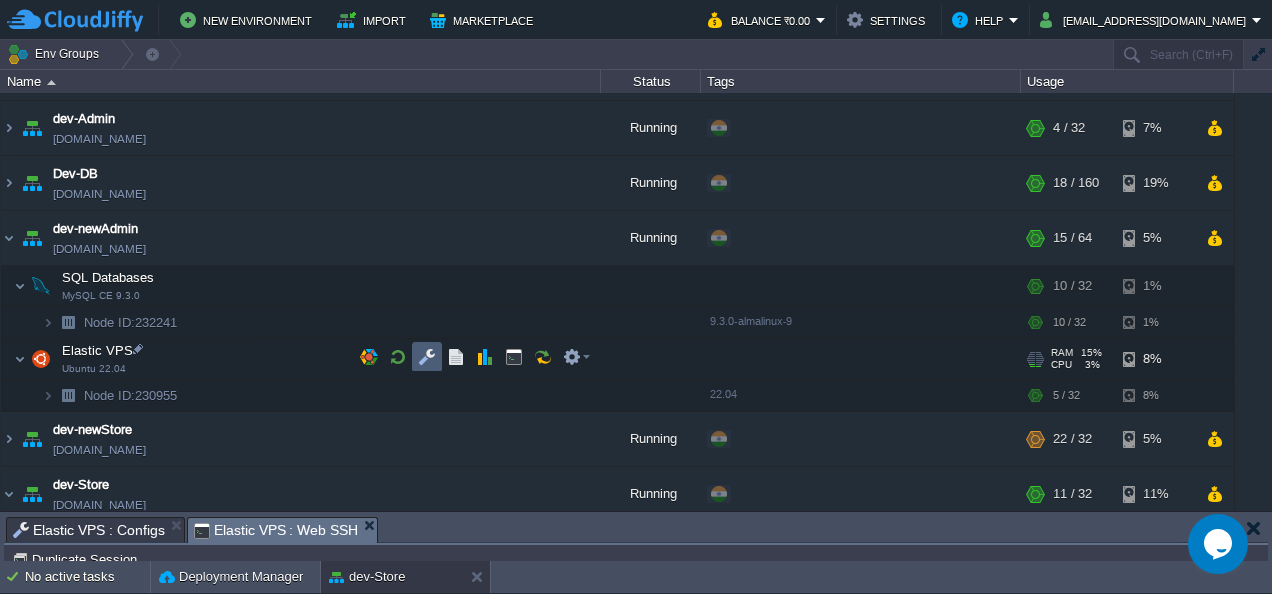 click at bounding box center [427, 357] 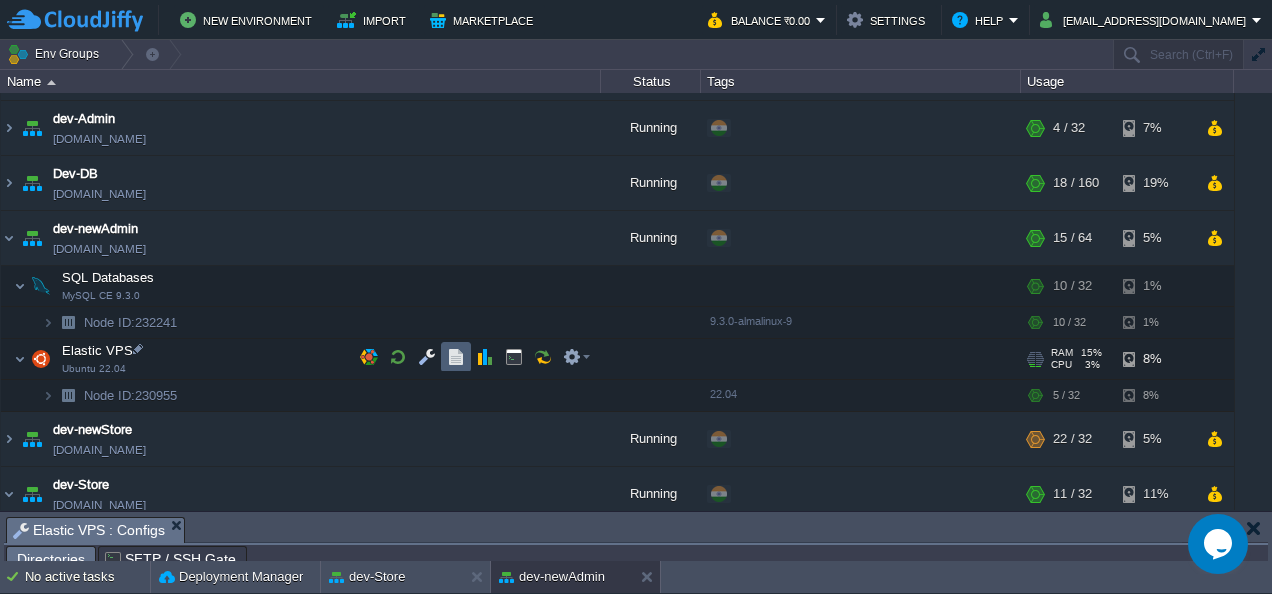 scroll, scrollTop: 34, scrollLeft: 0, axis: vertical 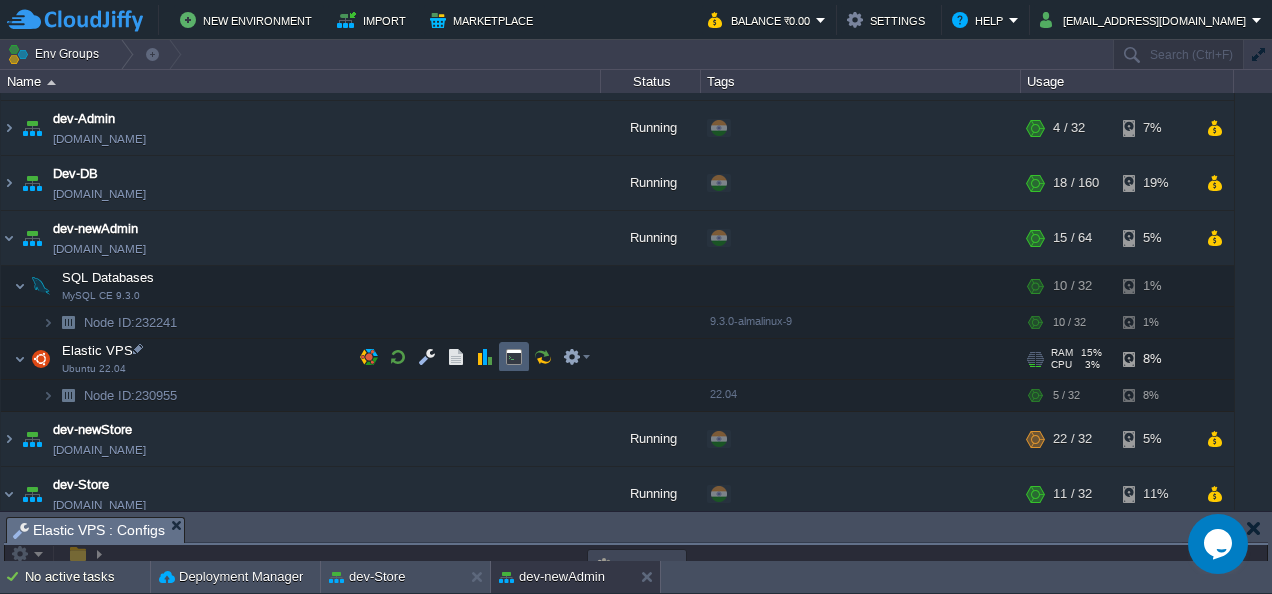 click at bounding box center (514, 357) 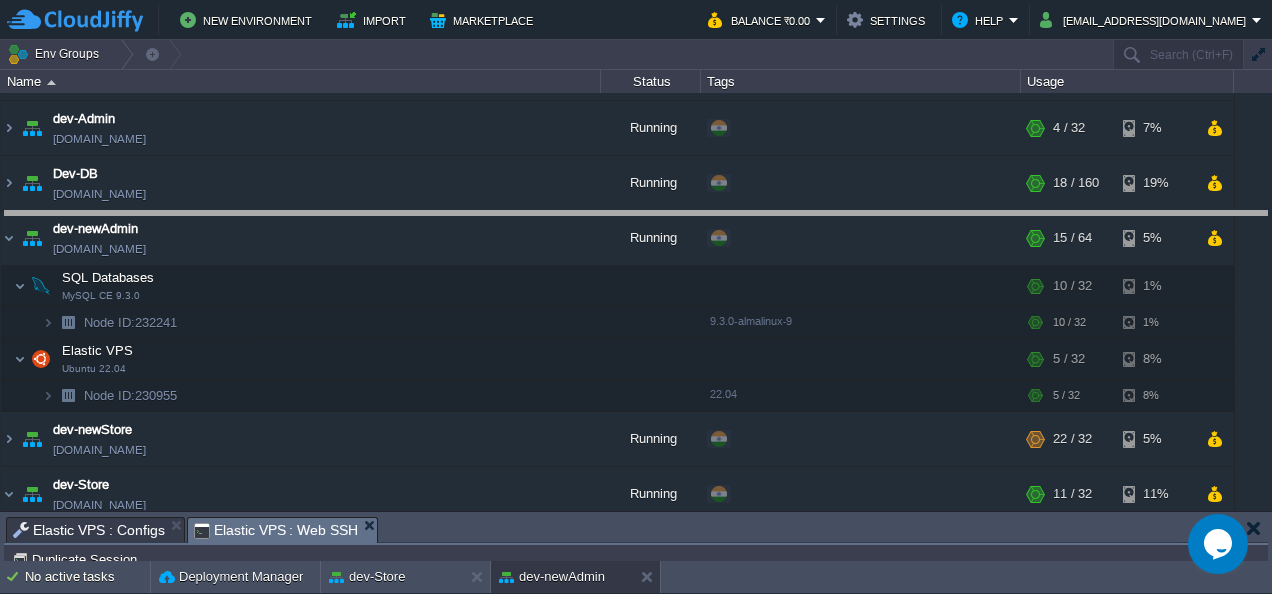 drag, startPoint x: 415, startPoint y: 526, endPoint x: 419, endPoint y: 220, distance: 306.02615 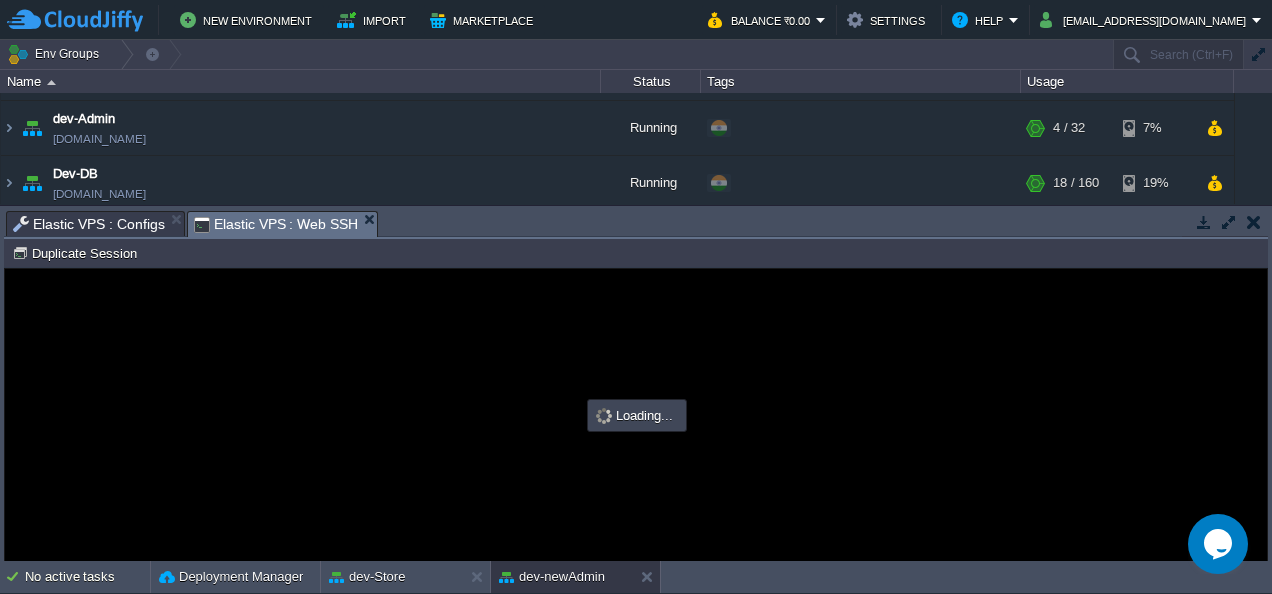 scroll, scrollTop: 0, scrollLeft: 0, axis: both 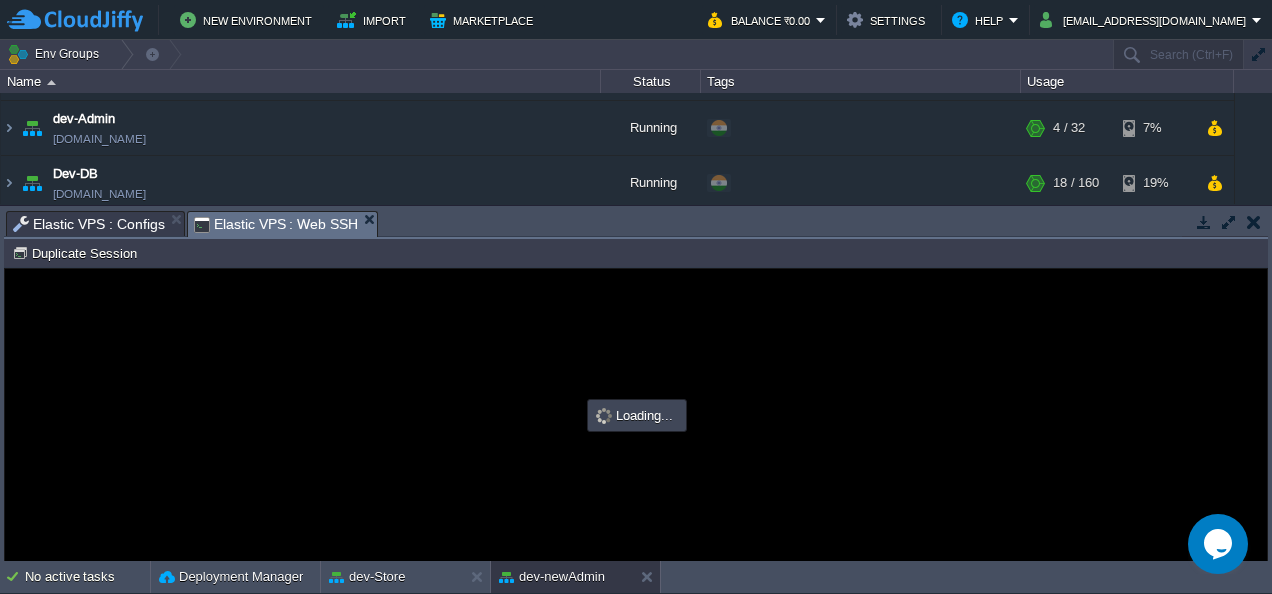 type on "#000000" 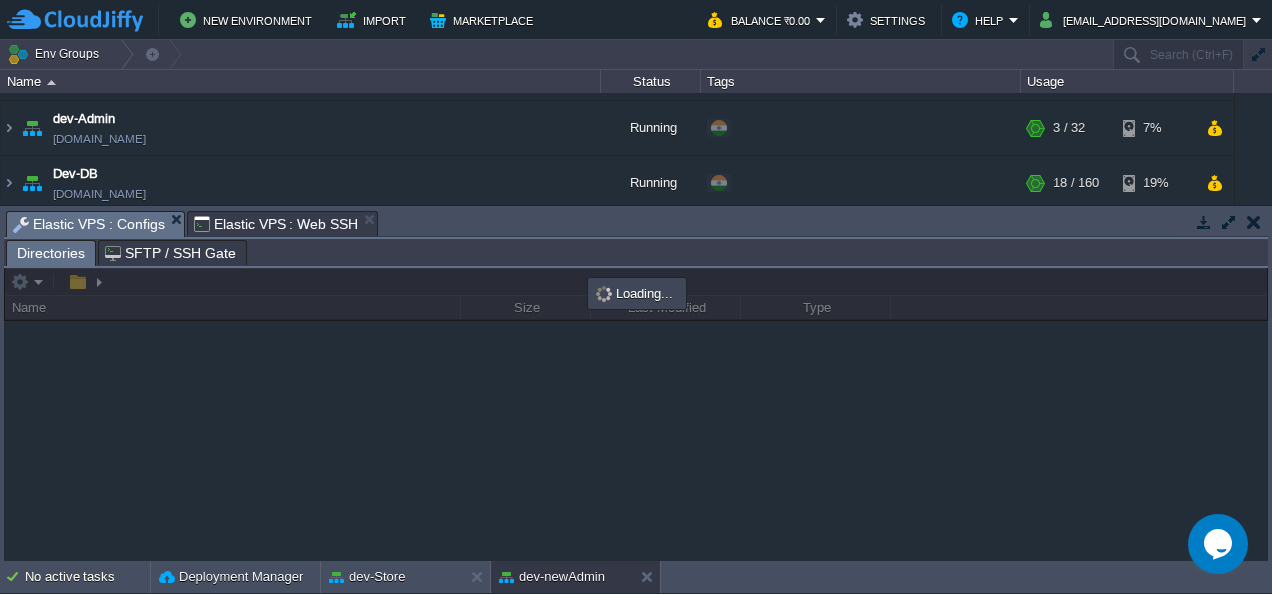 scroll, scrollTop: 0, scrollLeft: 0, axis: both 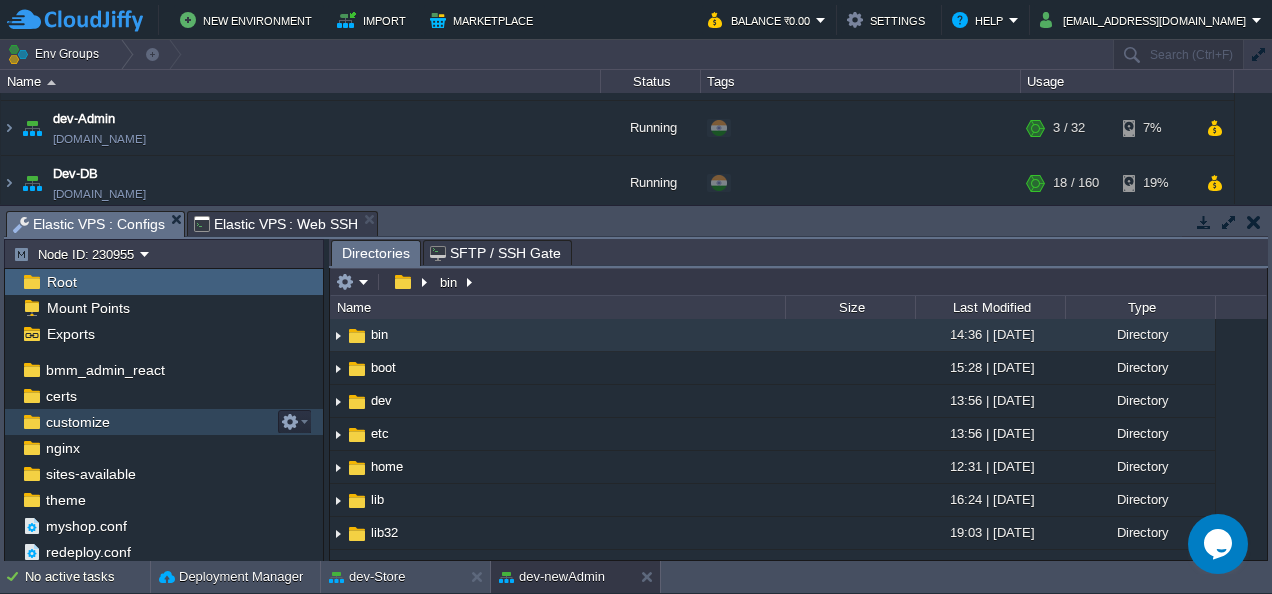 click on "customize" at bounding box center [164, 422] 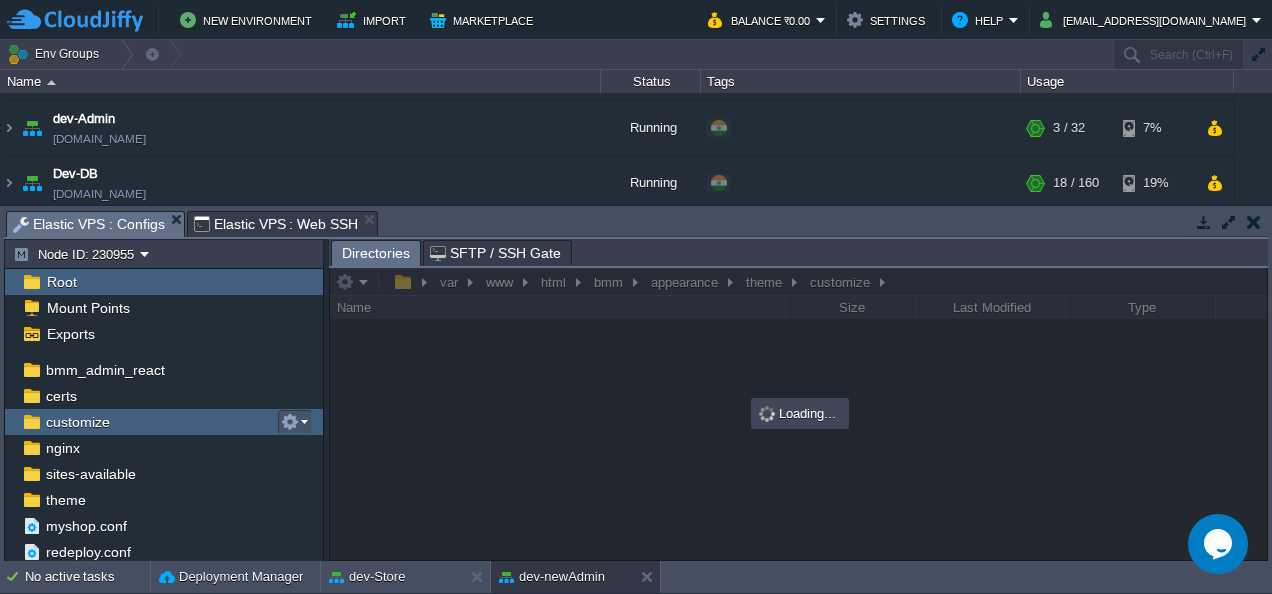 click at bounding box center (290, 422) 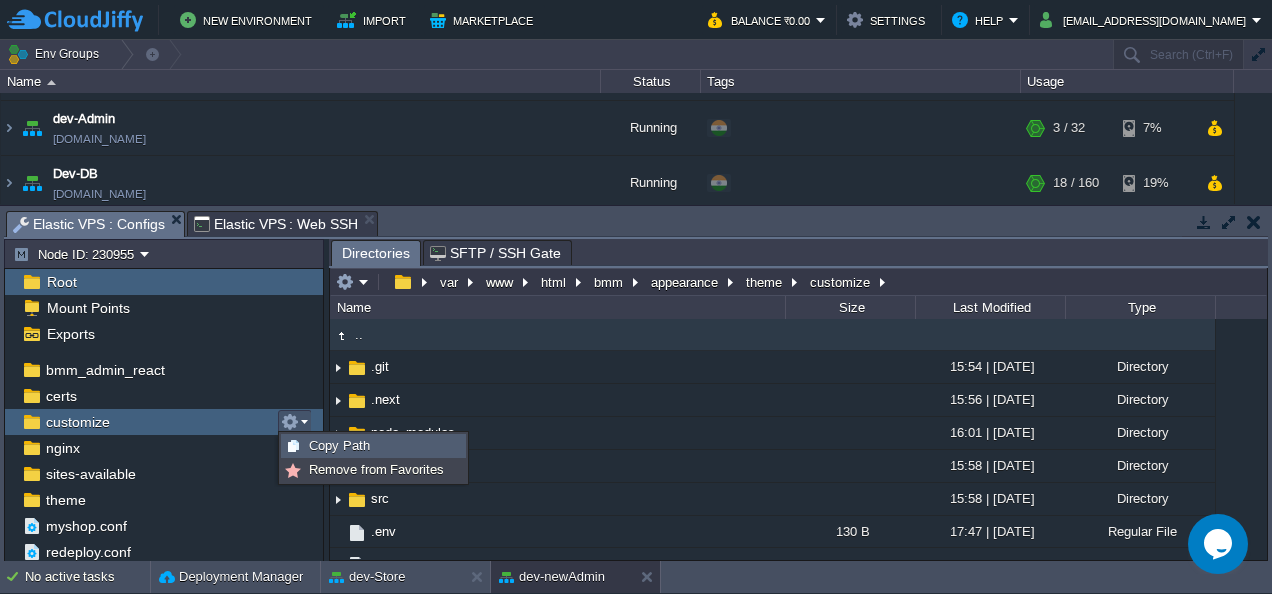 click on "Copy Path" at bounding box center [339, 445] 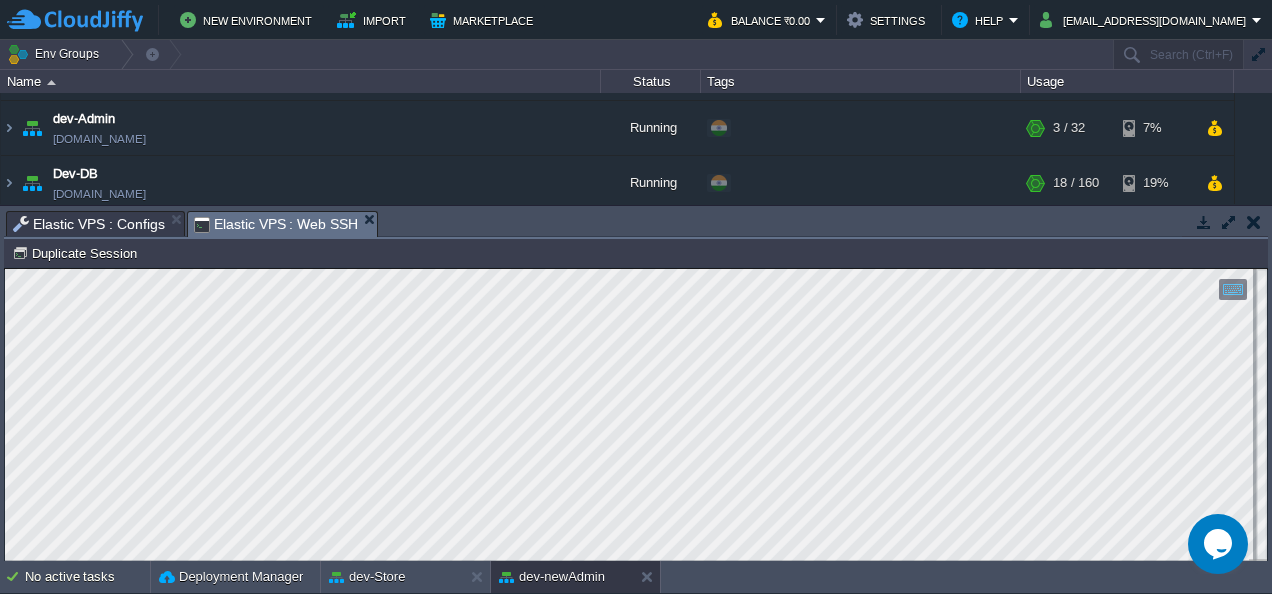 click on "Elastic VPS : Web SSH" at bounding box center [276, 224] 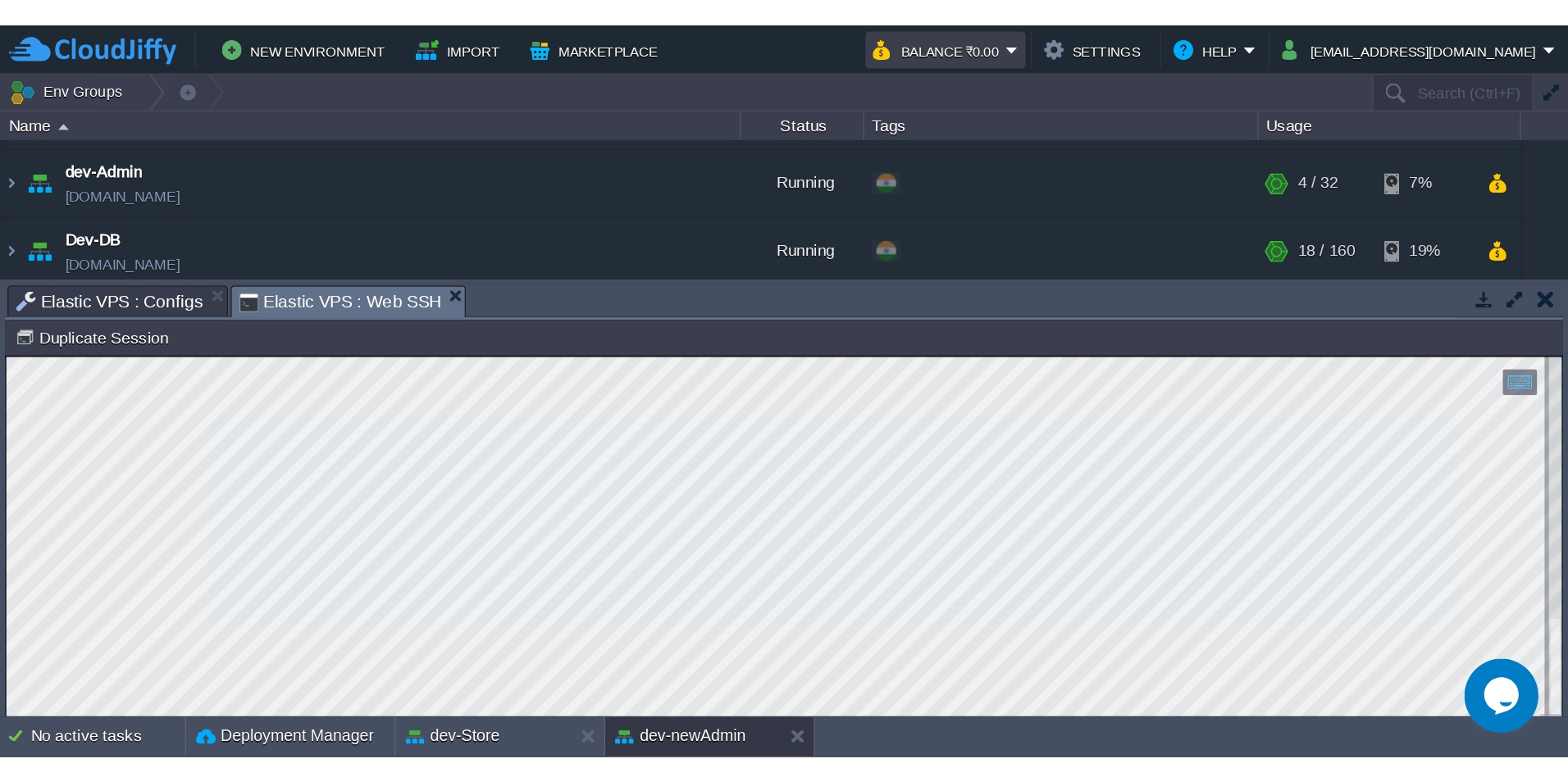 scroll, scrollTop: 39, scrollLeft: 0, axis: vertical 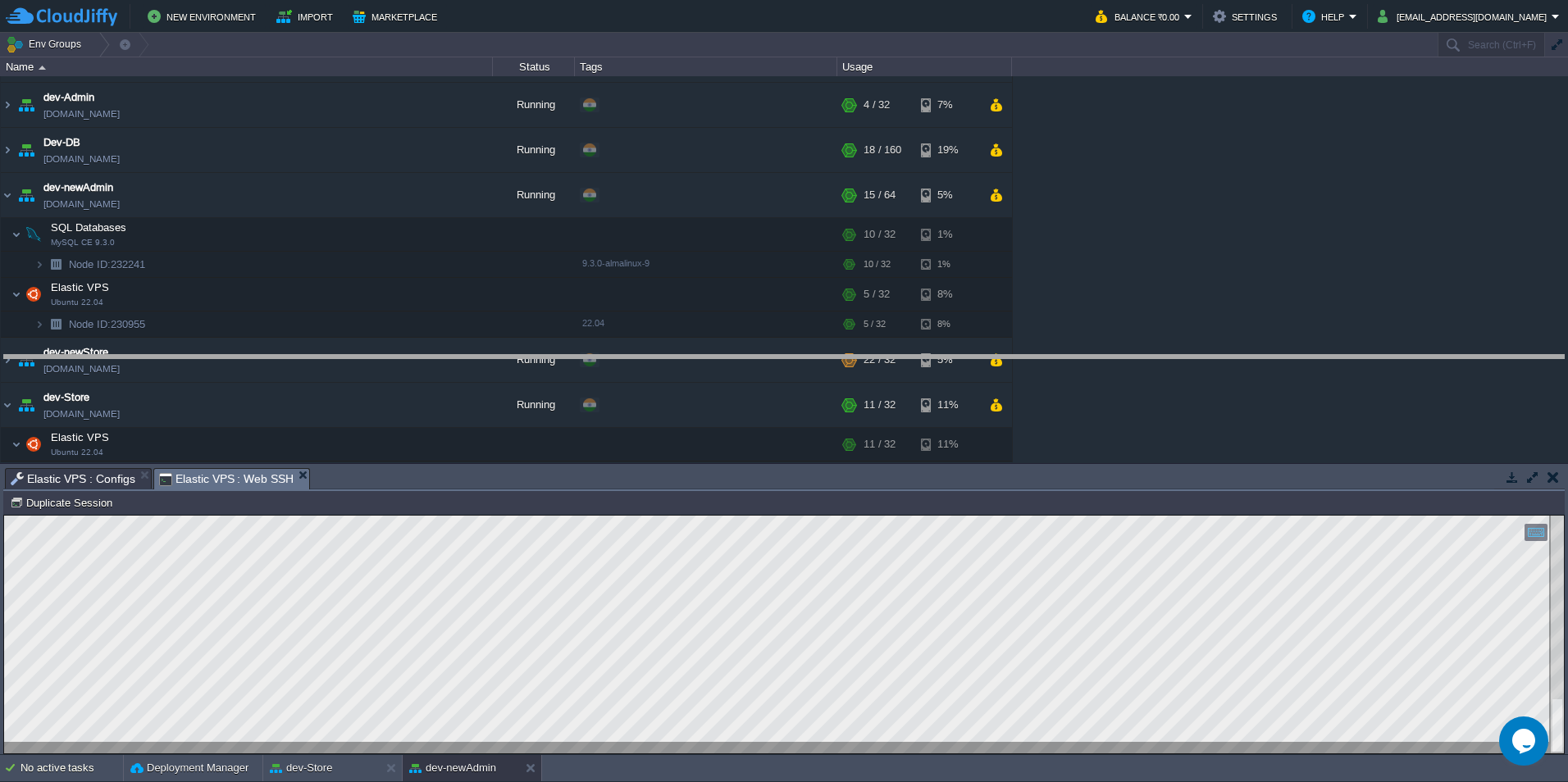 drag, startPoint x: 665, startPoint y: 480, endPoint x: 652, endPoint y: -16, distance: 496.17033 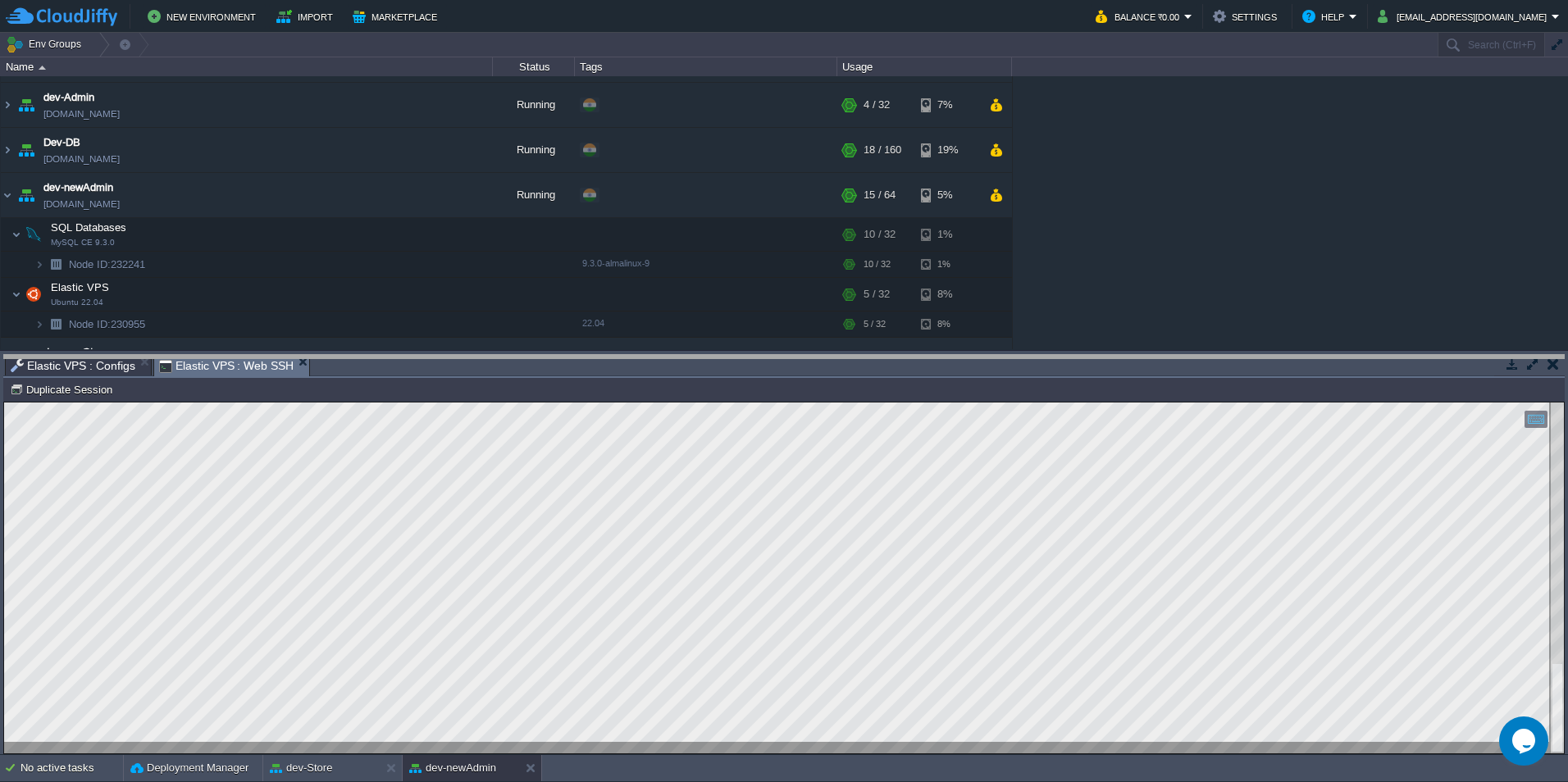 drag, startPoint x: 1141, startPoint y: 371, endPoint x: 1113, endPoint y: 206, distance: 167.3589 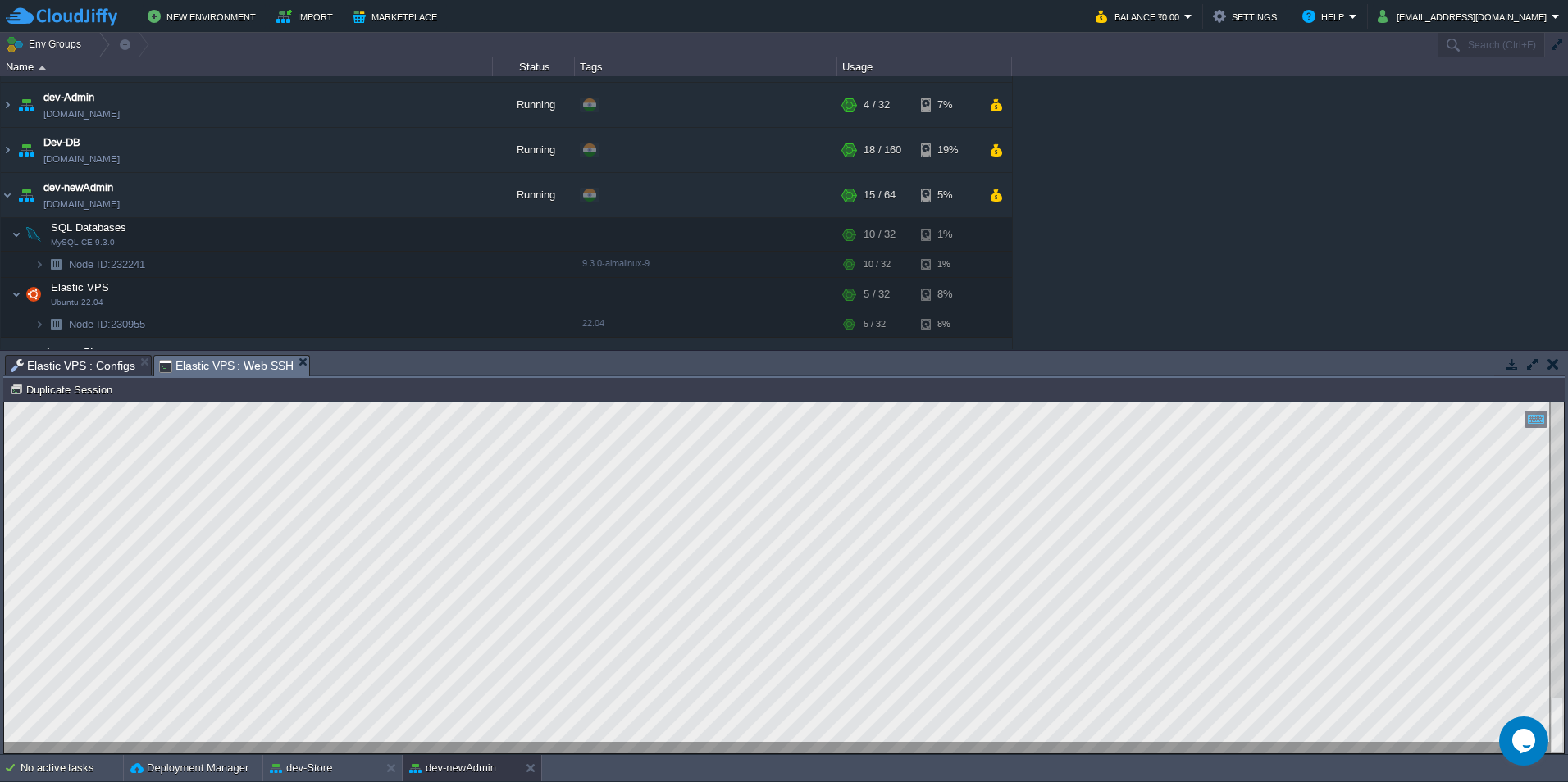 click at bounding box center (784, 578) 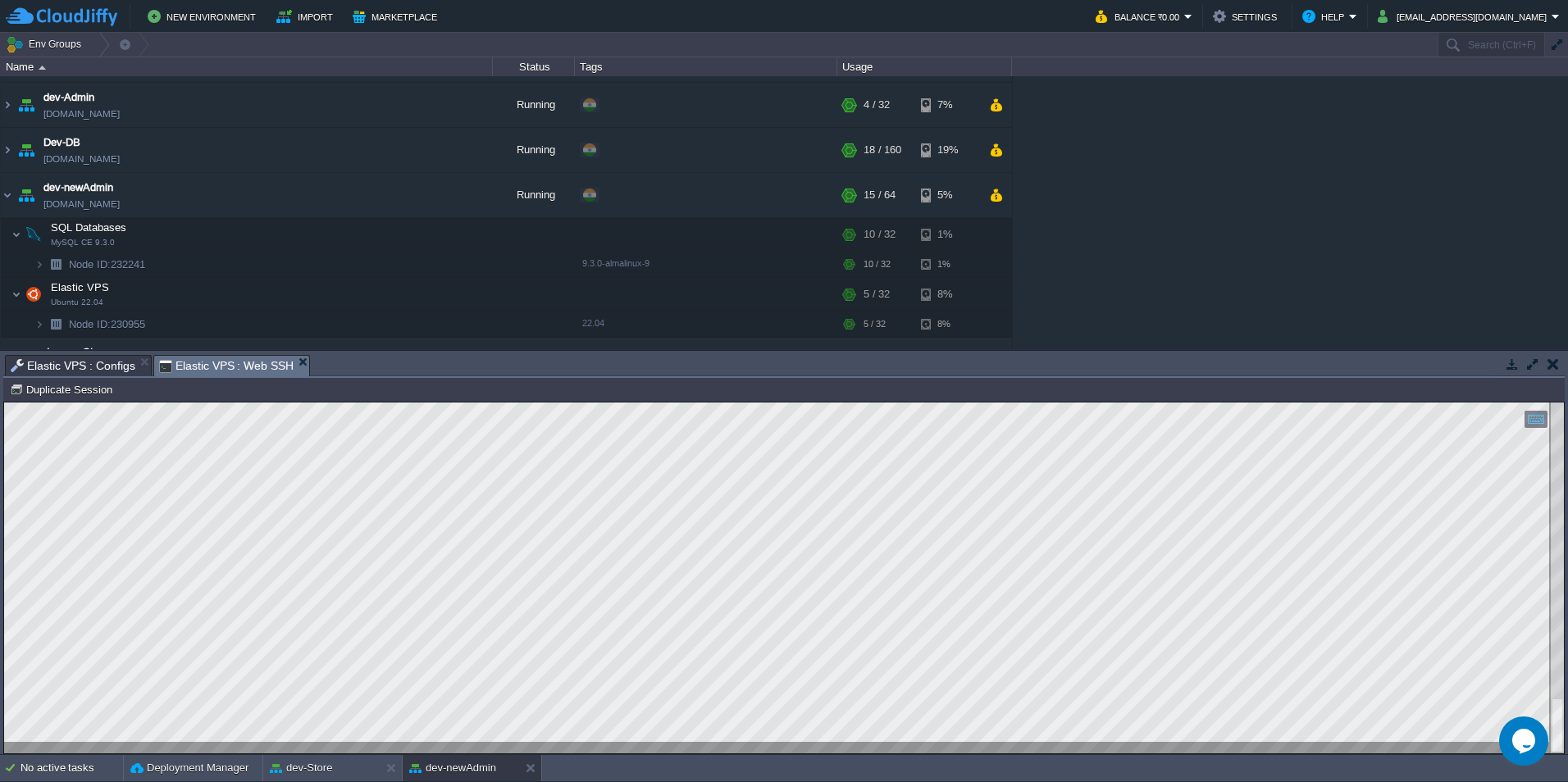 click at bounding box center (784, 578) 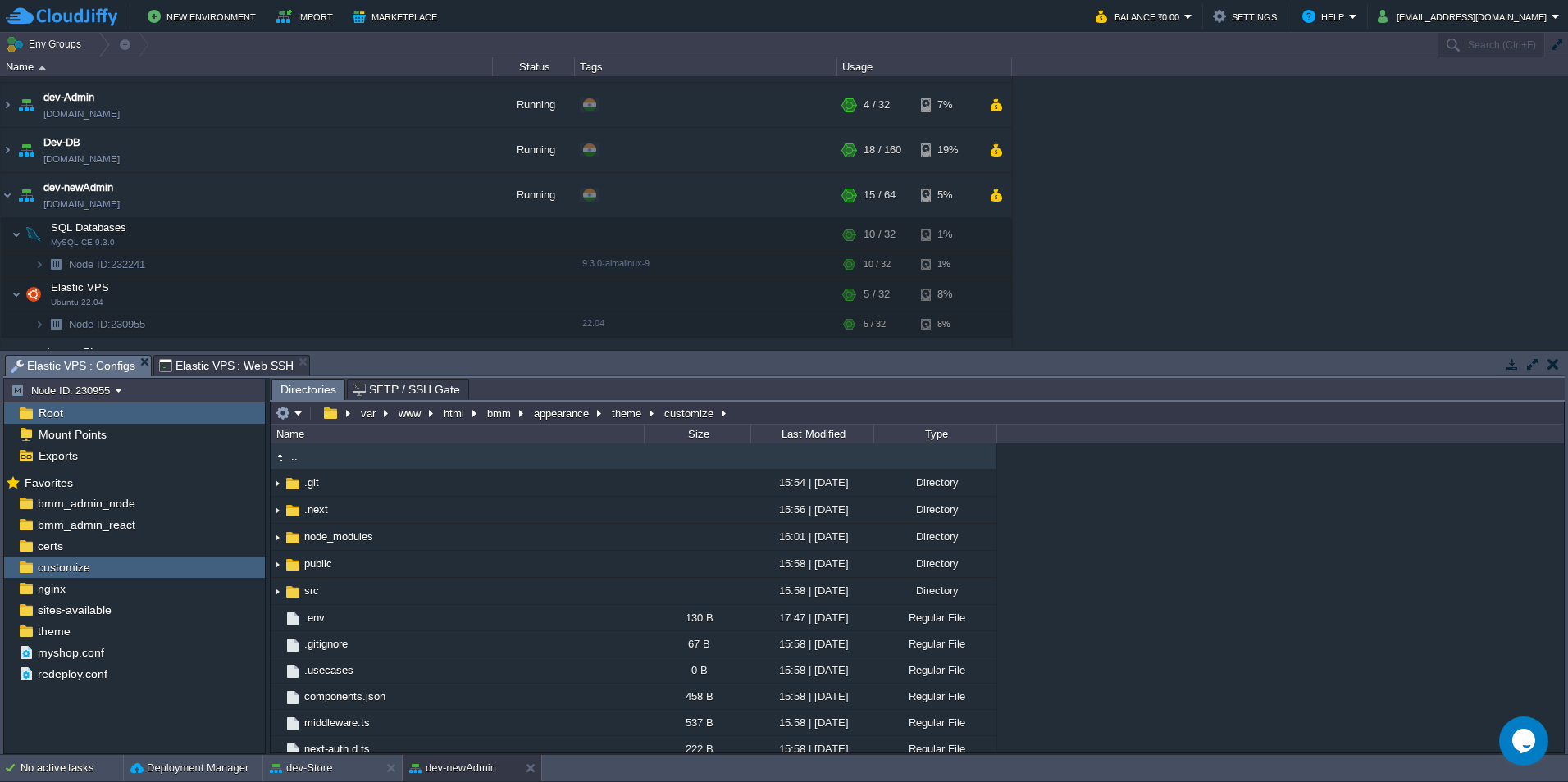 click on "Elastic VPS : Configs" at bounding box center [73, 366] 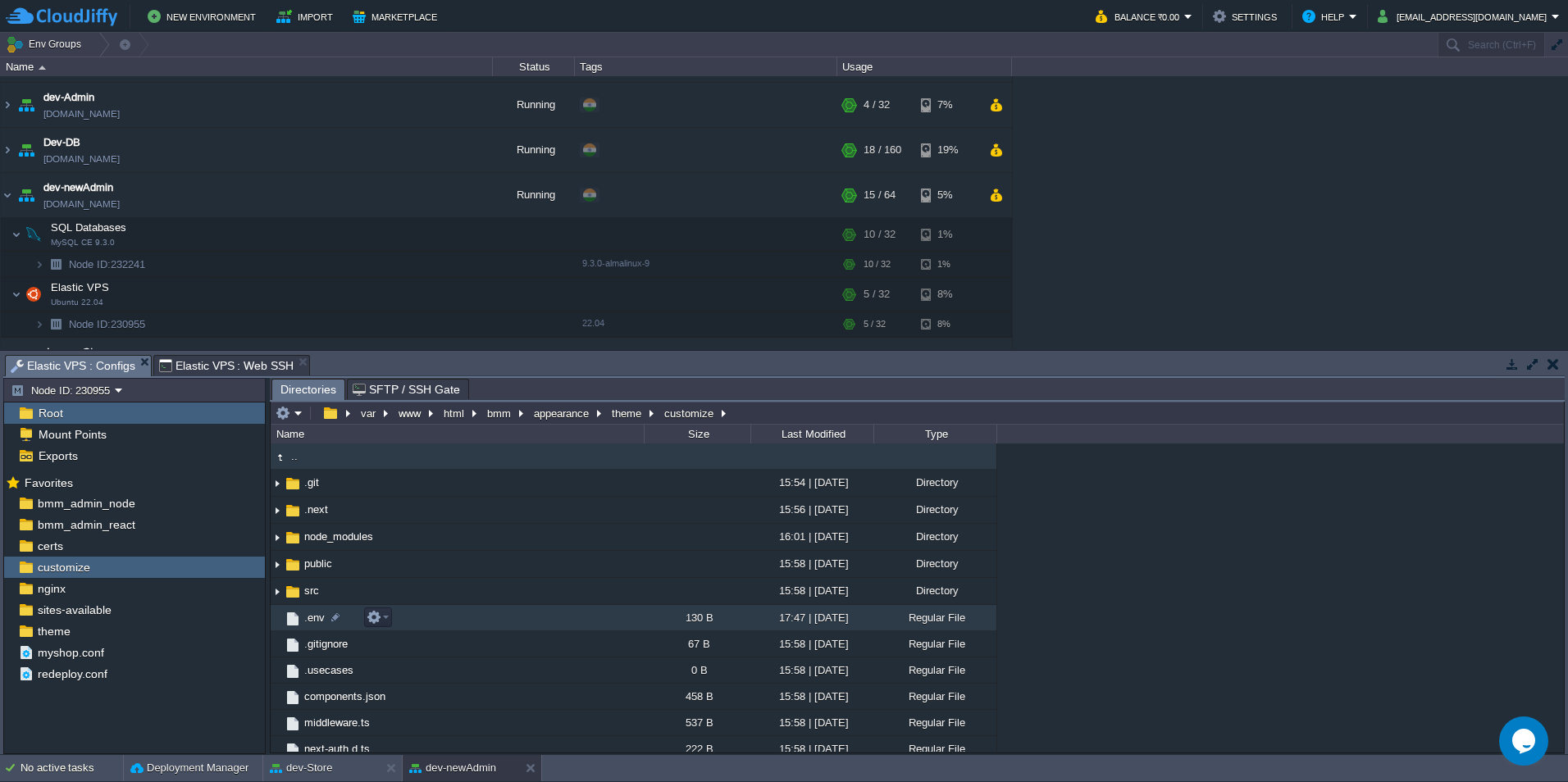 click on ".env" at bounding box center [314, 617] 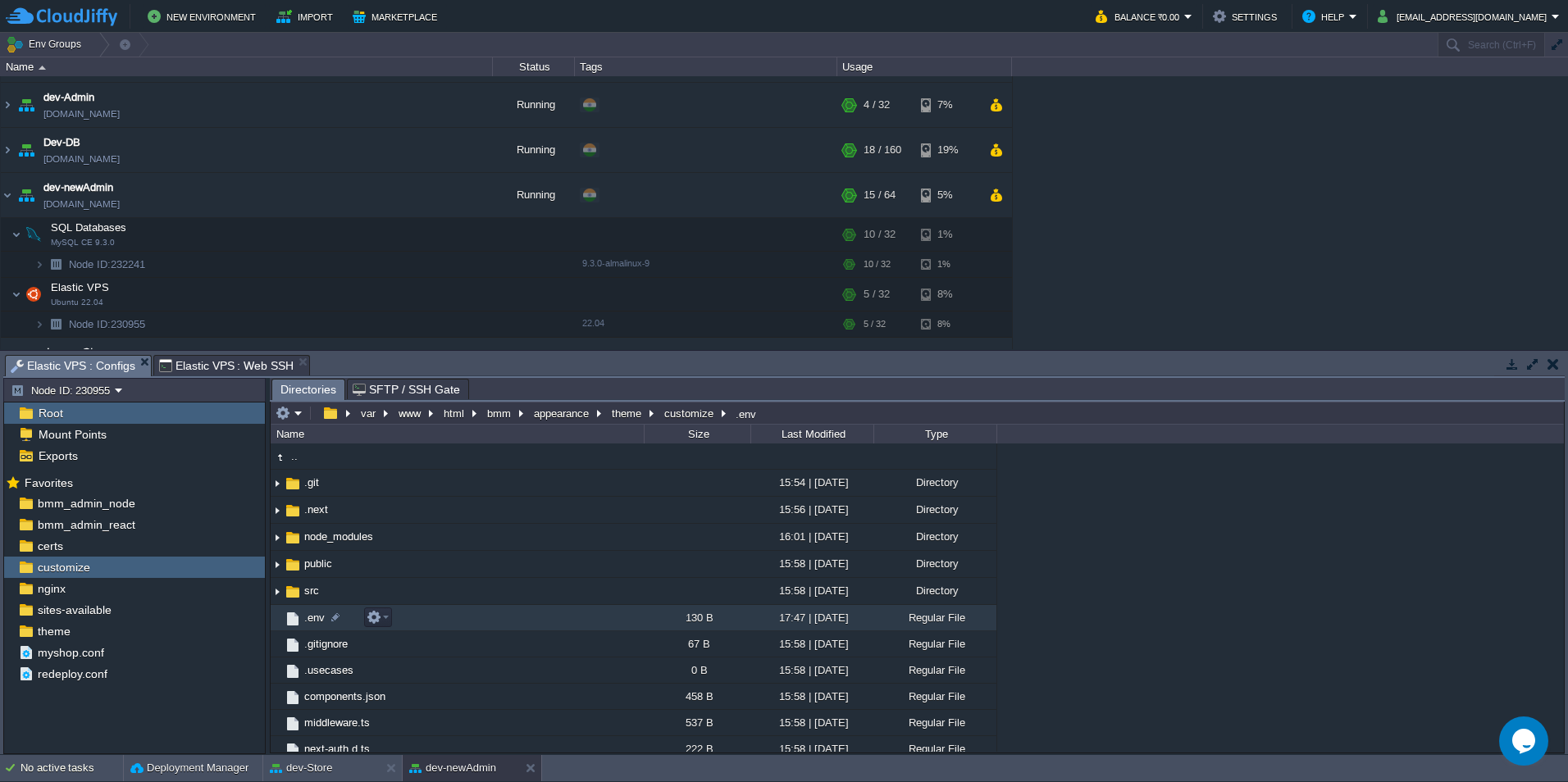 click on ".env" at bounding box center (314, 617) 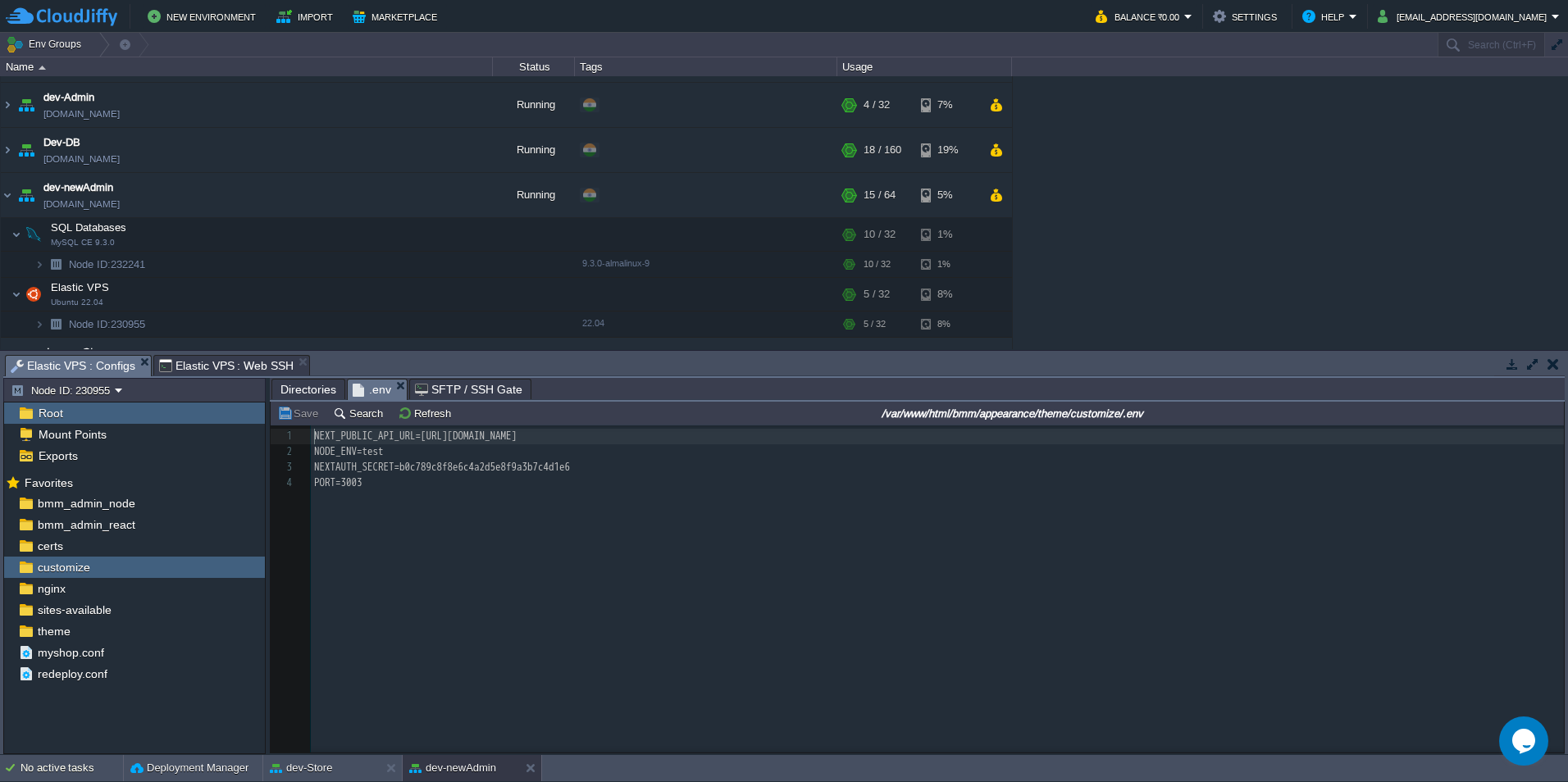 scroll, scrollTop: 6, scrollLeft: 0, axis: vertical 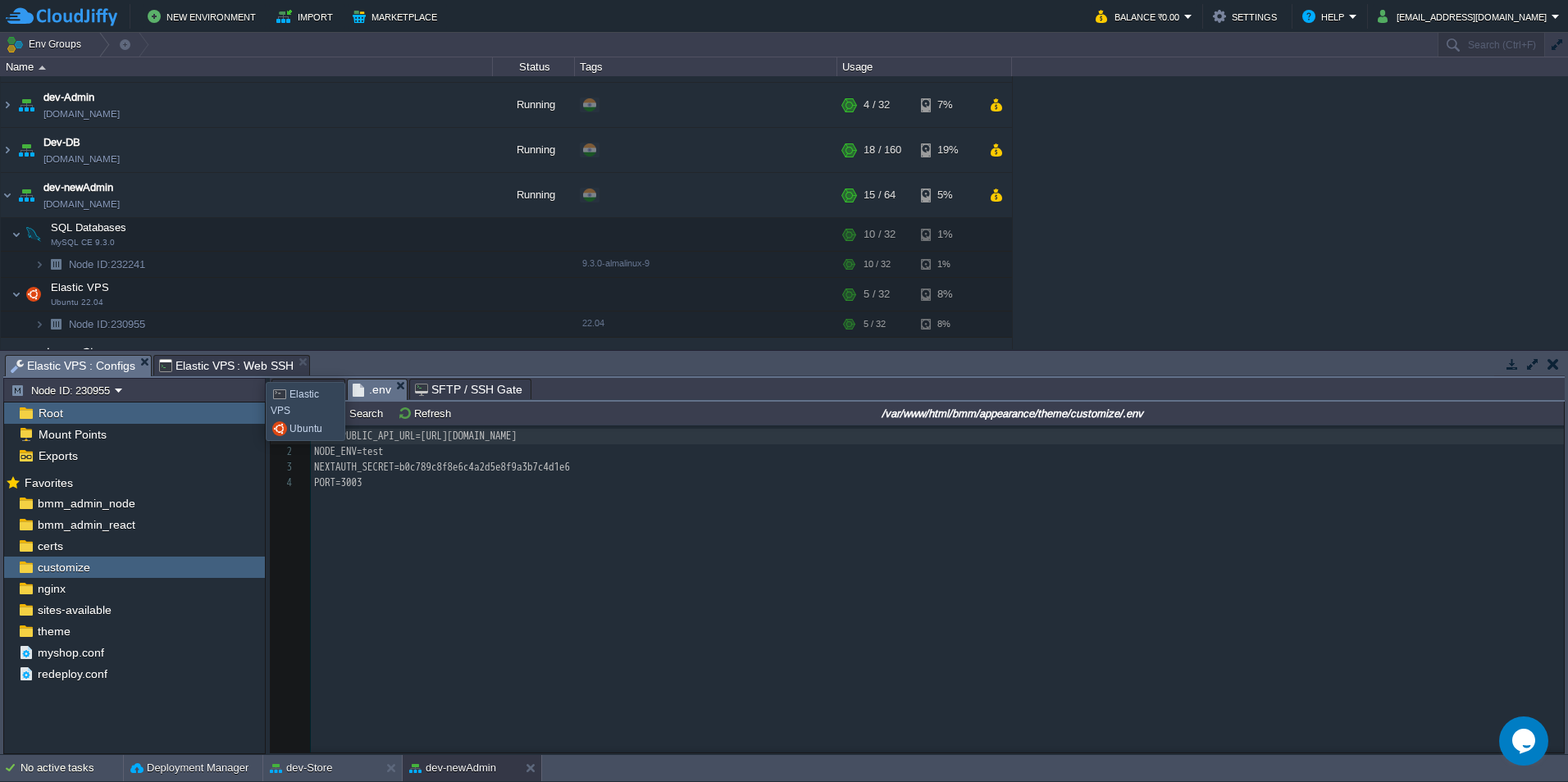 click on "Elastic VPS : Web SSH" at bounding box center (226, 366) 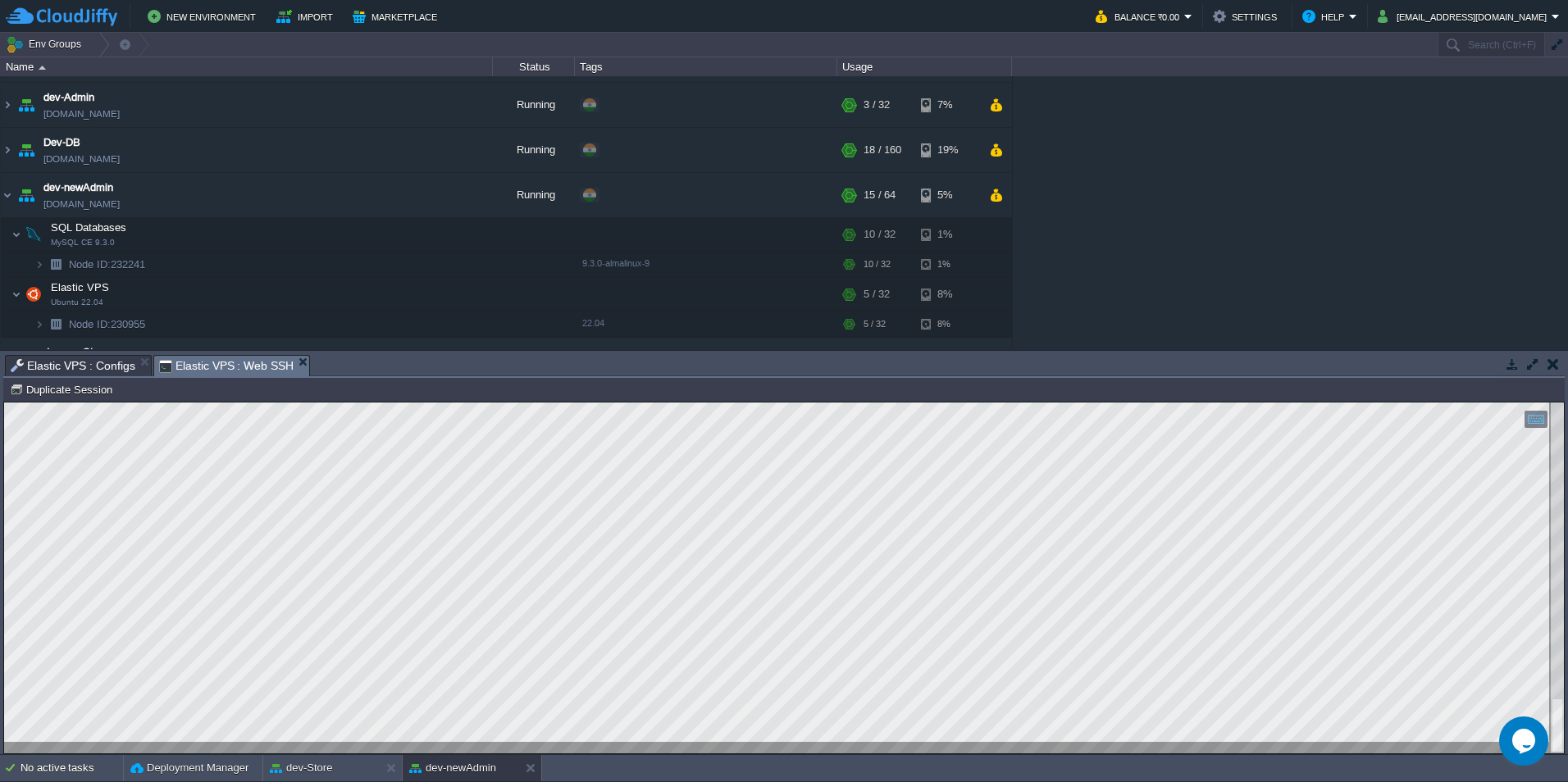 click on "Elastic VPS : Configs" at bounding box center (73, 366) 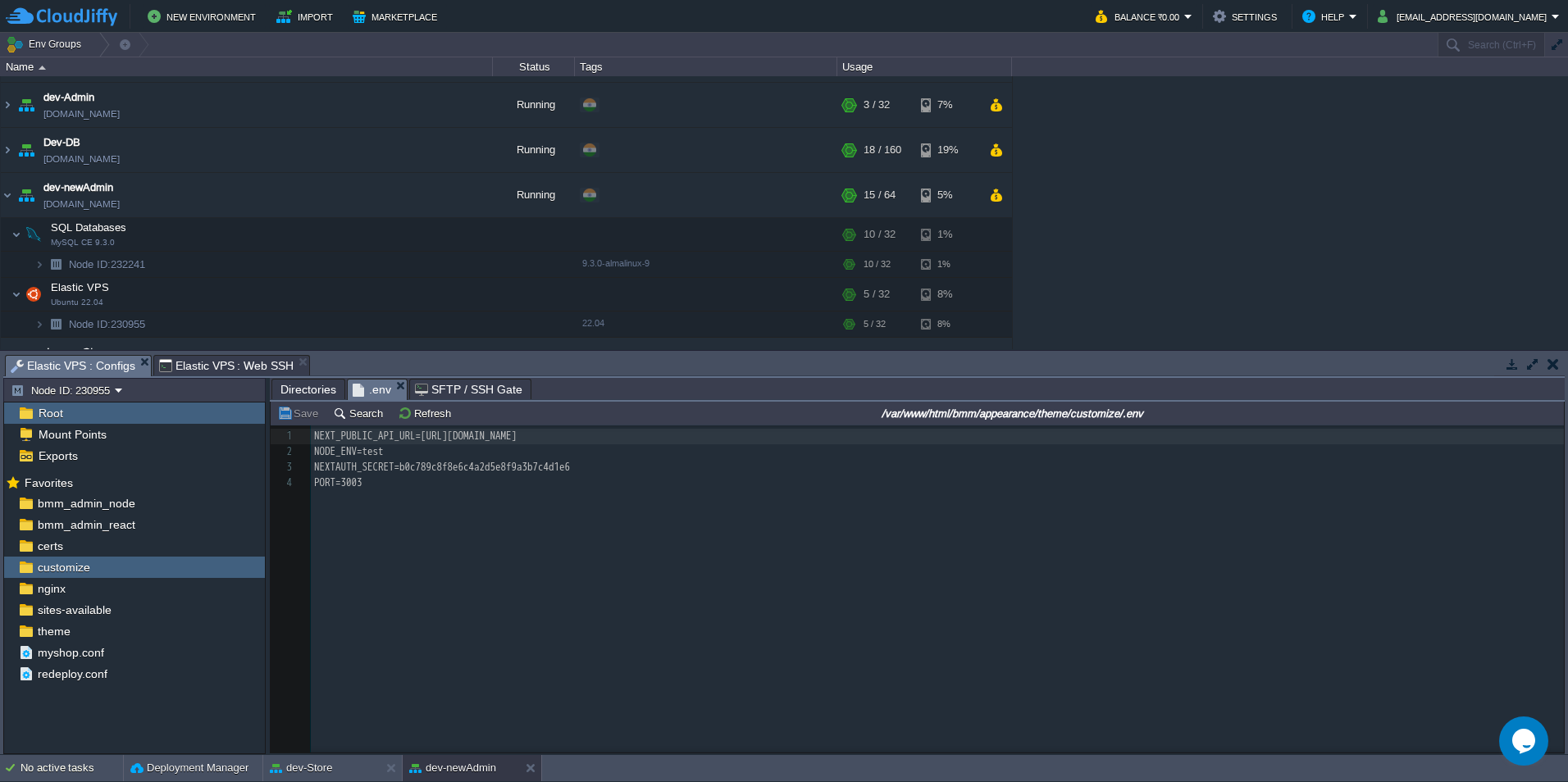 click on "Elastic VPS : Web SSH" at bounding box center (226, 366) 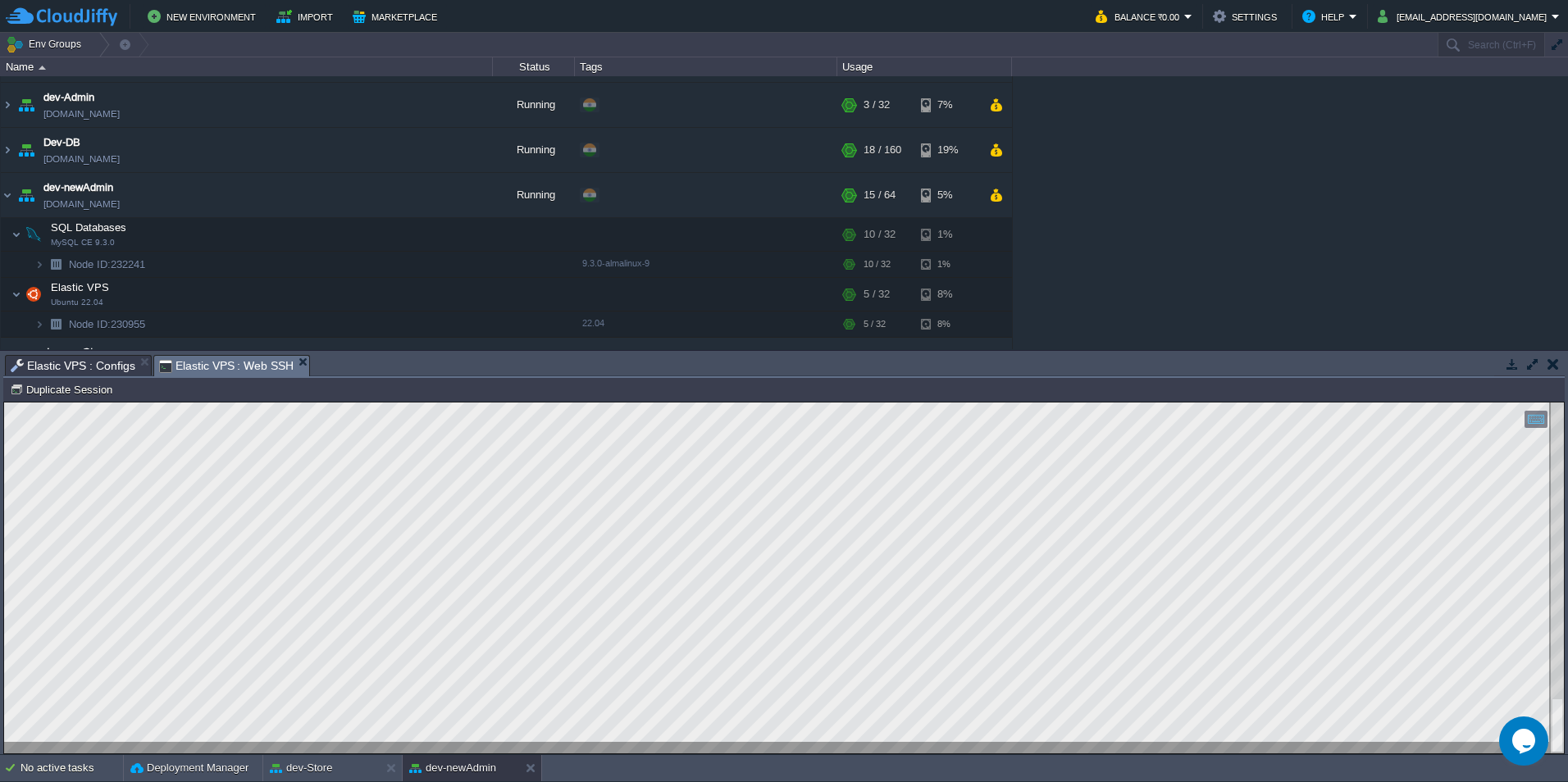 click on "Elastic VPS : Configs" at bounding box center [73, 366] 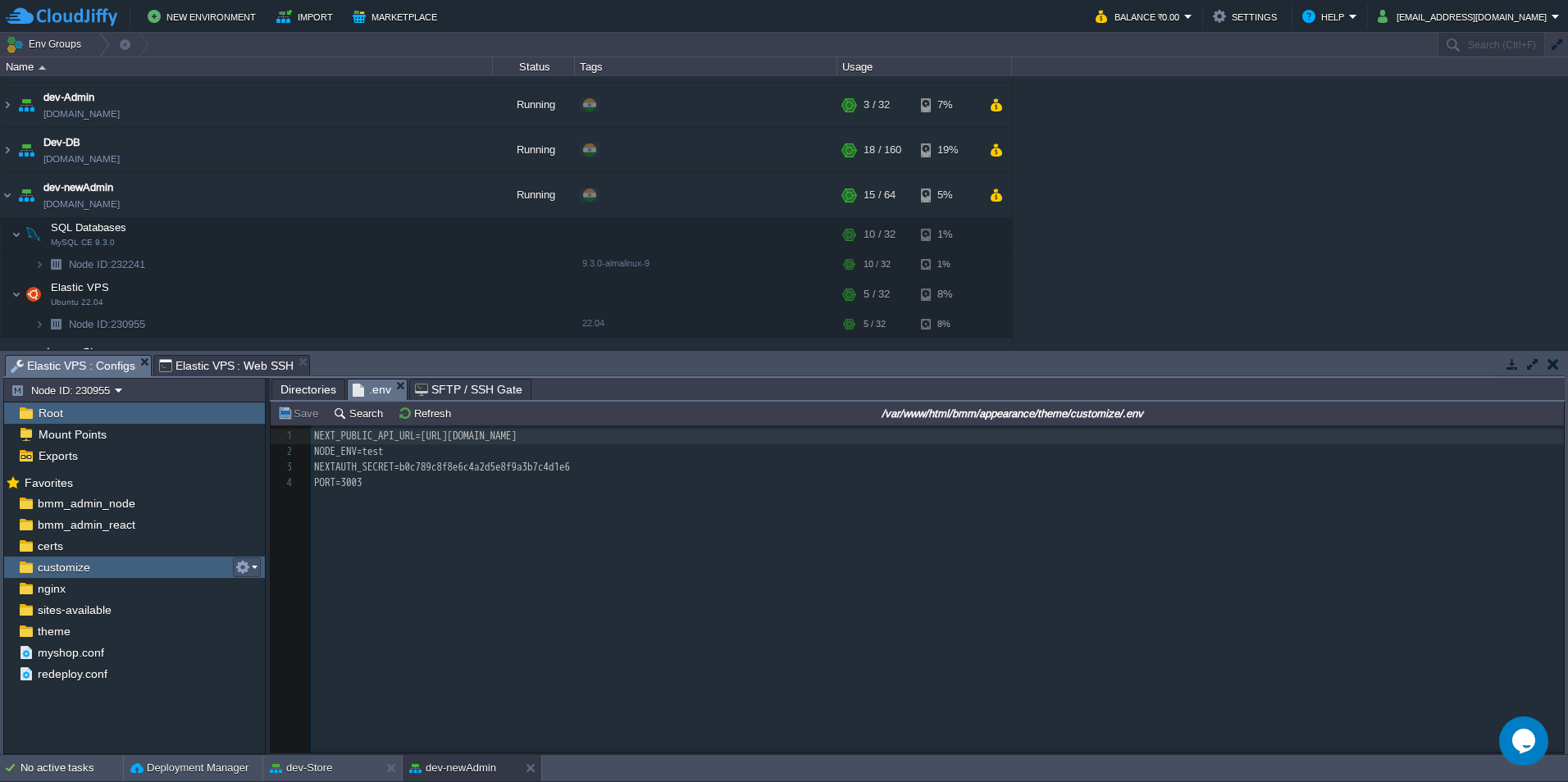 click at bounding box center (243, 567) 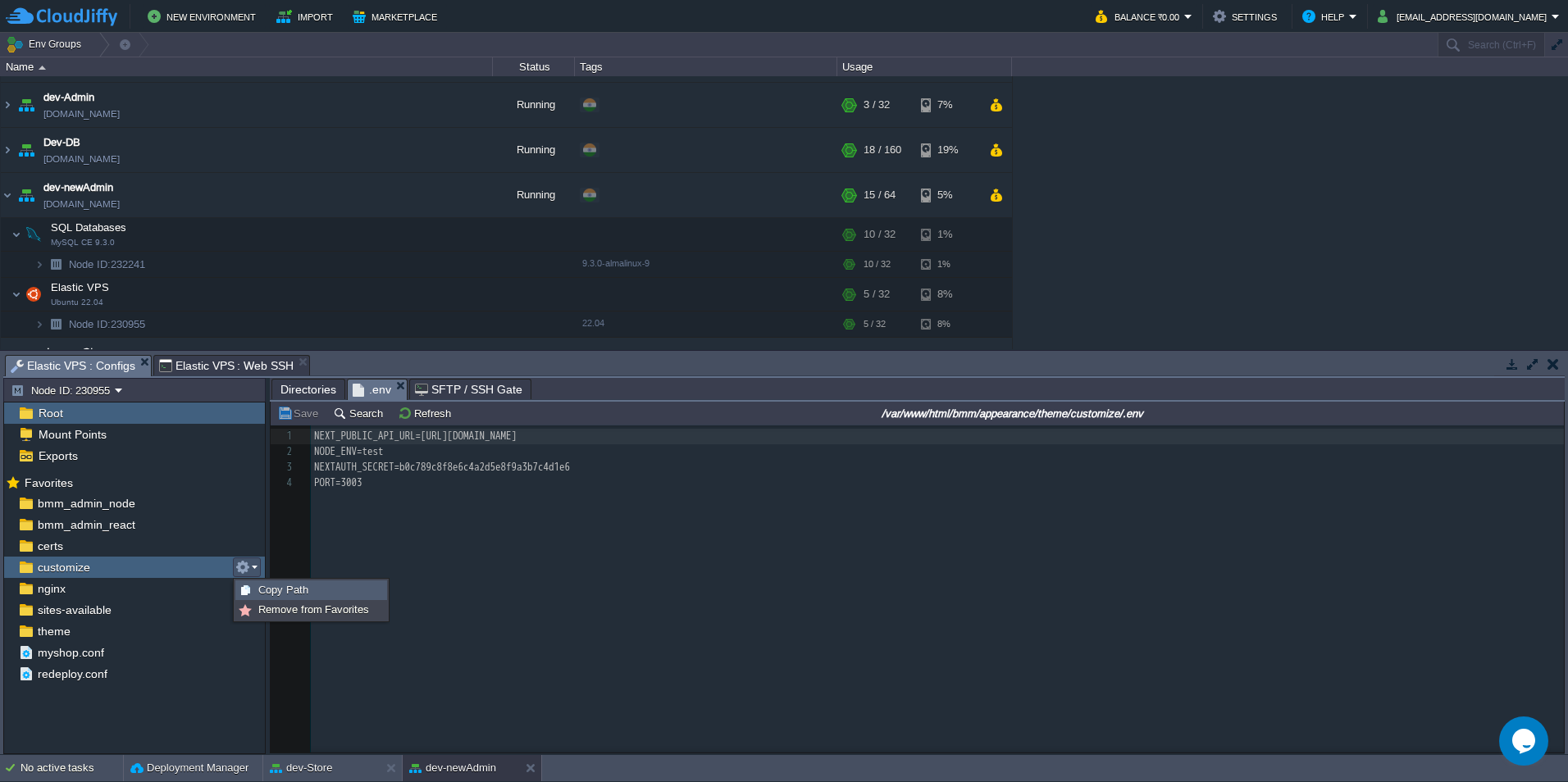 click on "Copy Path /var/www/html/bmm/appearance/theme/customize" at bounding box center [311, 590] 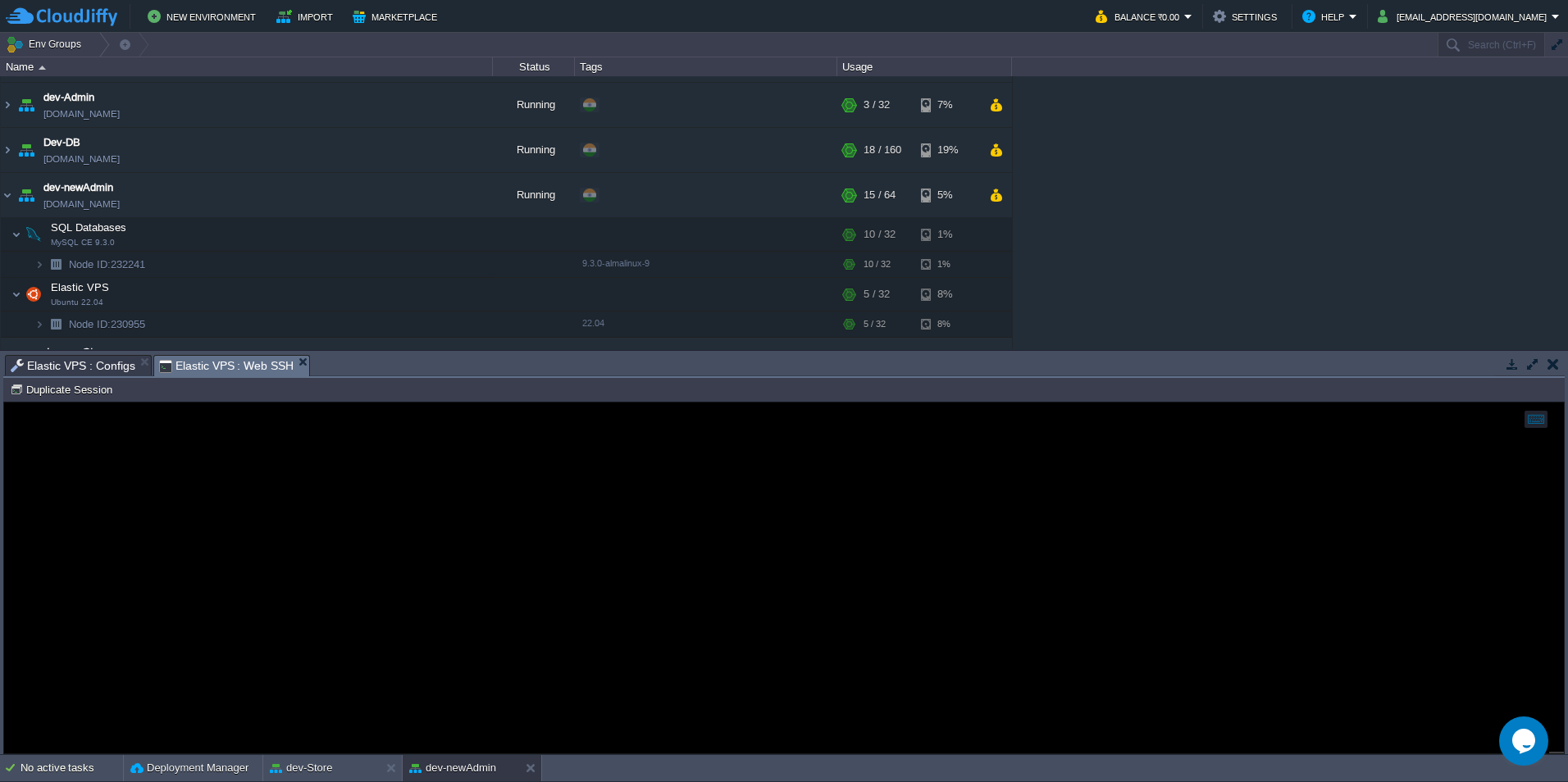 click on "Elastic VPS : Web SSH" at bounding box center (232, 366) 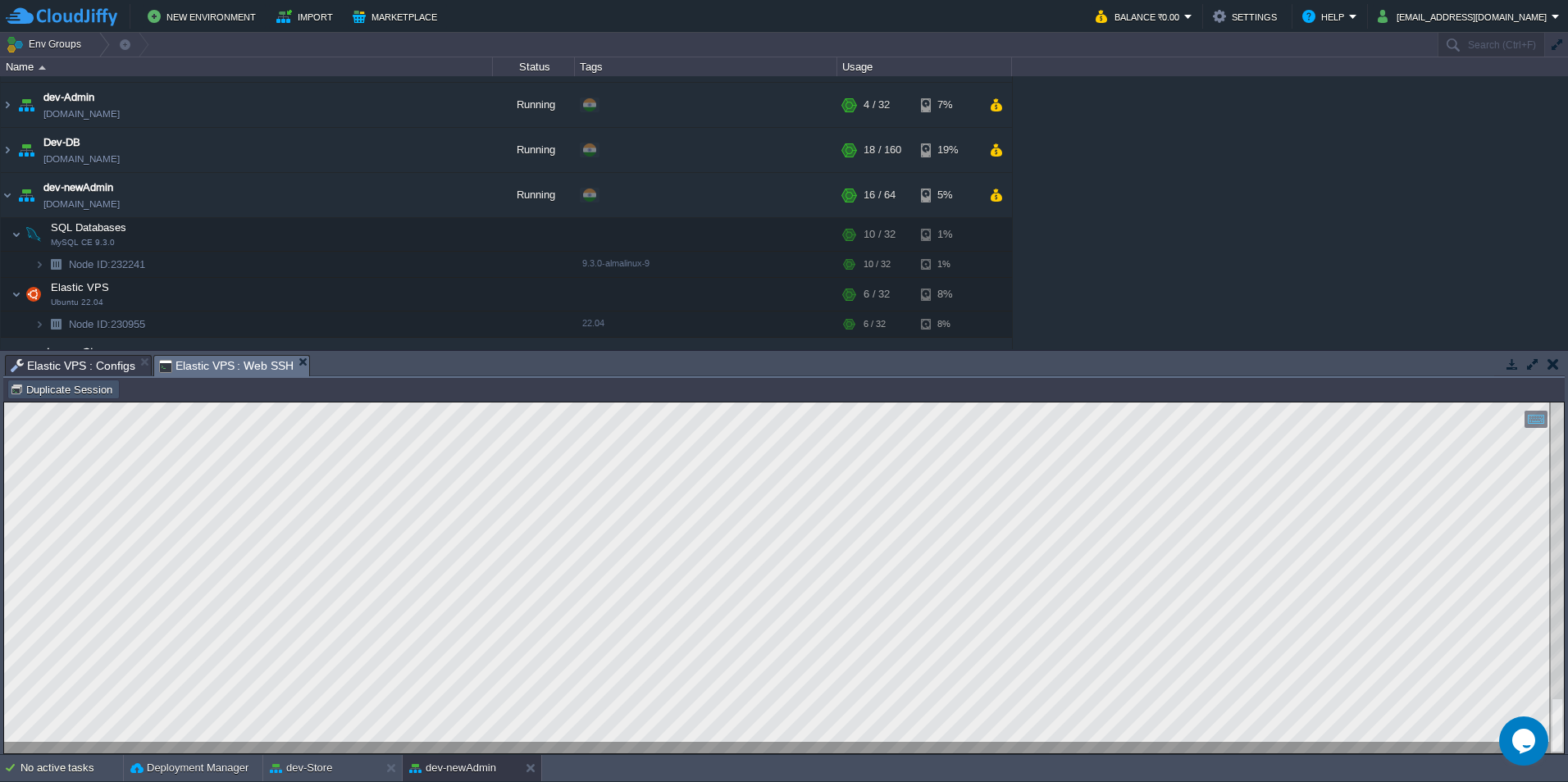 click on "Duplicate Session" at bounding box center (63, 389) 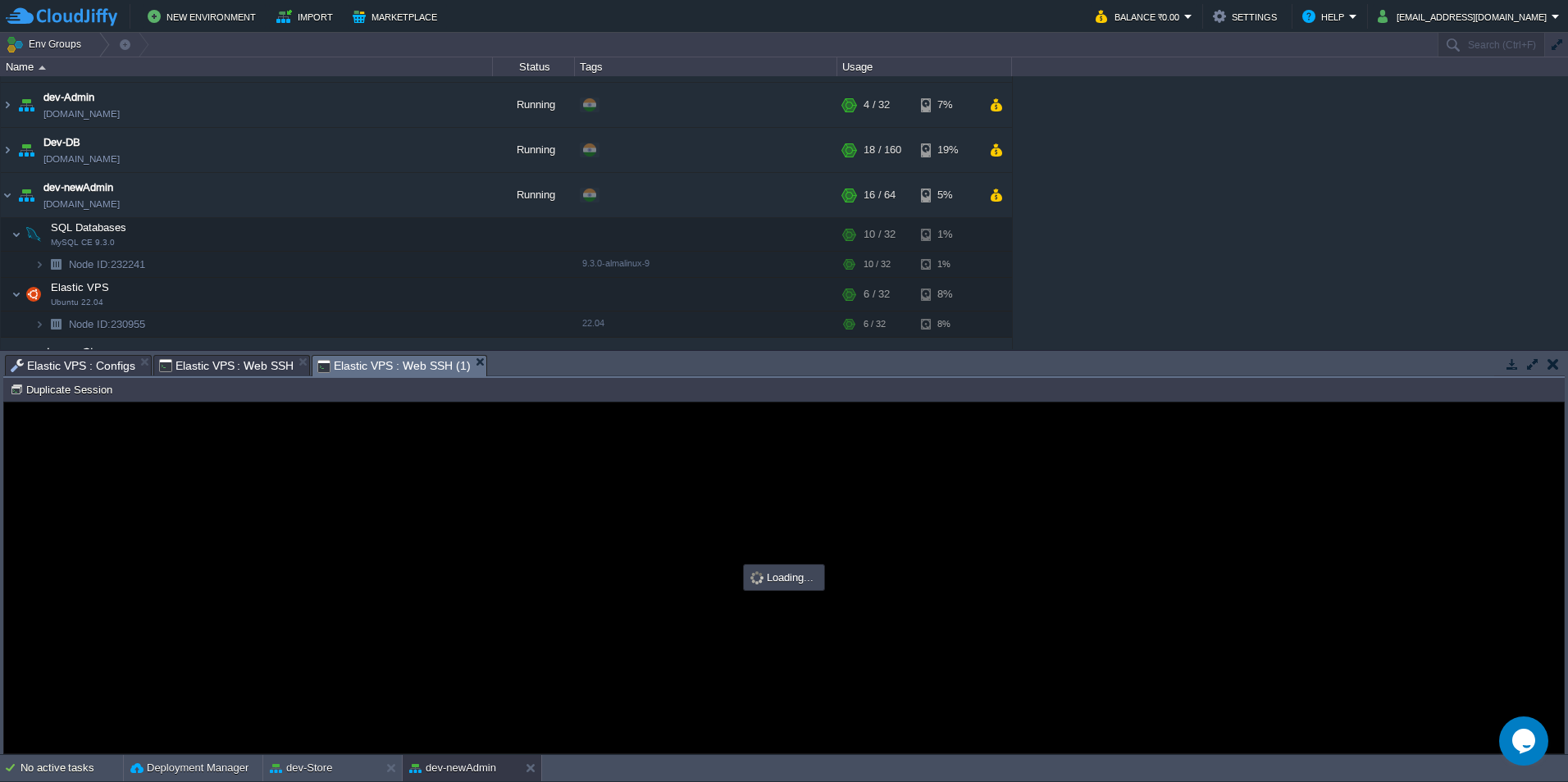 scroll, scrollTop: 0, scrollLeft: 0, axis: both 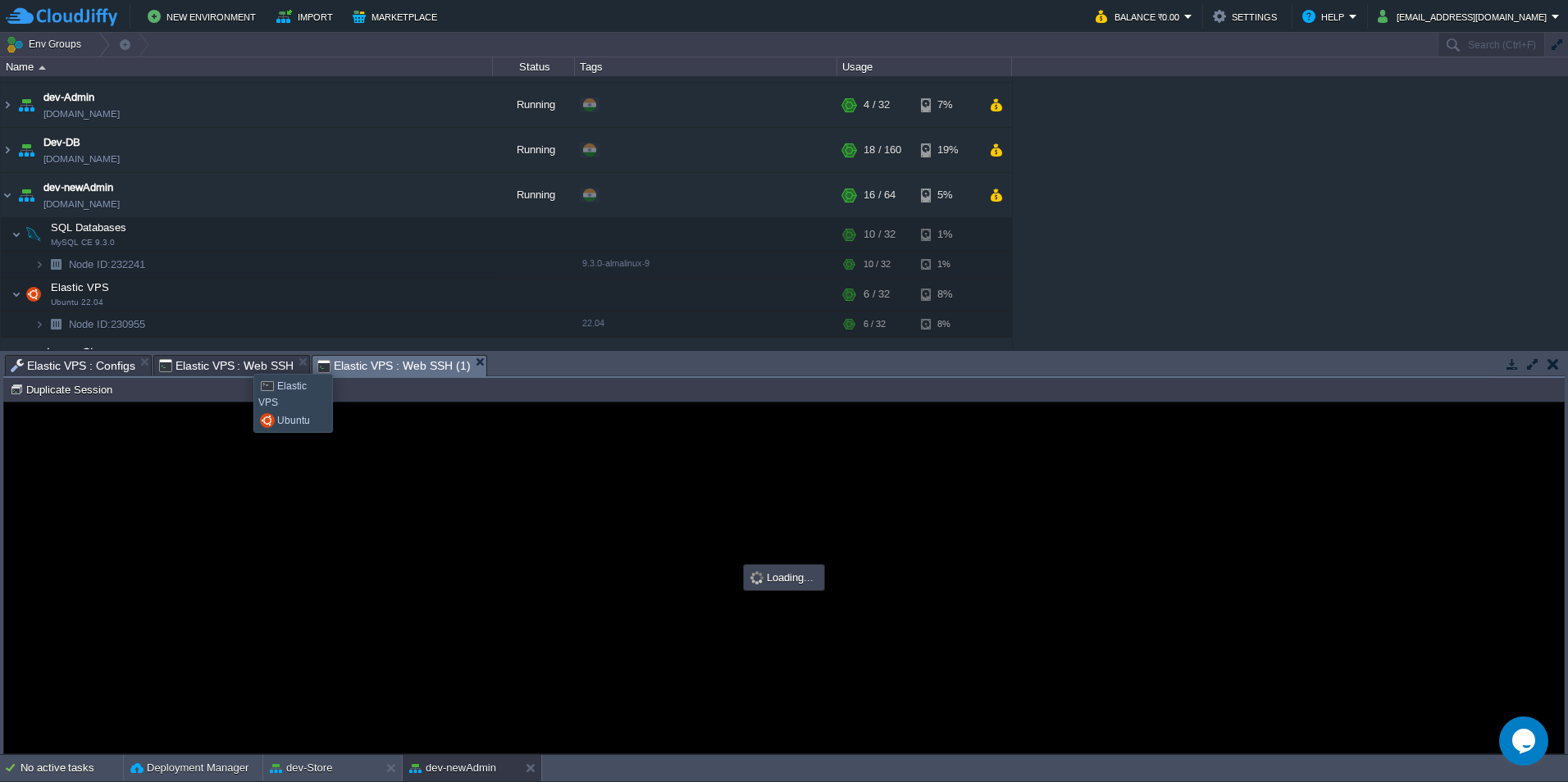 type on "#000000" 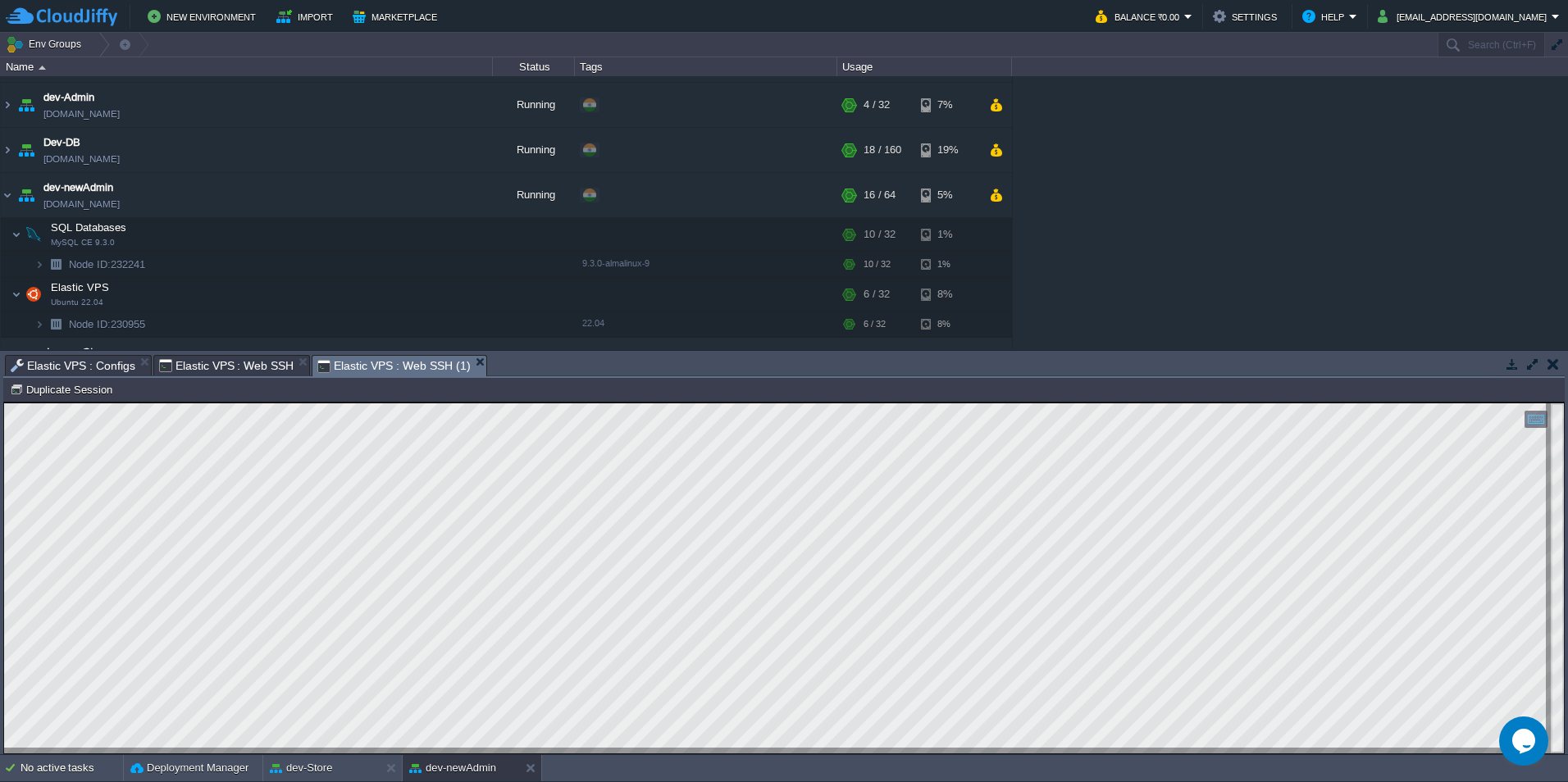 click on "Elastic VPS : Configs" at bounding box center [73, 366] 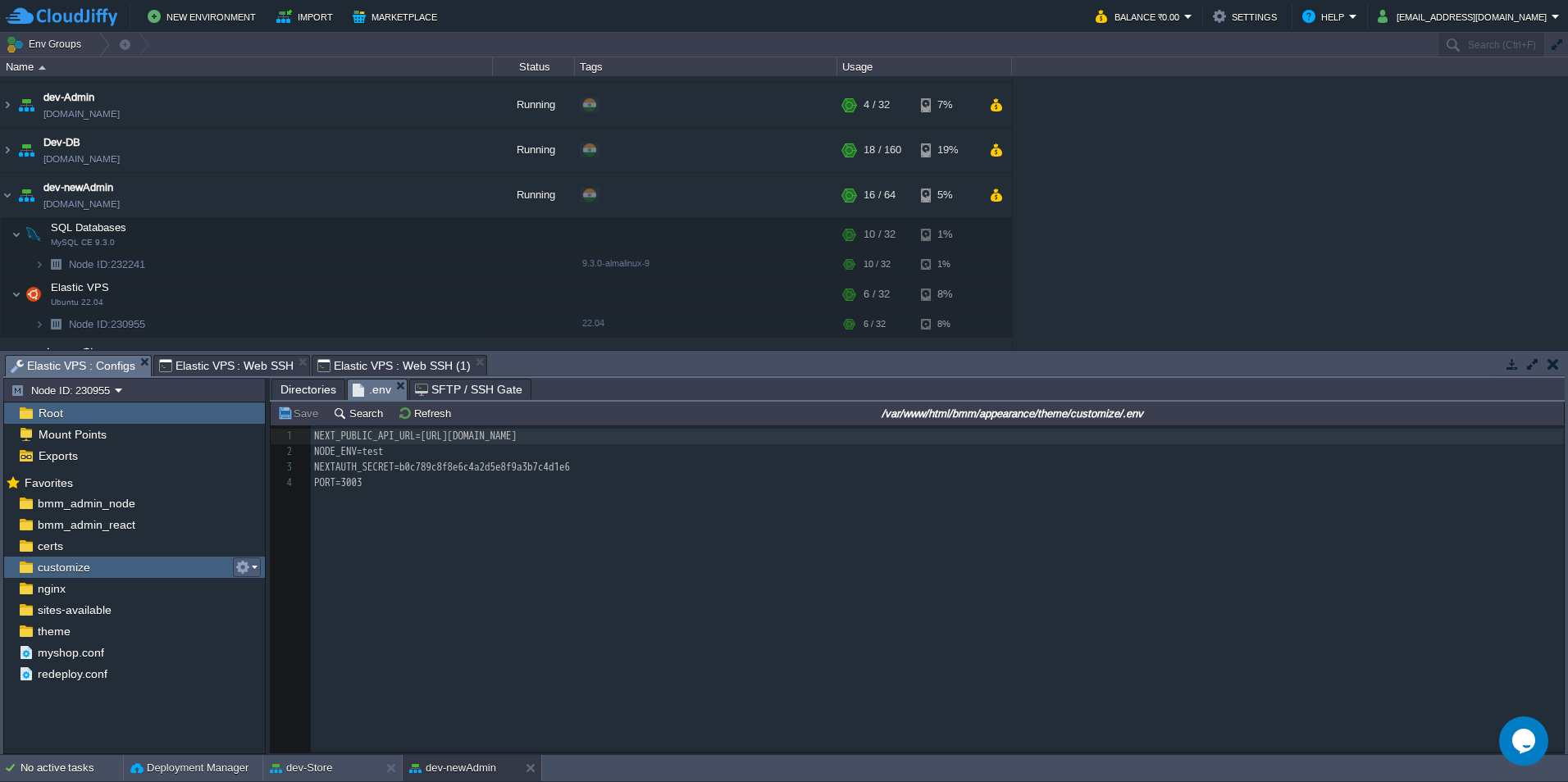 click at bounding box center (246, 567) 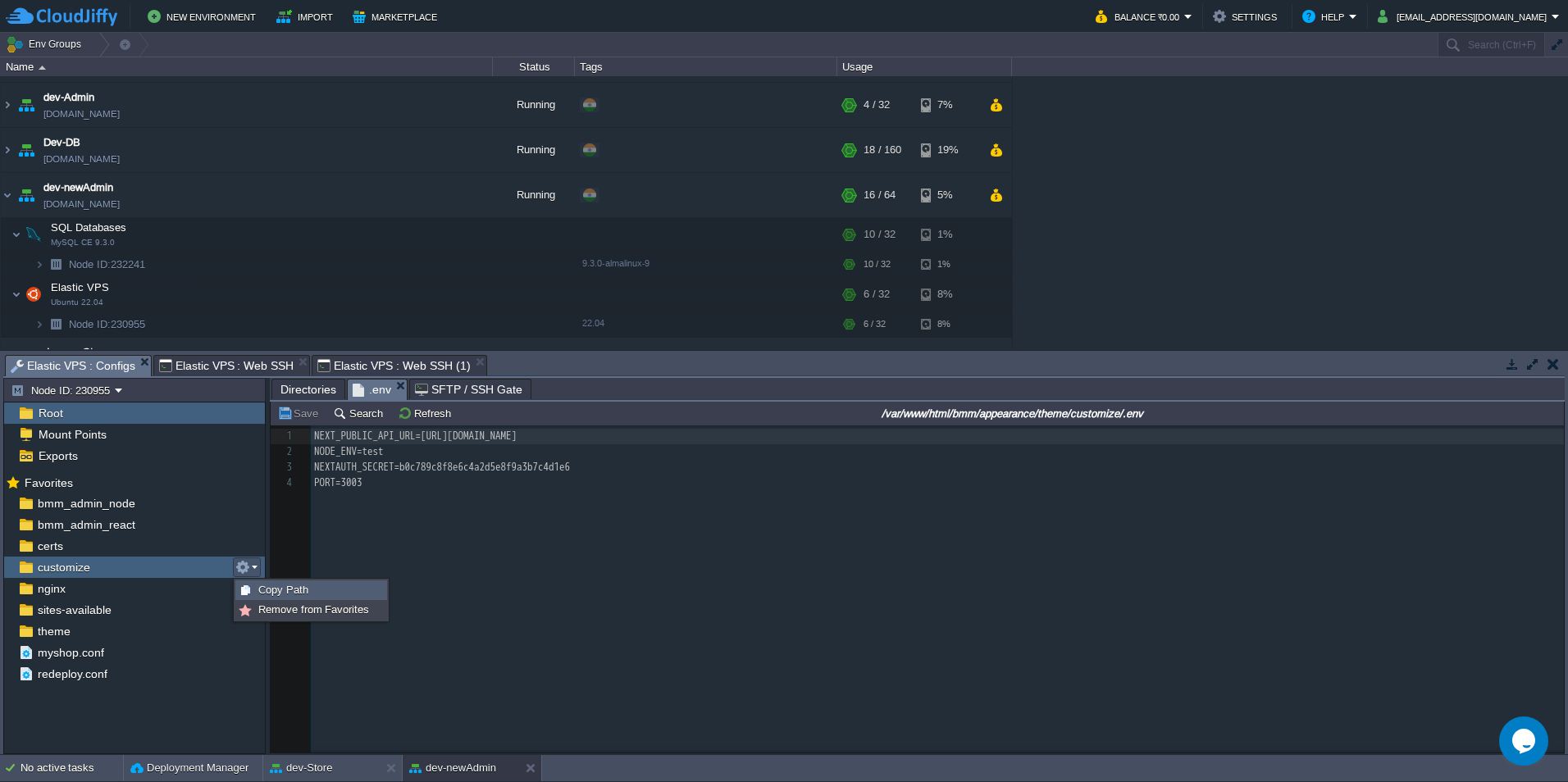 click on "Copy Path /var/www/html/bmm/appearance/theme/customize" at bounding box center [311, 590] 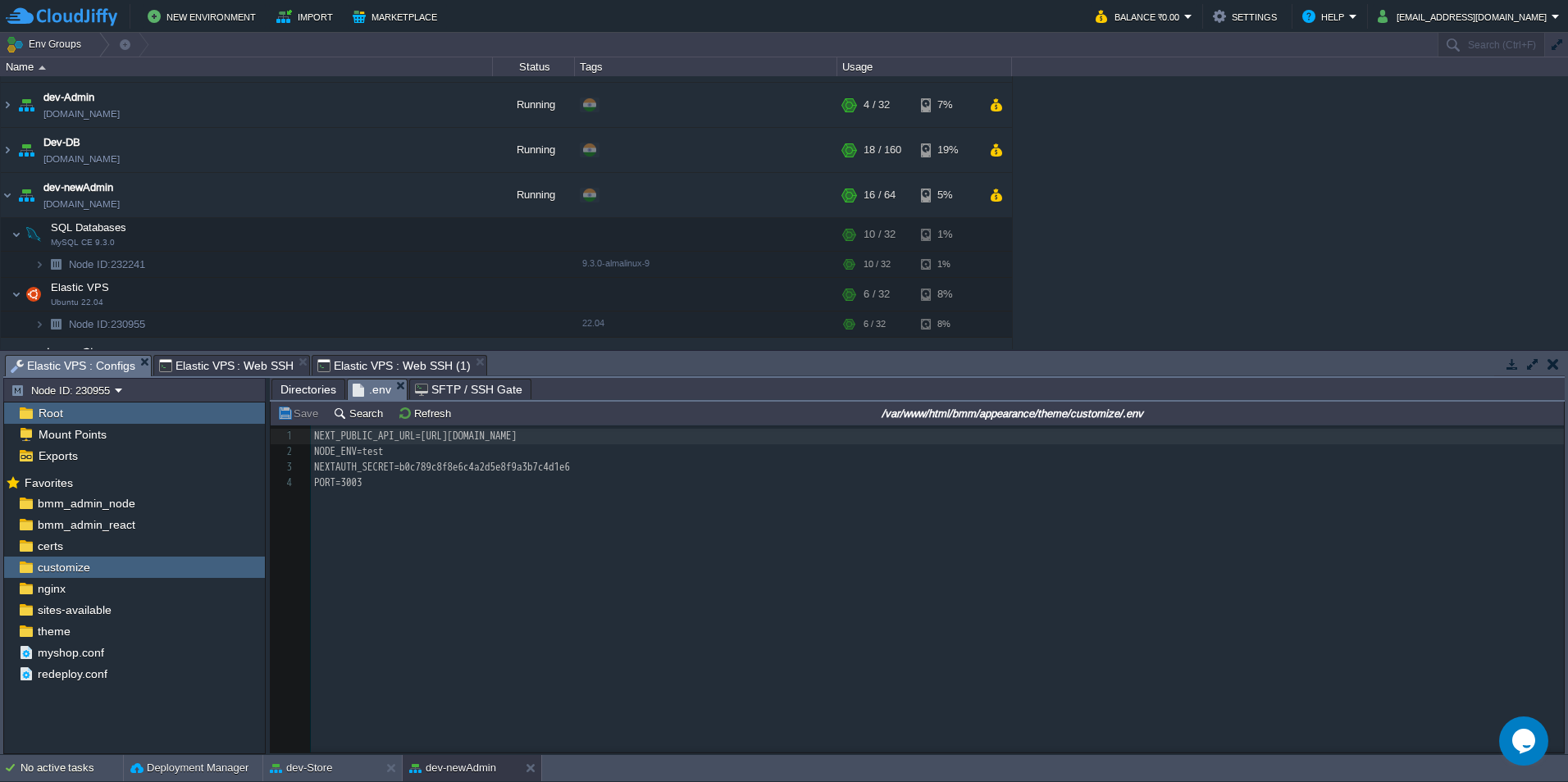 click on "Elastic VPS : Web SSH (1)" at bounding box center [394, 366] 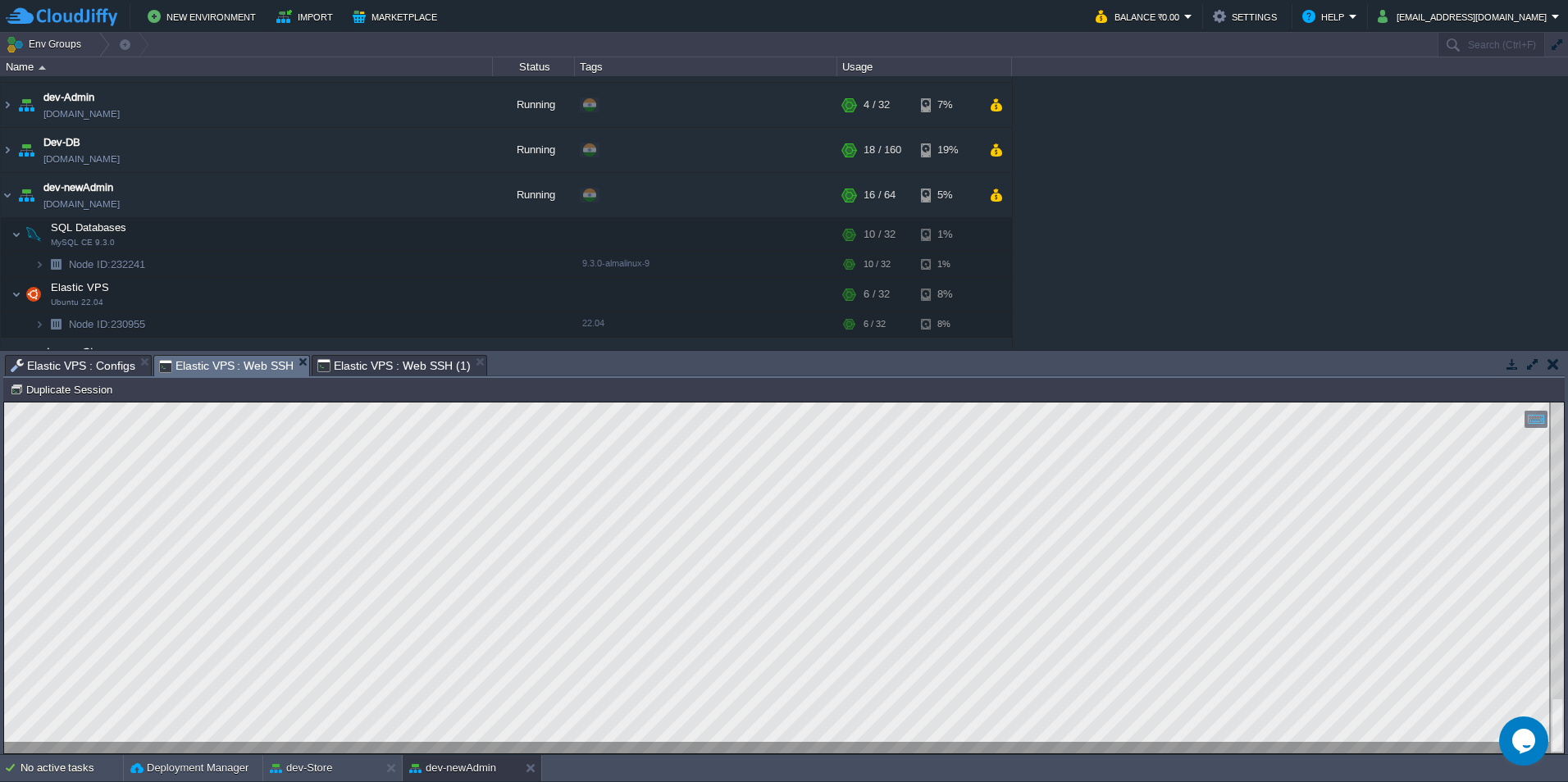 click on "Elastic VPS : Web SSH" at bounding box center (226, 366) 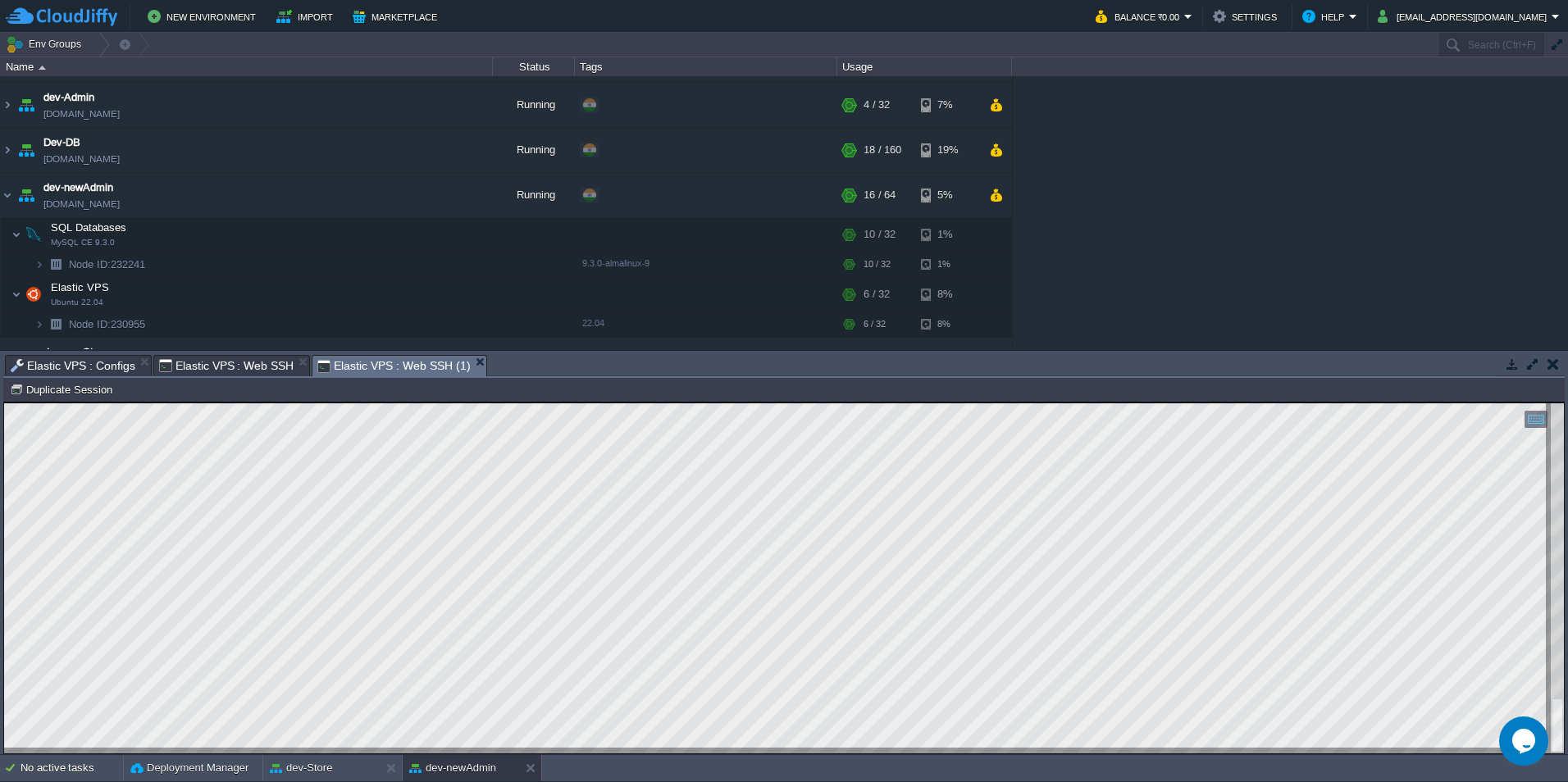 click on "Elastic VPS : Web SSH (1)" at bounding box center [394, 366] 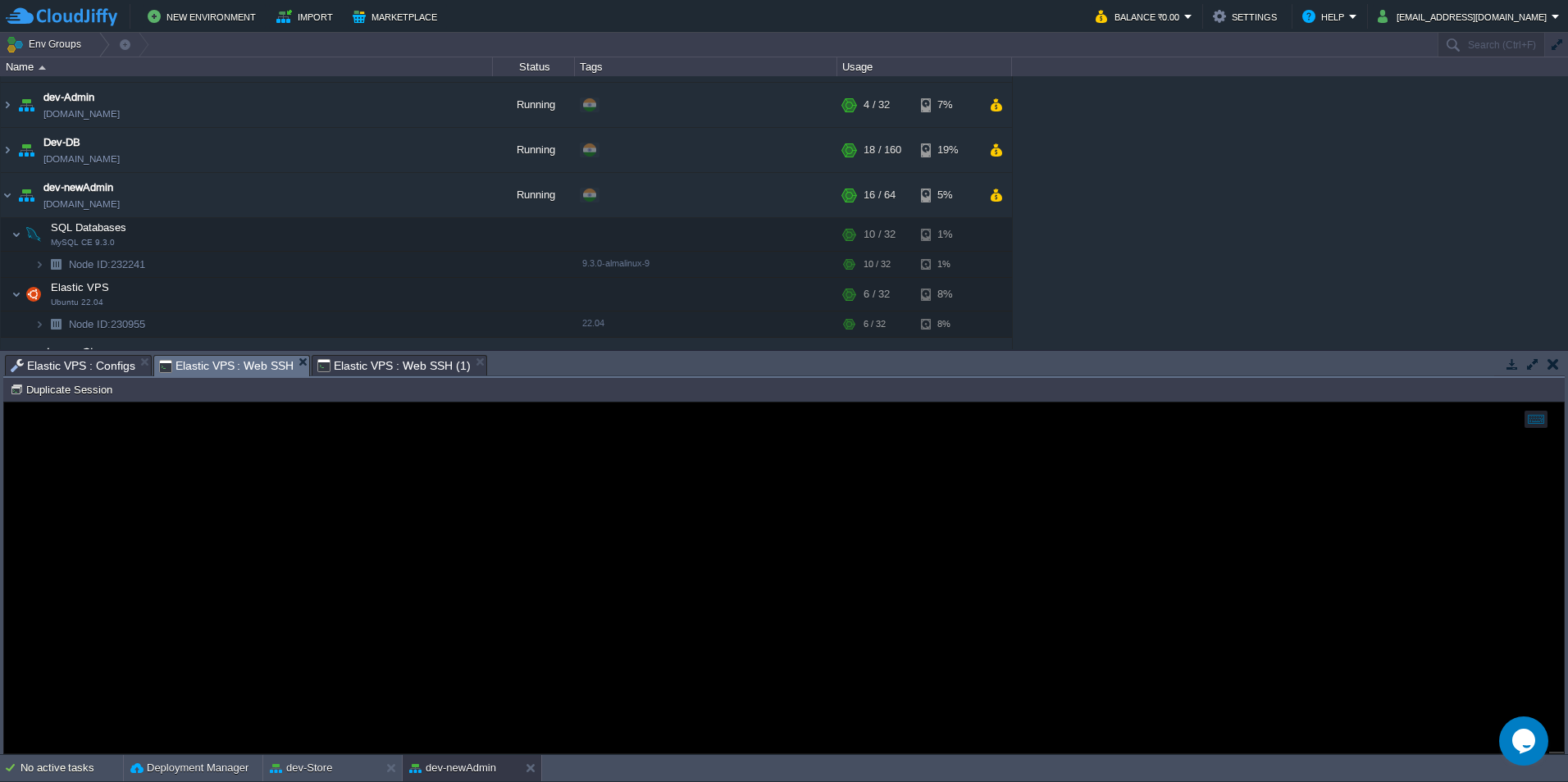 click on "Elastic VPS : Web SSH (1)" at bounding box center [394, 366] 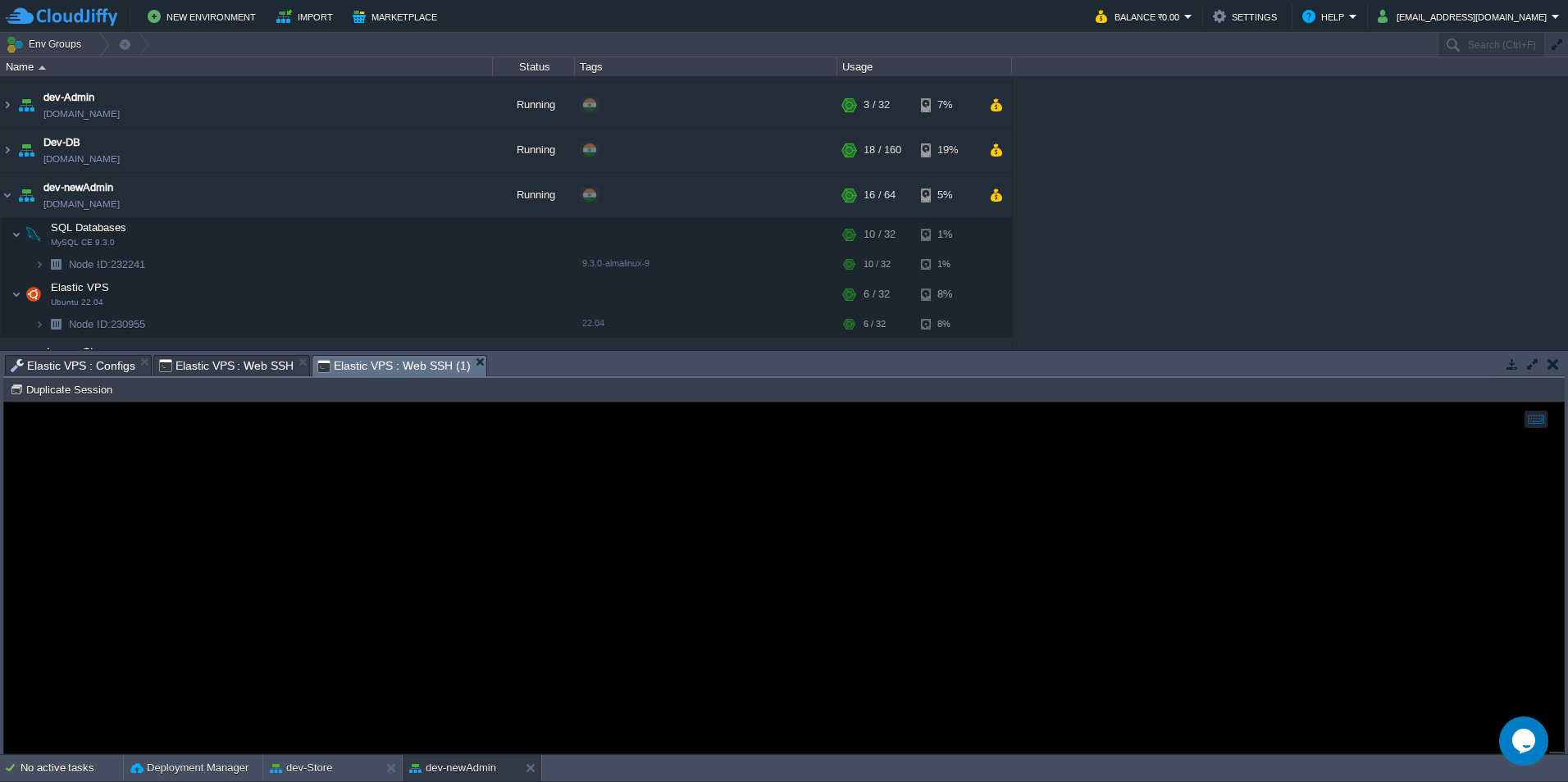 click on "Elastic VPS : Web SSH (1)" at bounding box center [394, 366] 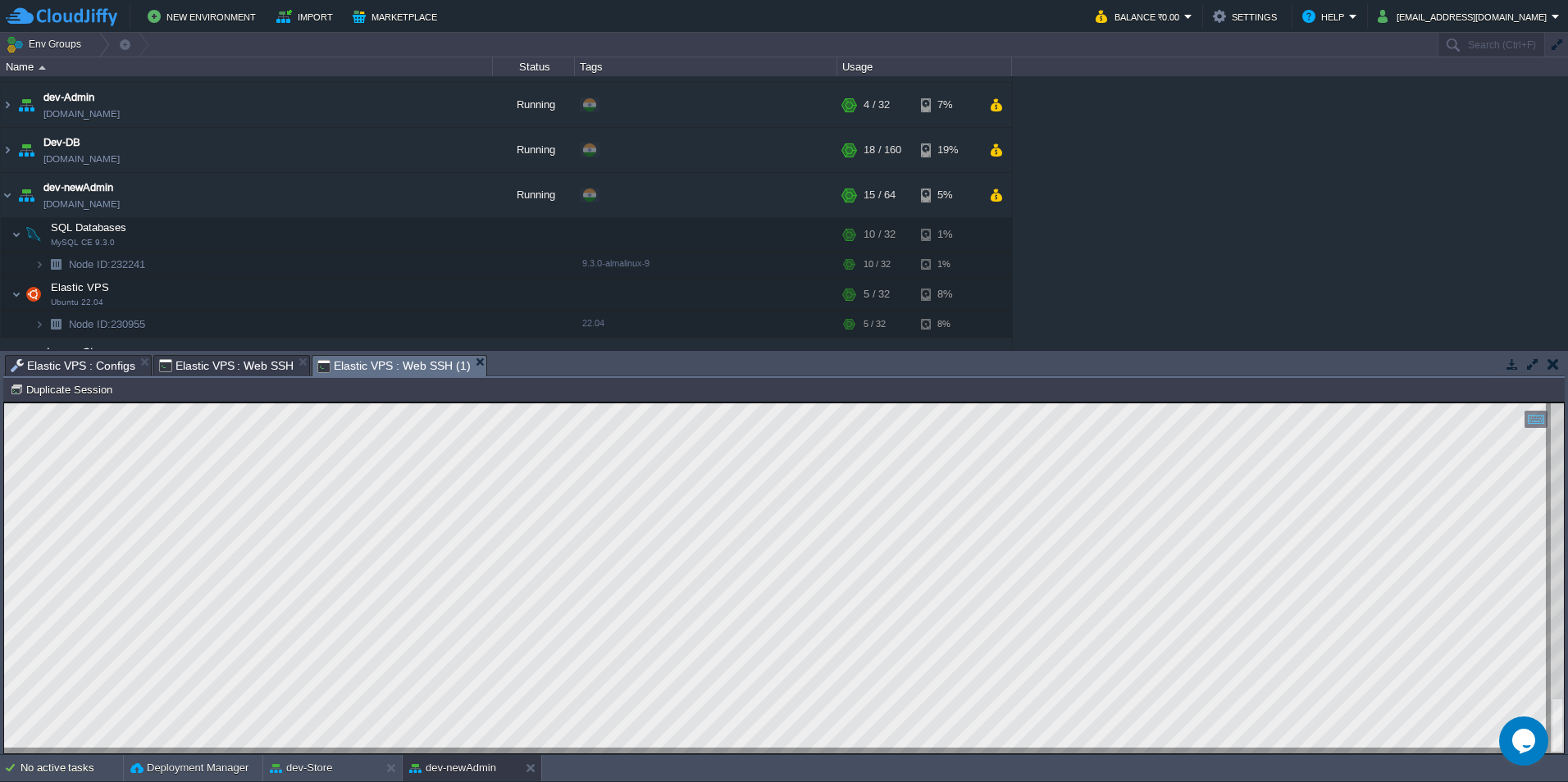 click on "Elastic VPS : Web SSH" at bounding box center (226, 366) 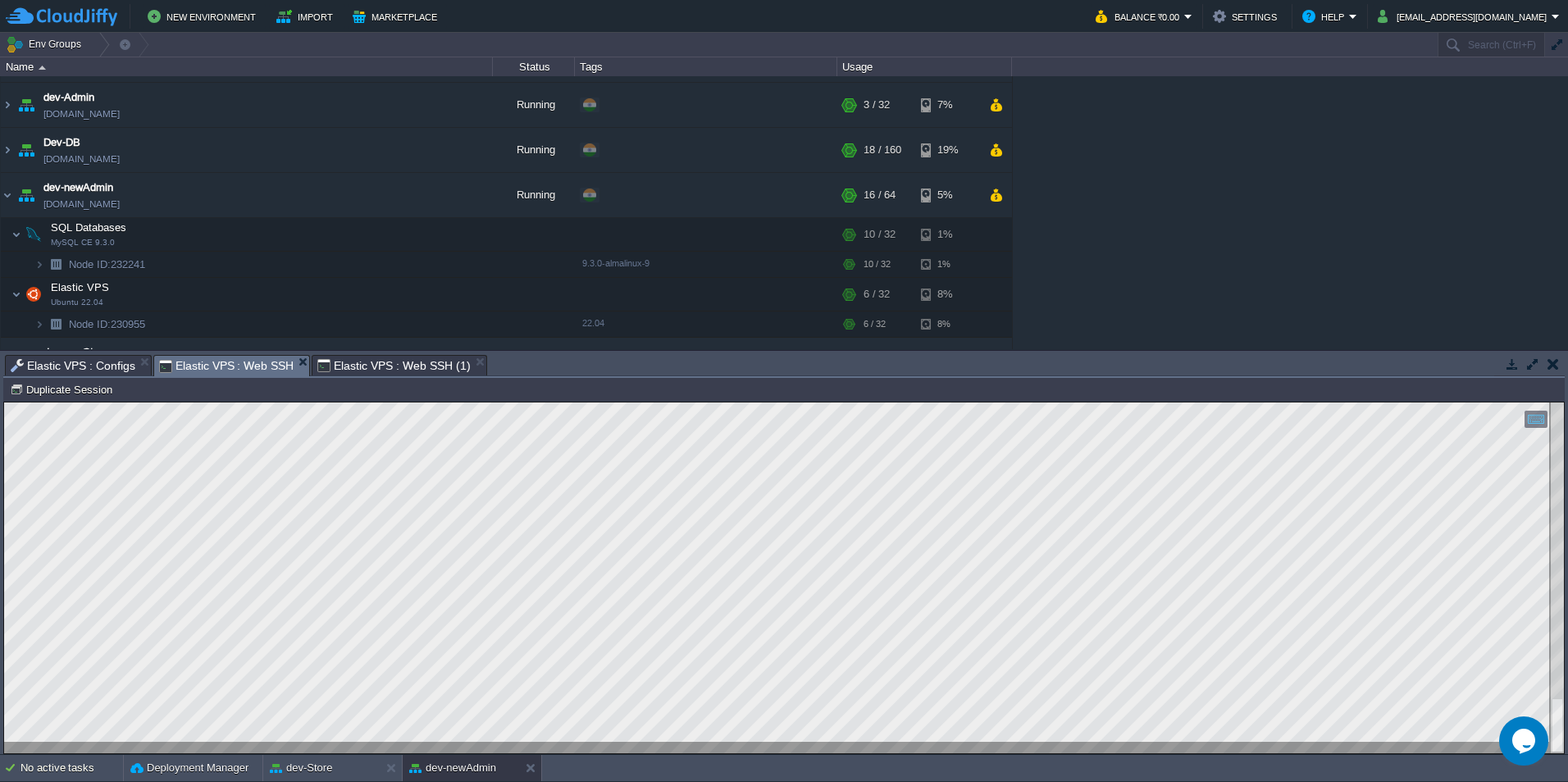 click on "Elastic VPS : Configs" at bounding box center (73, 366) 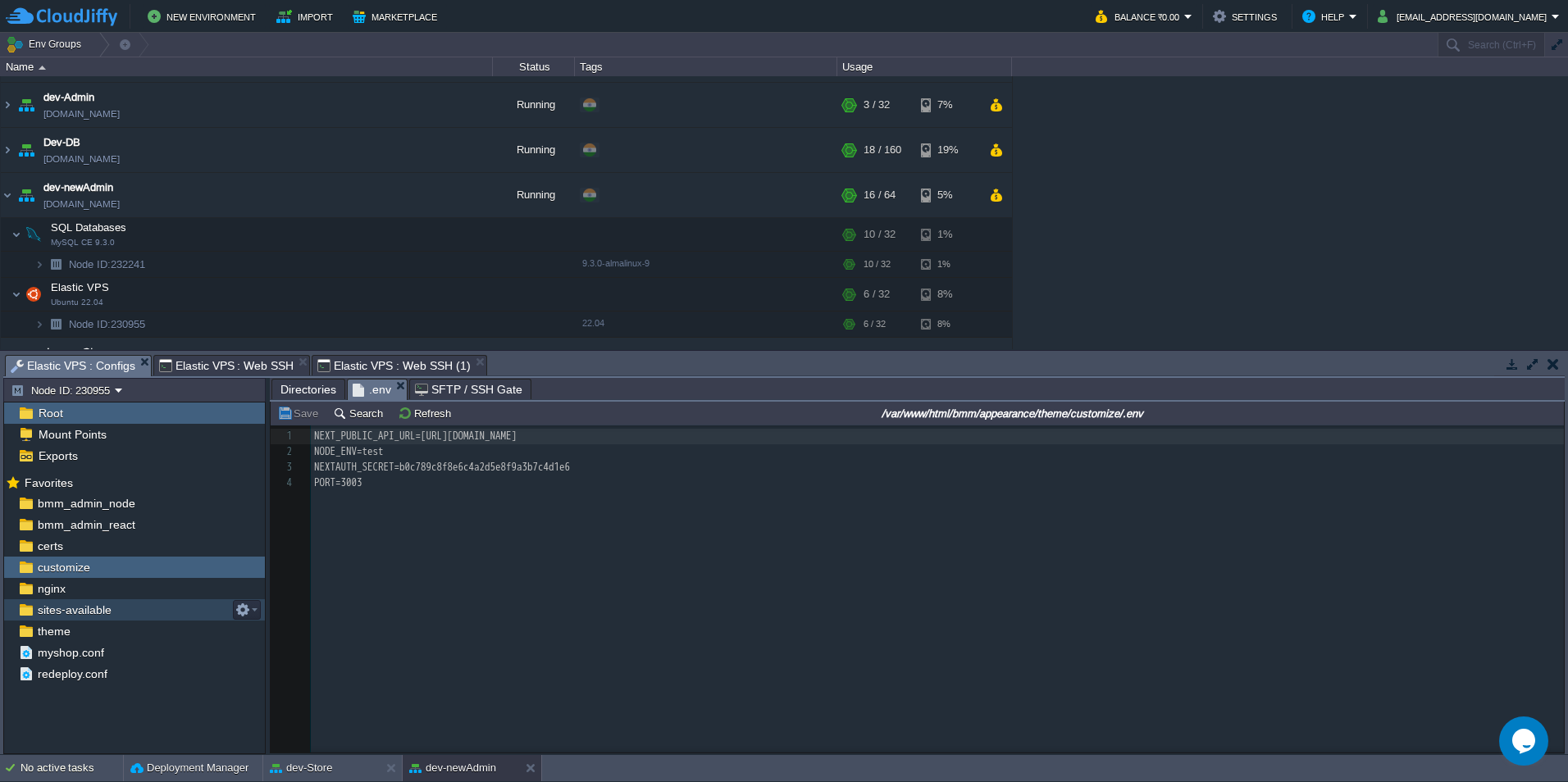 click on "sites-available" at bounding box center [74, 610] 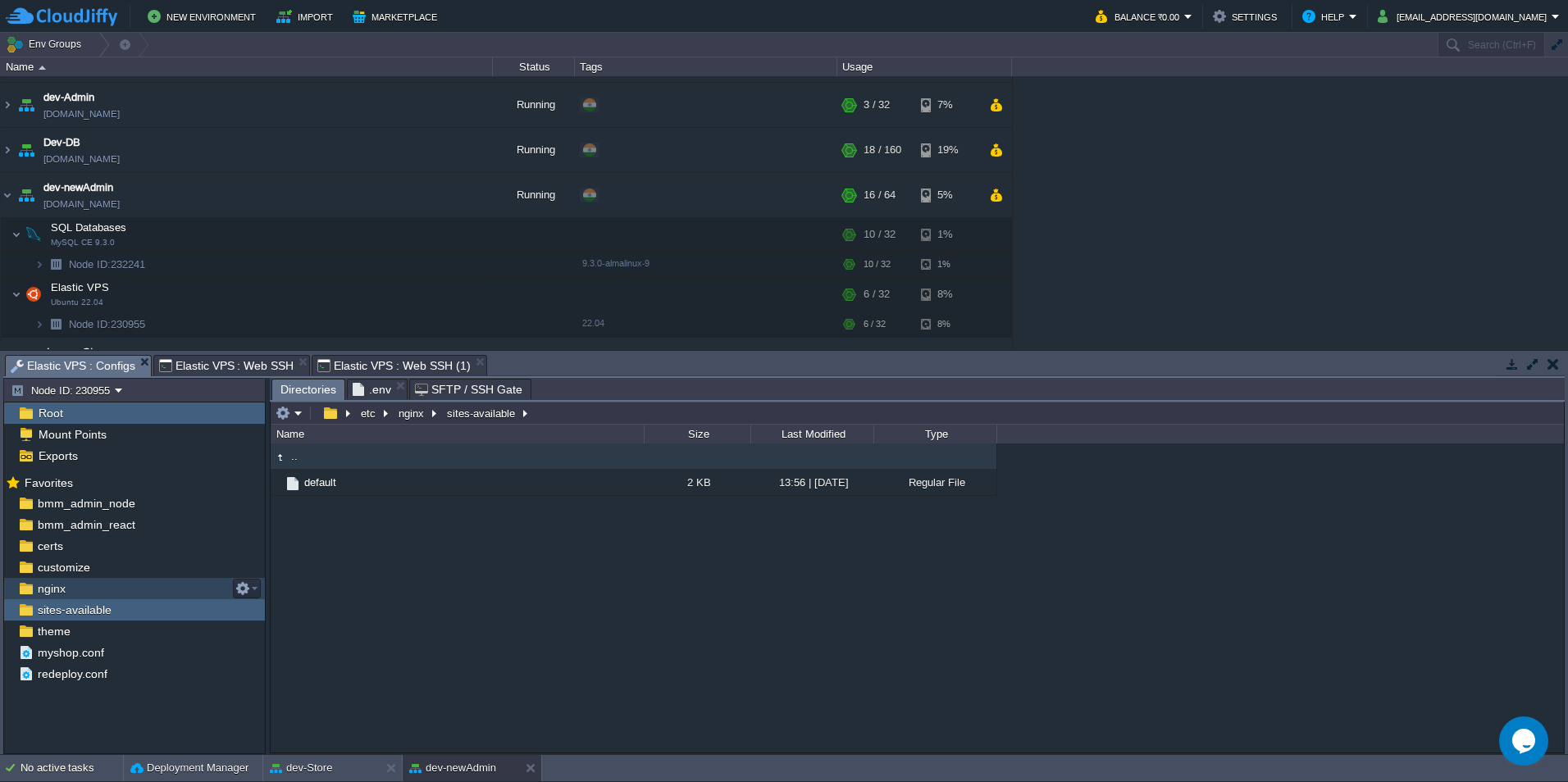click on "nginx" at bounding box center [134, 589] 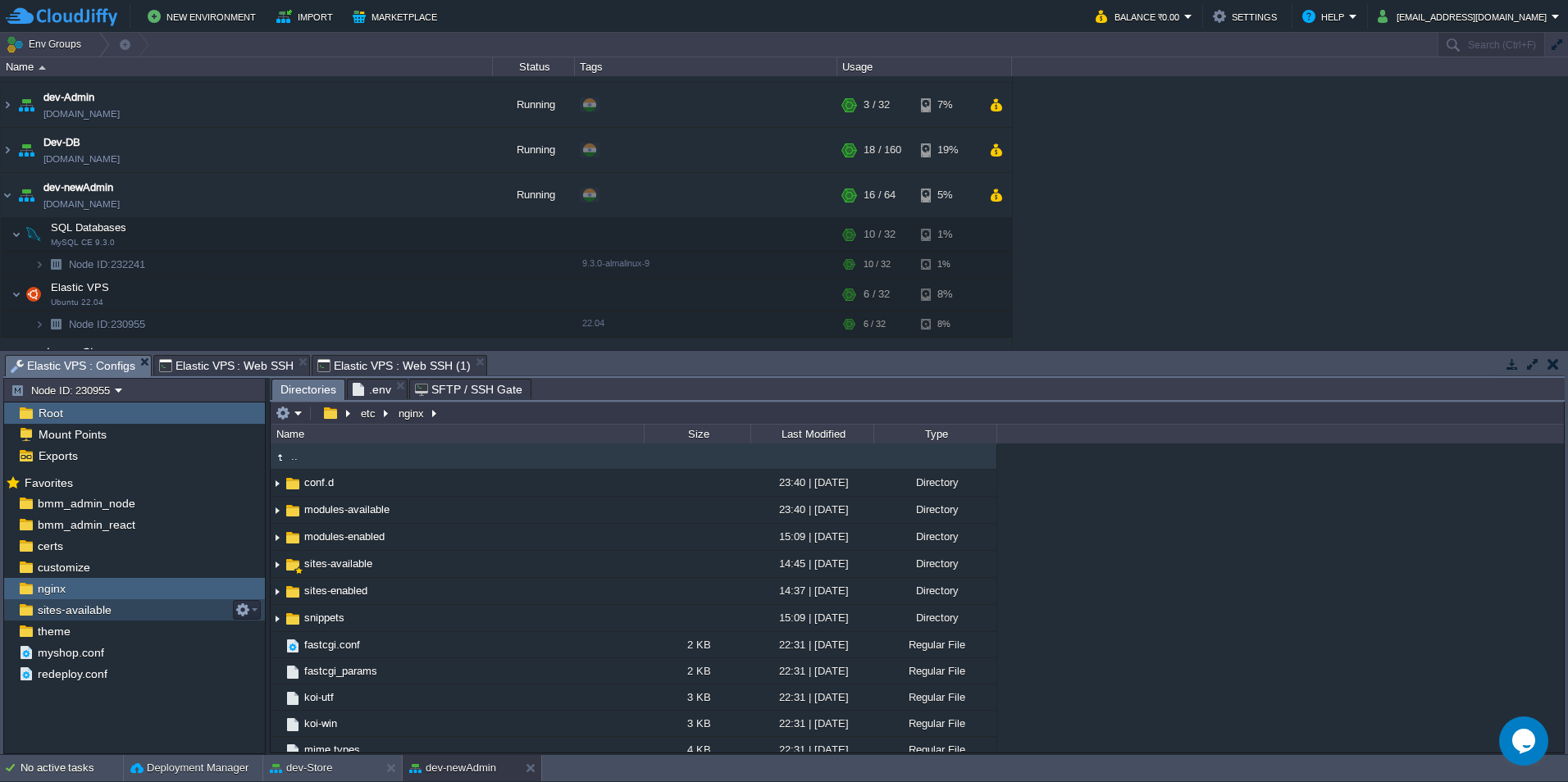 click on "sites-available" at bounding box center (74, 610) 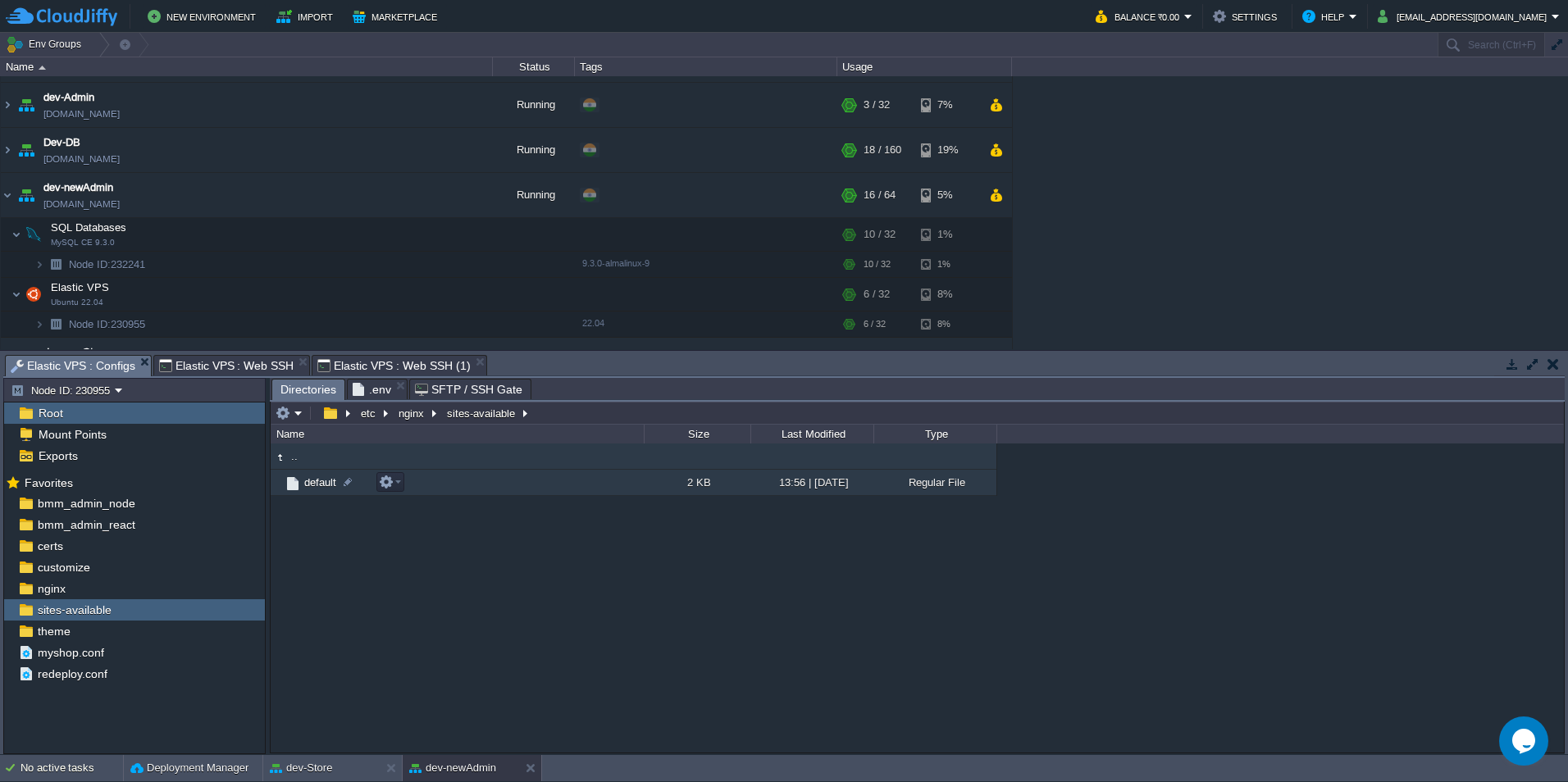 click on "default" at bounding box center (320, 482) 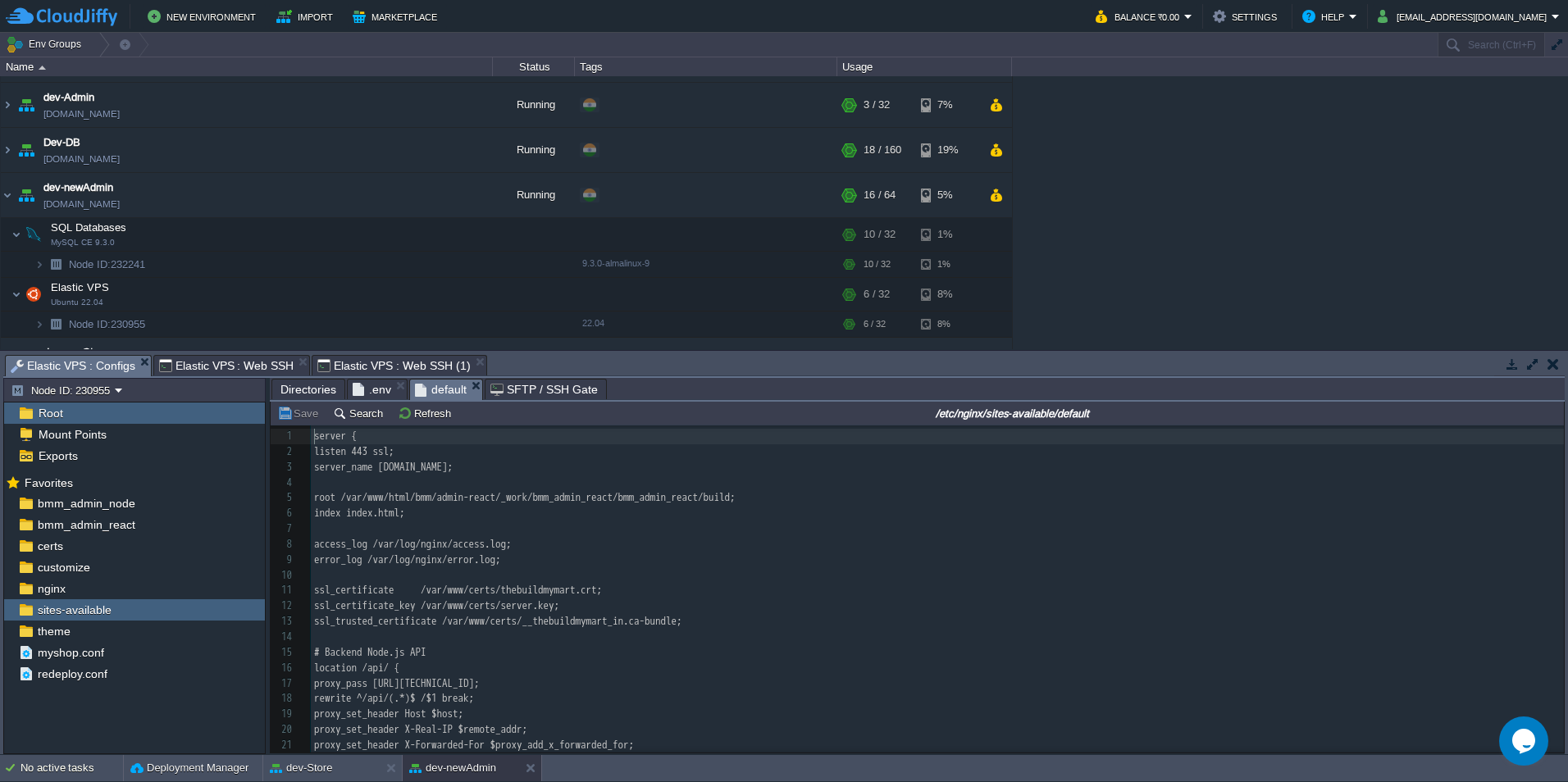 scroll, scrollTop: 6, scrollLeft: 0, axis: vertical 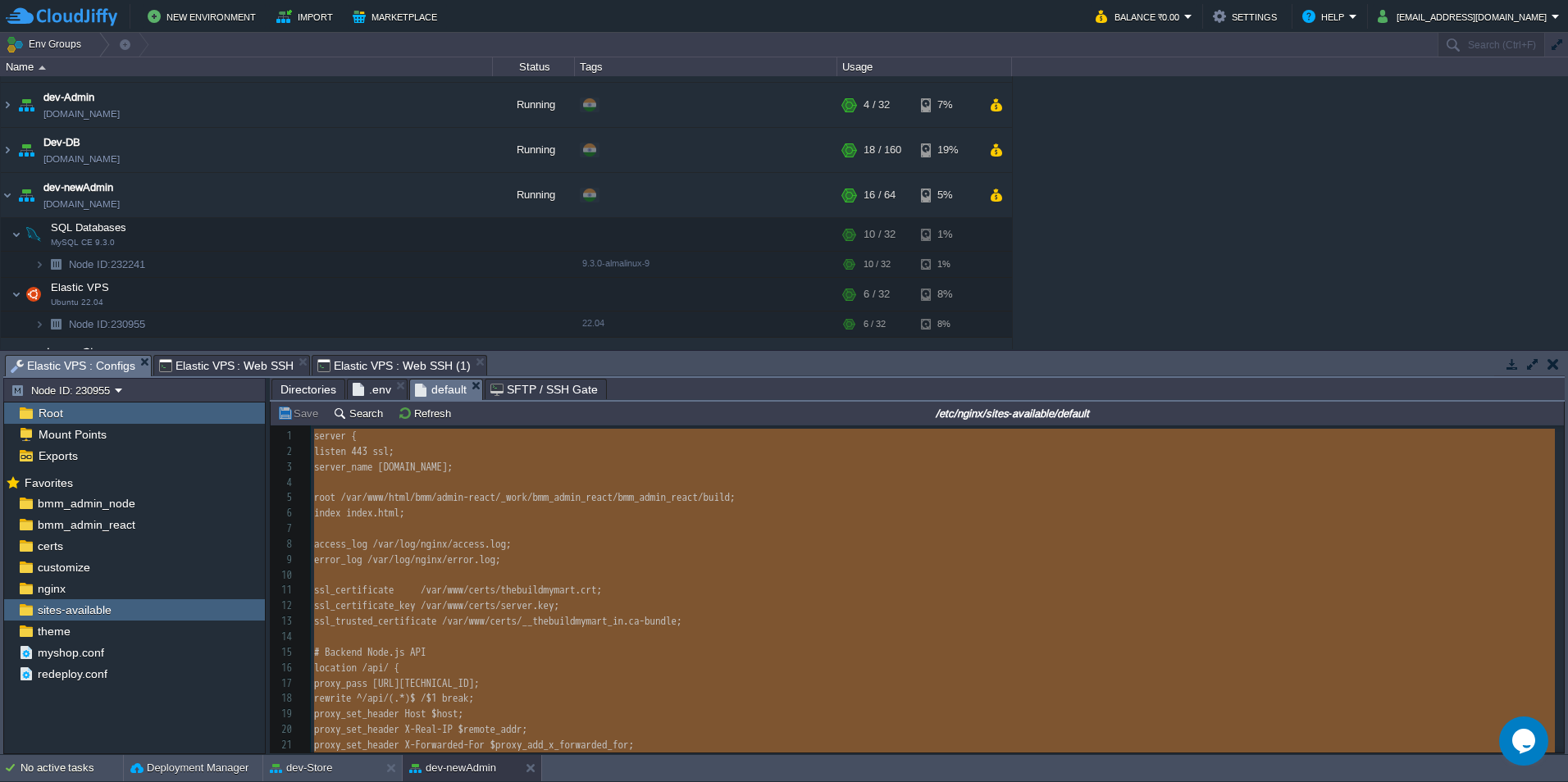 type on "-" 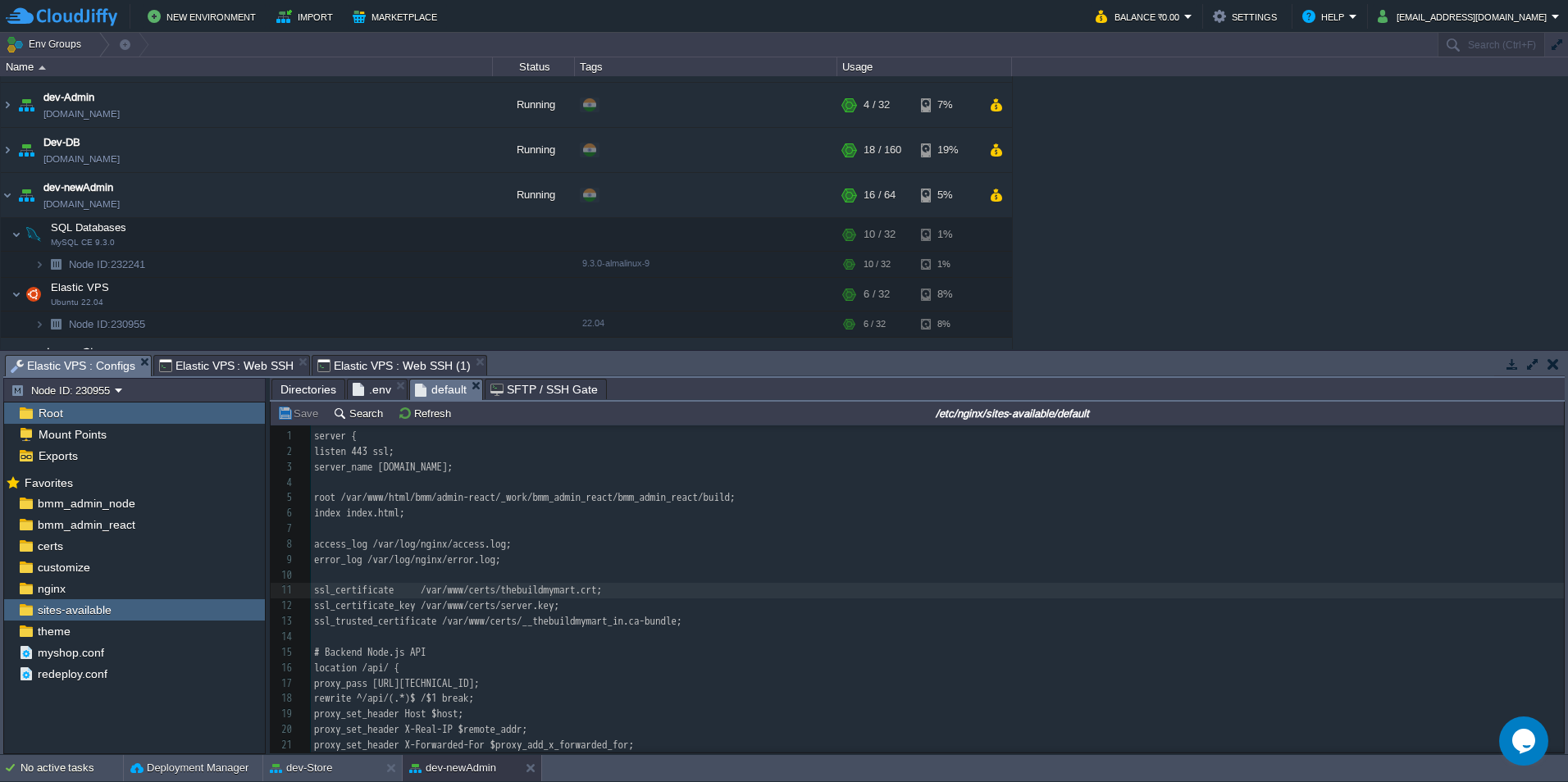 click on "x }   1 server { 2     listen 443 ssl; 3     server_name [DOMAIN_NAME]; 4 ​ 5     root /var/www/html/bmm/admin-react/_work/bmm_admin_react/bmm_admin_react/build; 6     index index.html; 7 ​ 8     access_log /var/log/nginx/access.log; 9     error_log /var/log/nginx/error.log; 10 ​ 11     ssl_certificate     /var/www/certs/thebuildmymart.crt; 12     ssl_certificate_key /var/www/certs/server.key; 13     ssl_trusted_certificate /var/www/certs/__thebuildmymart_in.ca-bundle; 14 ​ 15     # Backend Node.js API 16     location /api/ { 17         proxy_pass [URL][TECHNICAL_ID]; 18         rewrite ^/api/(.*)$ /$1 break; 19         proxy_set_header Host $host; 20         proxy_set_header X-Real-IP $remote_addr; 21         proxy_set_header X-Forwarded-For $proxy_add_x_forwarded_for; 22         proxy_set_header X-Forwarded-Proto $scheme; 23     } 24 ​ 25     # Theme Appearance (Next.js app) 26     location /appearance/theme/customize/ { 27 28 29 30" at bounding box center (937, 660) 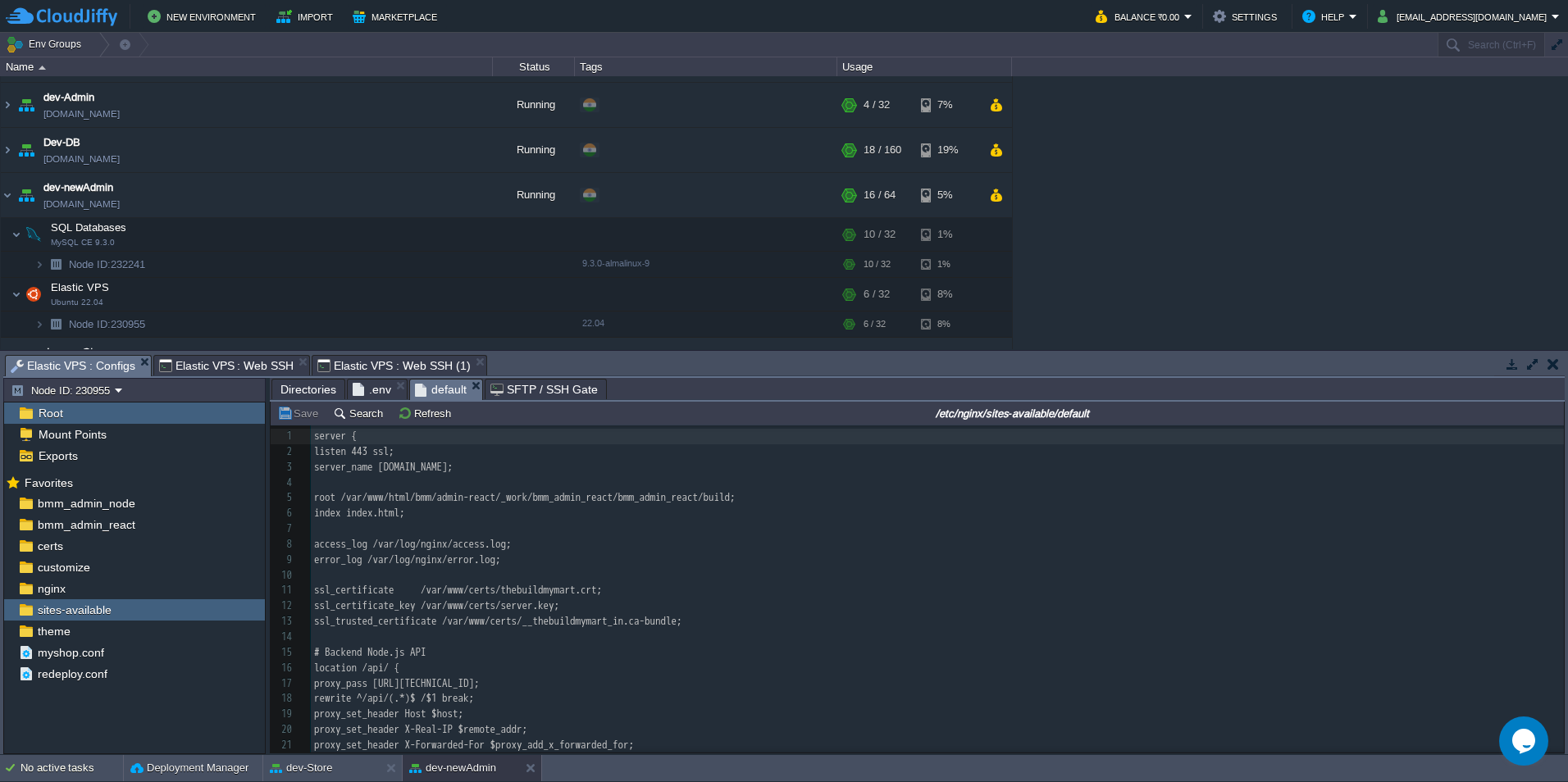 click on "listen 443 ssl;" at bounding box center (937, 452) 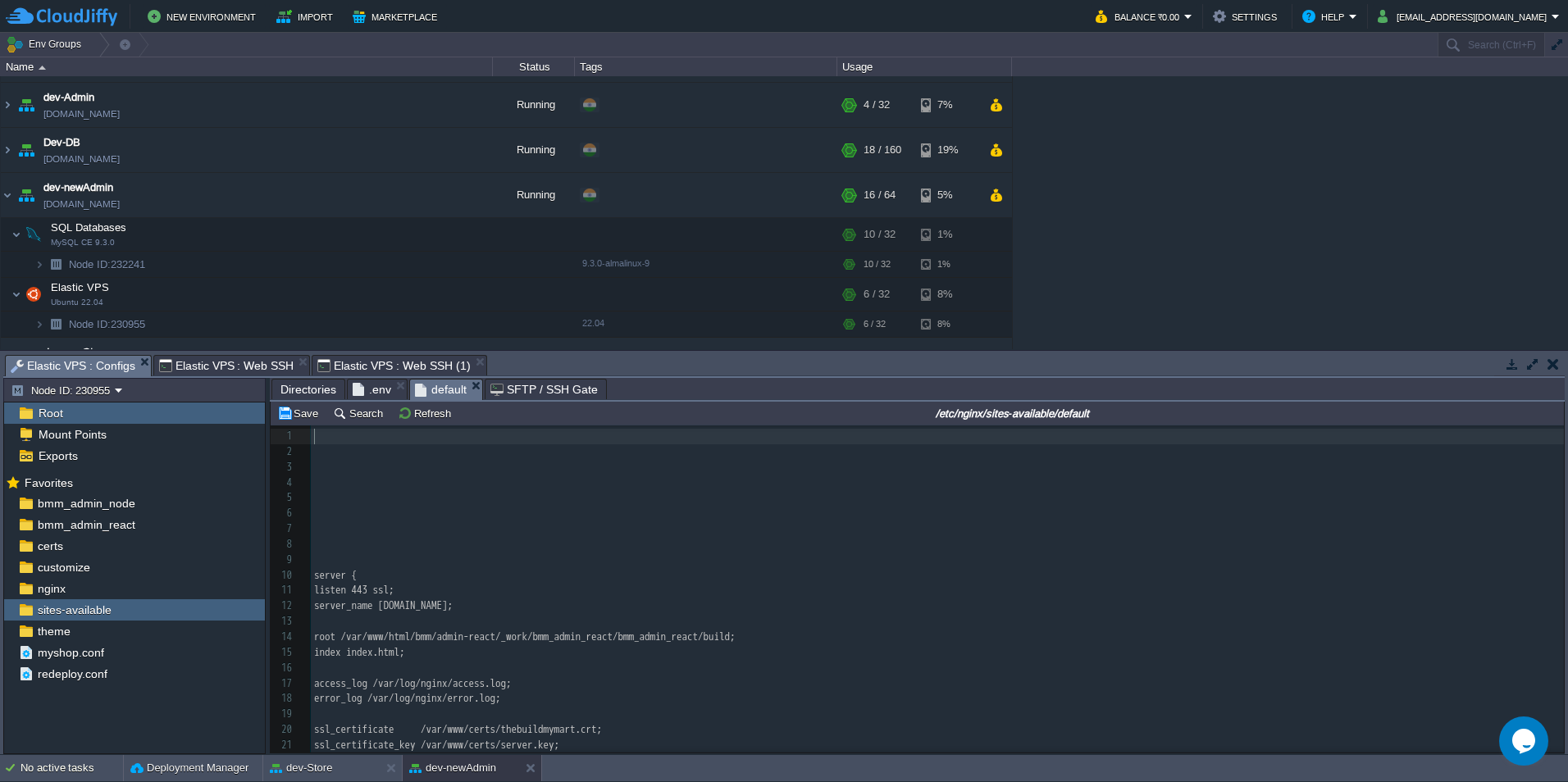 click on "​" at bounding box center [937, 436] 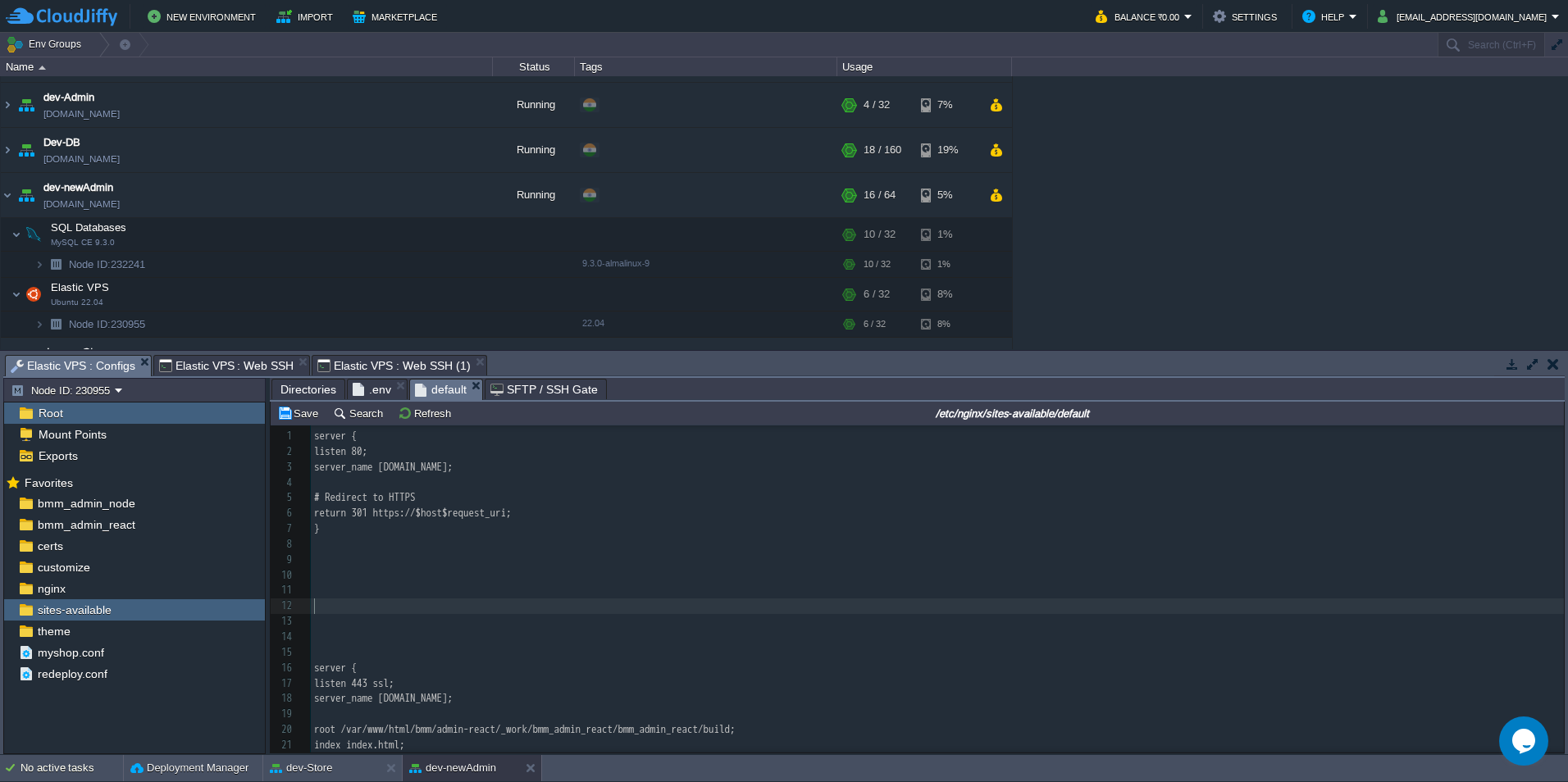 click on "​" at bounding box center (937, 606) 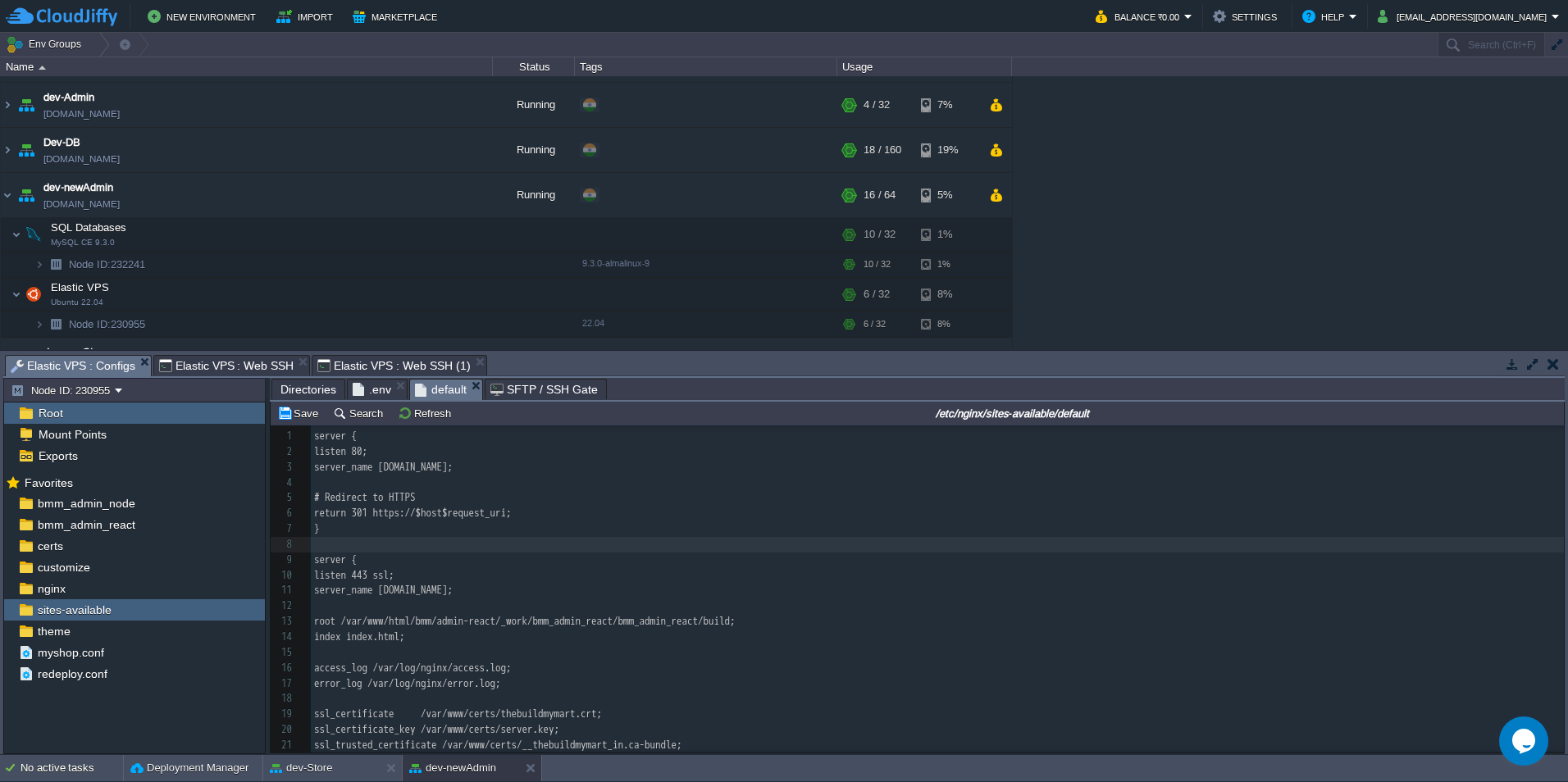 scroll, scrollTop: 74, scrollLeft: 0, axis: vertical 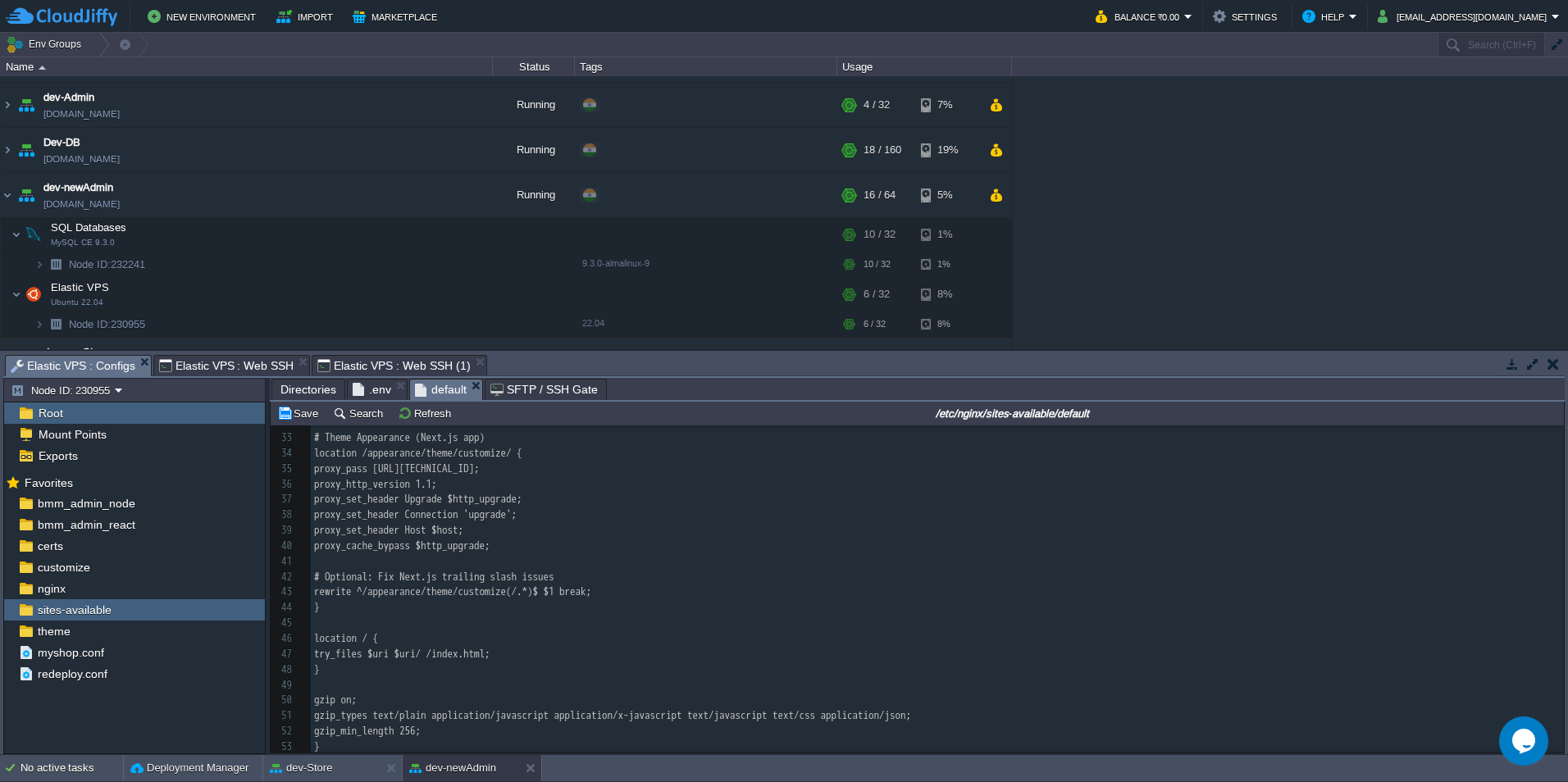 click on "​" at bounding box center (937, 623) 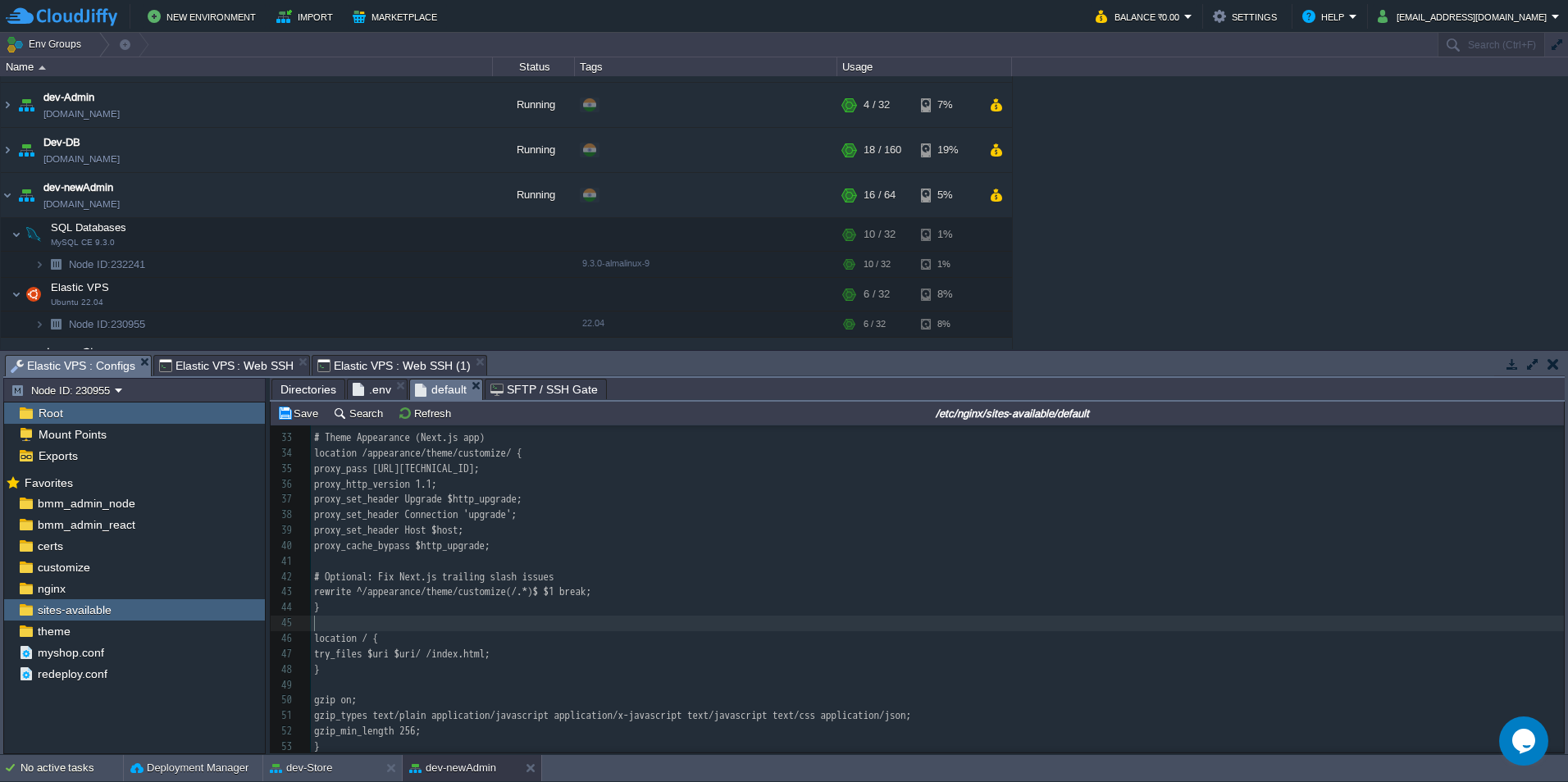 type on "ite ^/appearance/theme/customize(/.*)$ $1 break;
}" 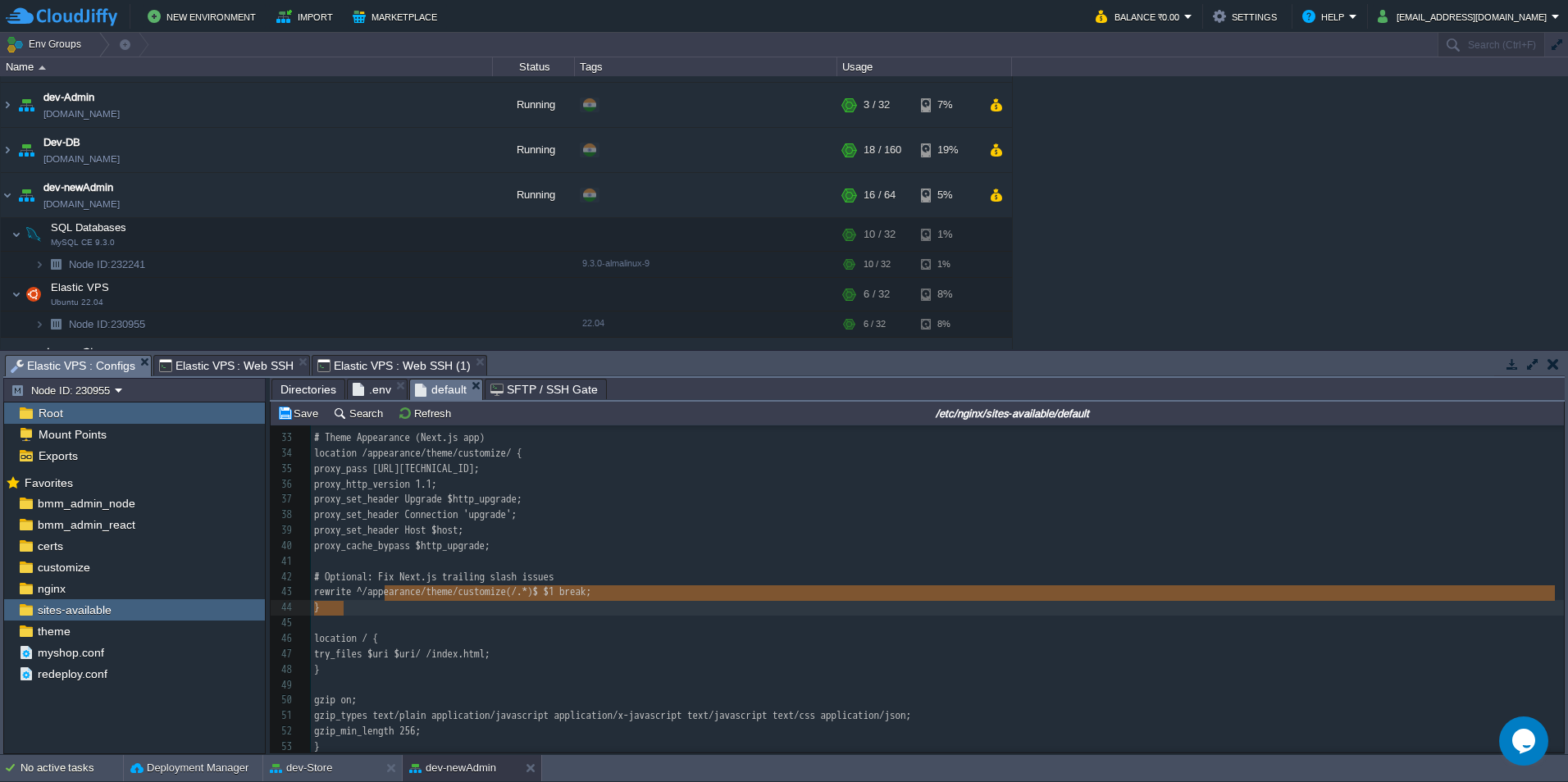 click on "​" at bounding box center (937, 685) 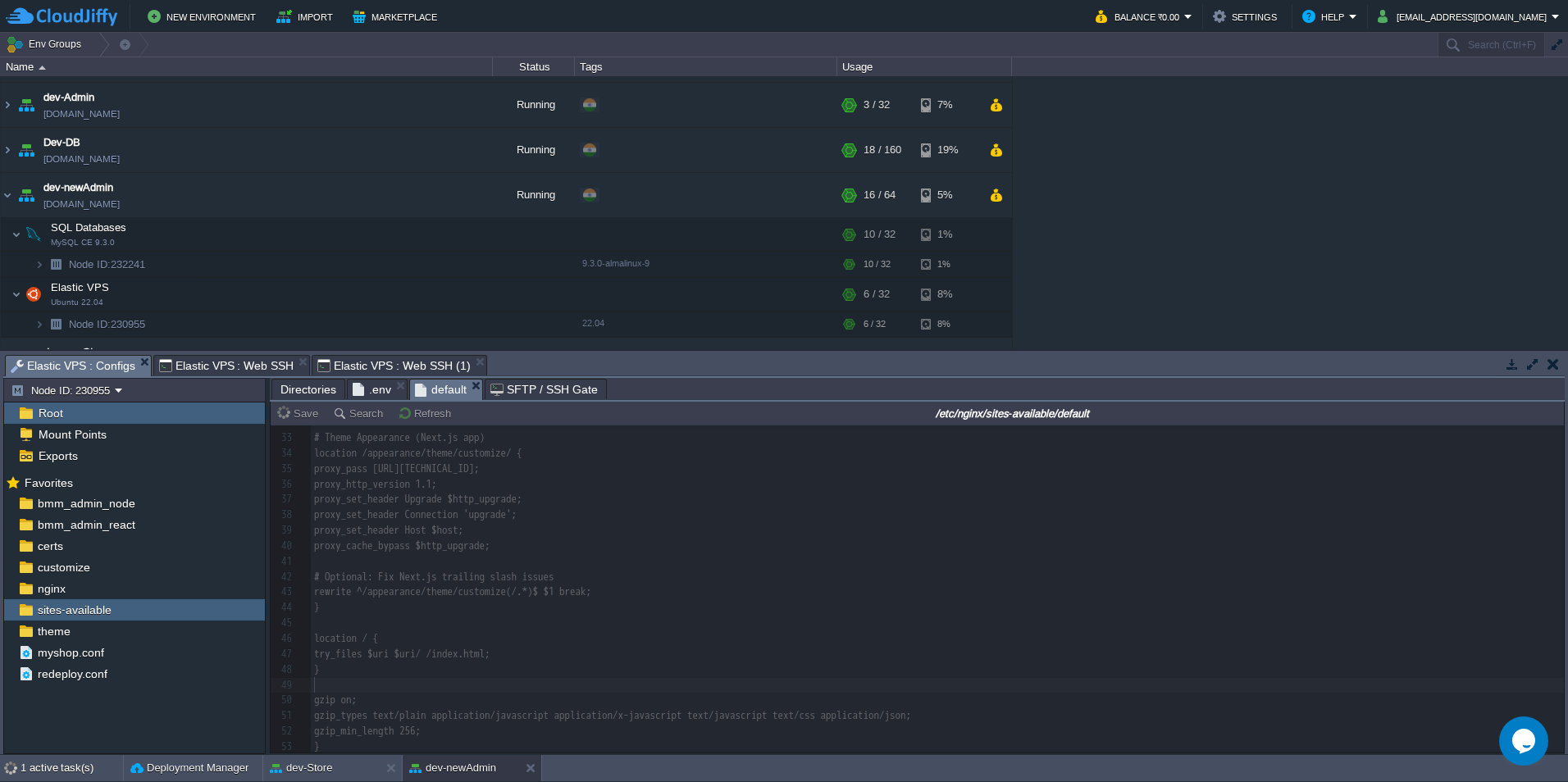 click on "Elastic VPS : Web SSH" at bounding box center (226, 366) 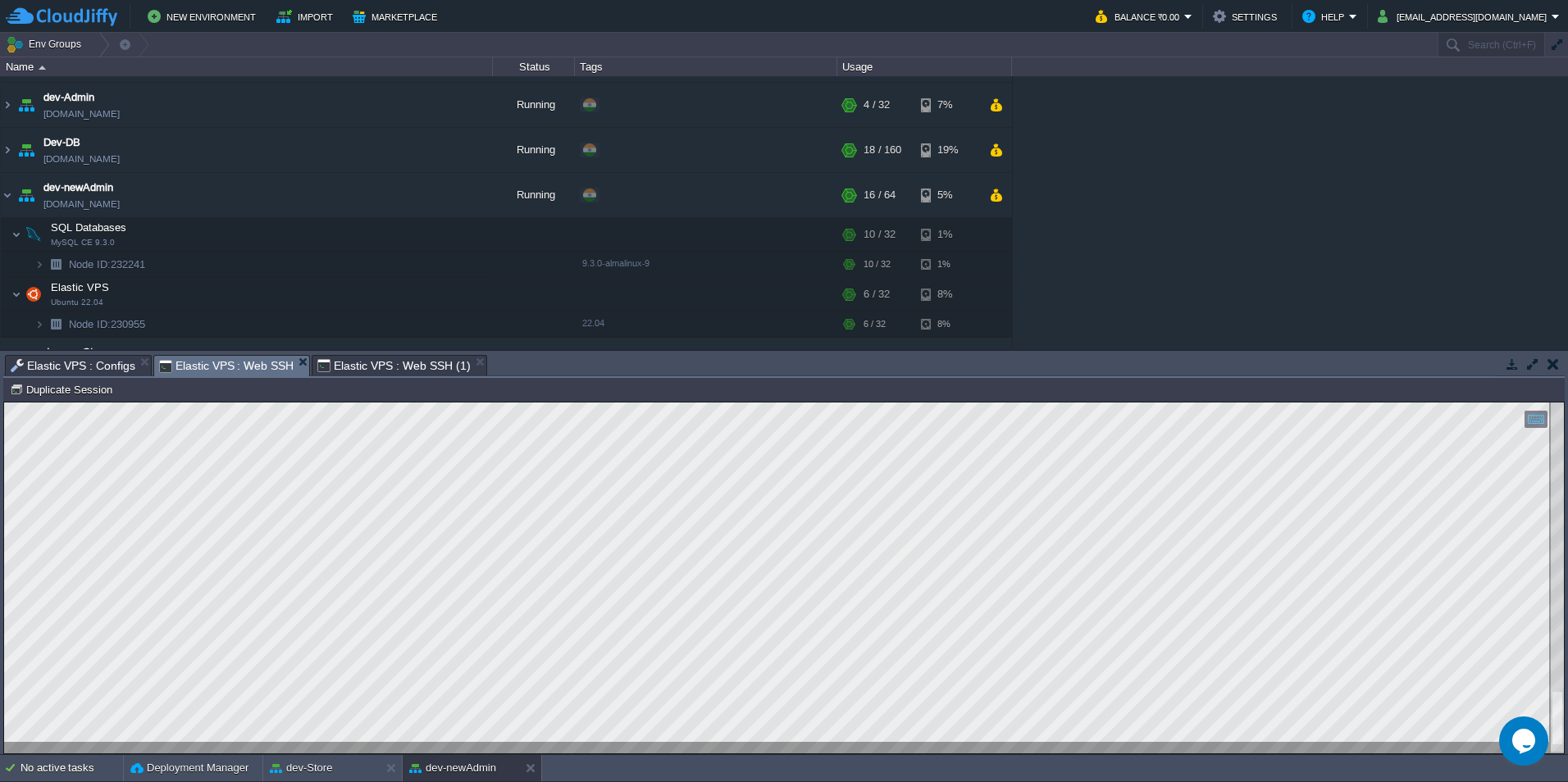 scroll, scrollTop: 39, scrollLeft: 0, axis: vertical 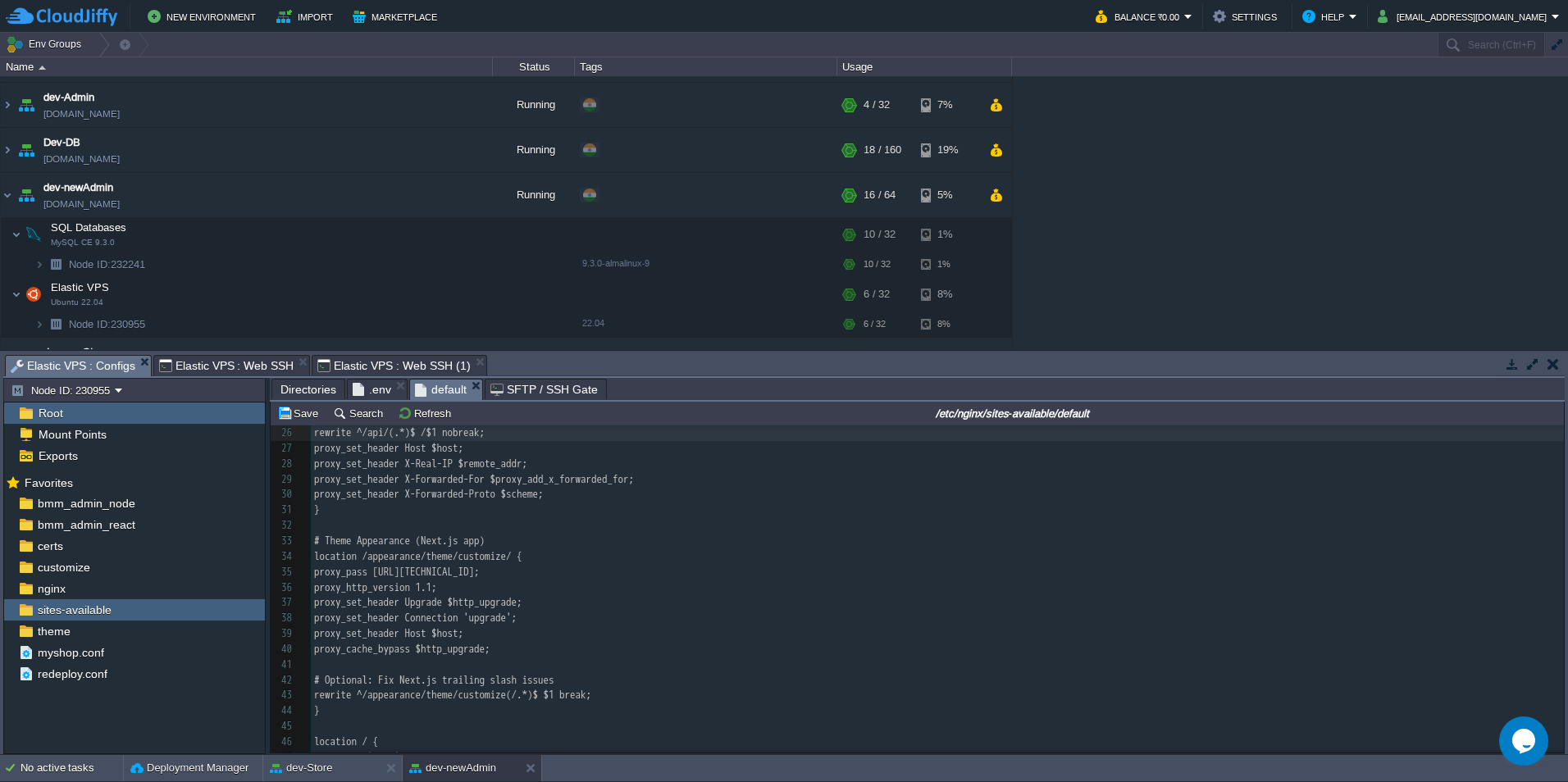 type on "no" 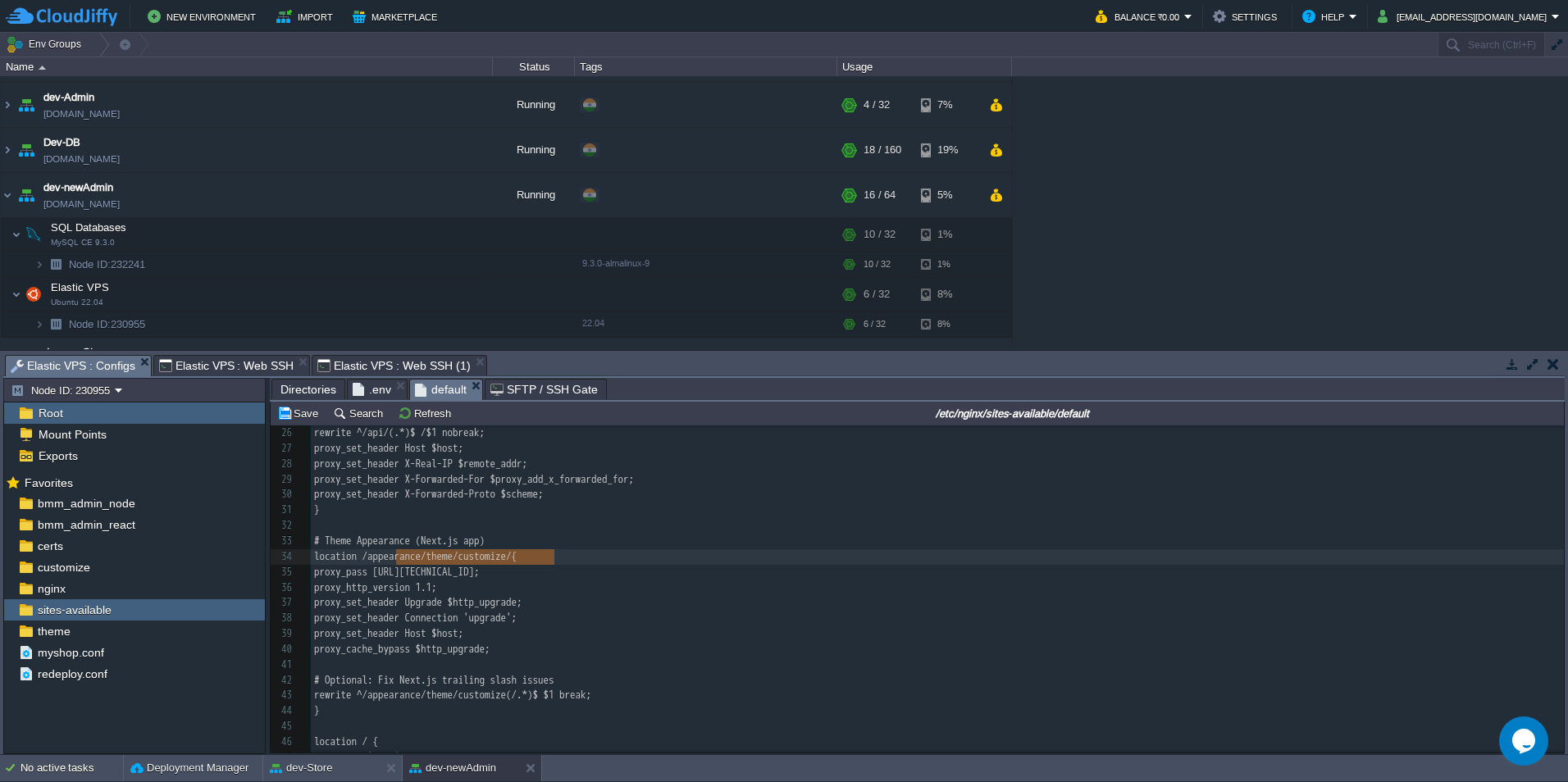 type on "/appearance/theme/customize/" 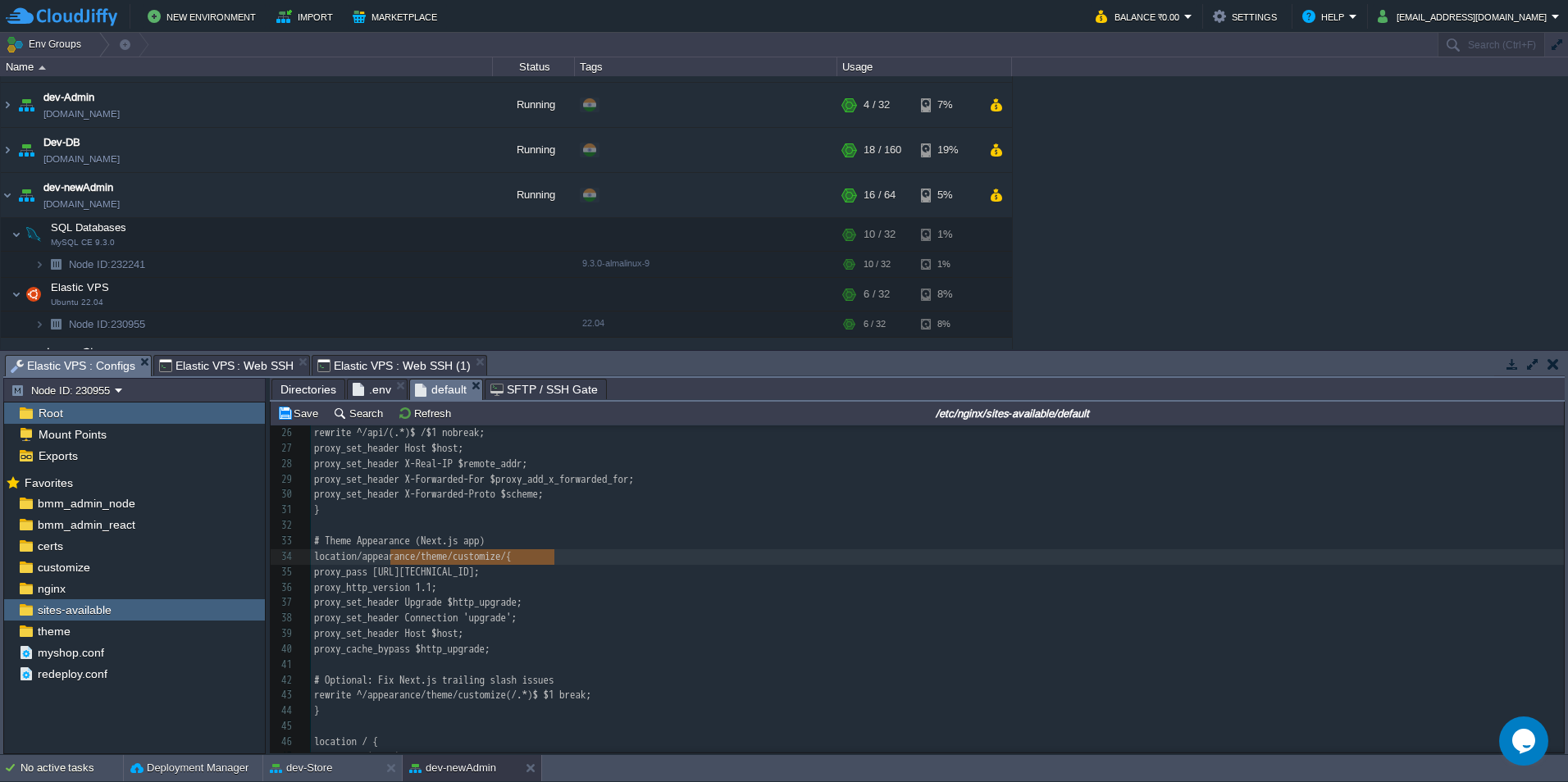 drag, startPoint x: 552, startPoint y: 562, endPoint x: 390, endPoint y: 559, distance: 162.0278 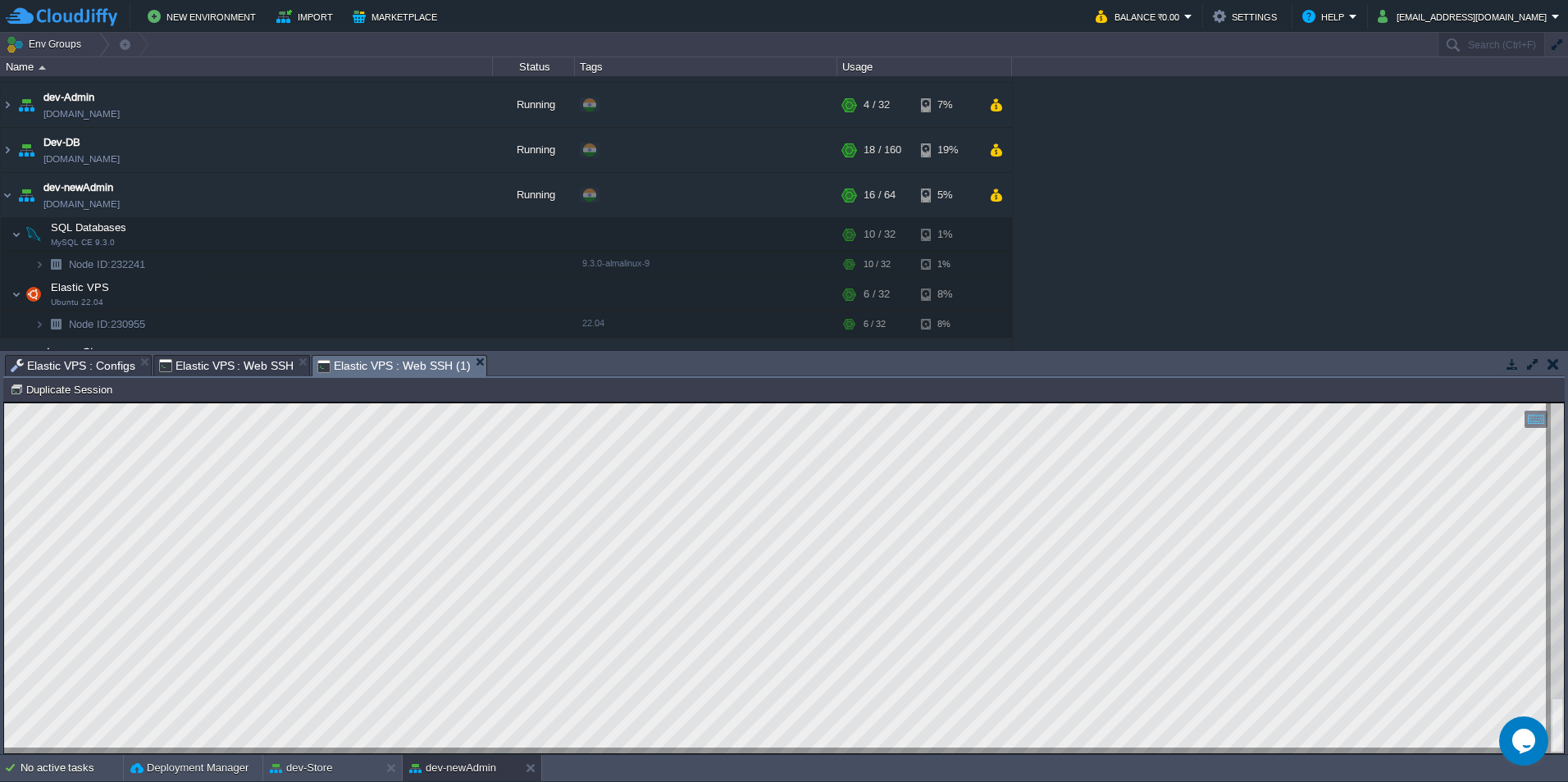 click on "Elastic VPS : Web SSH (1)" at bounding box center [394, 366] 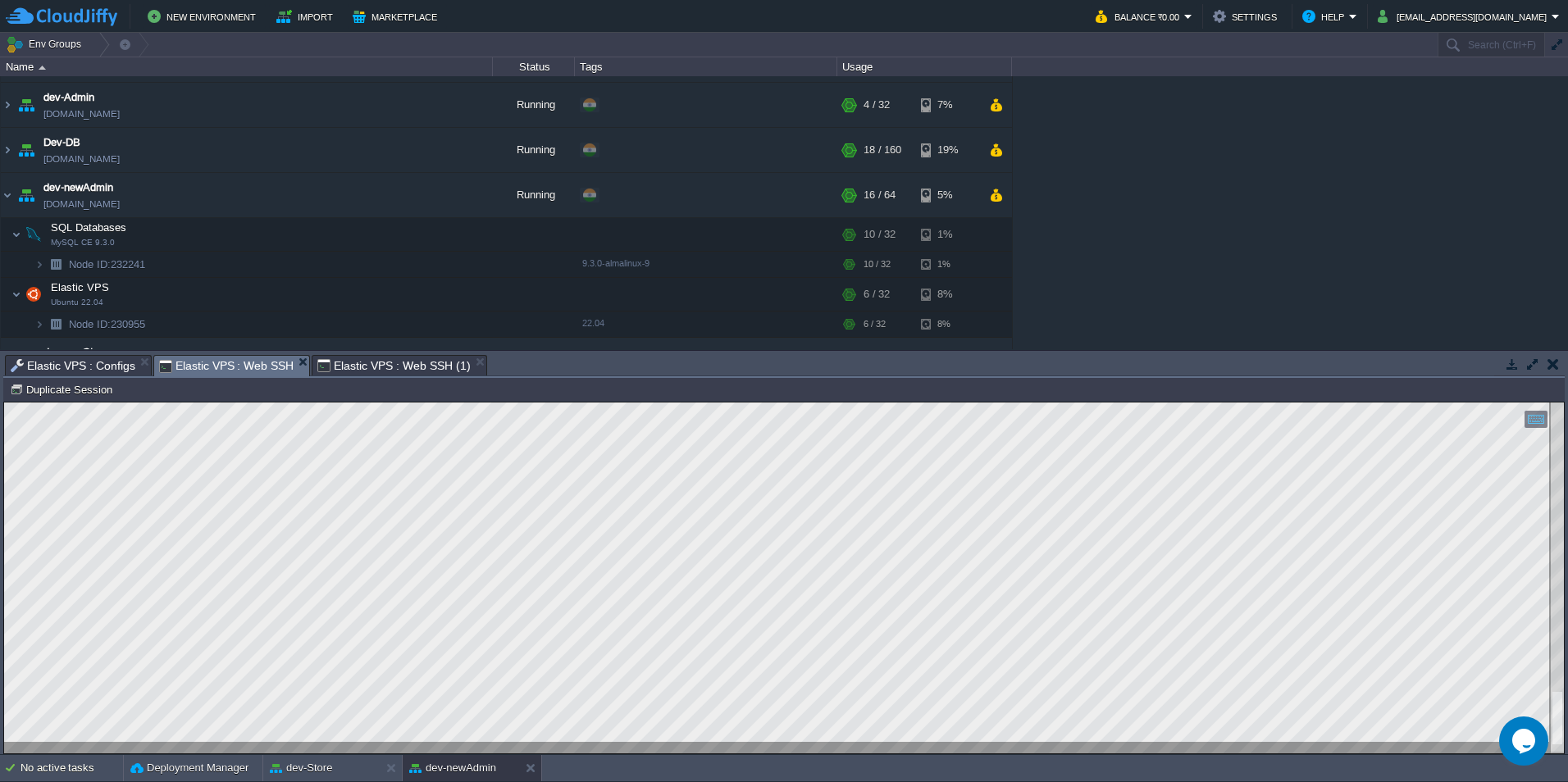 click on "Elastic VPS : Web SSH" at bounding box center (226, 366) 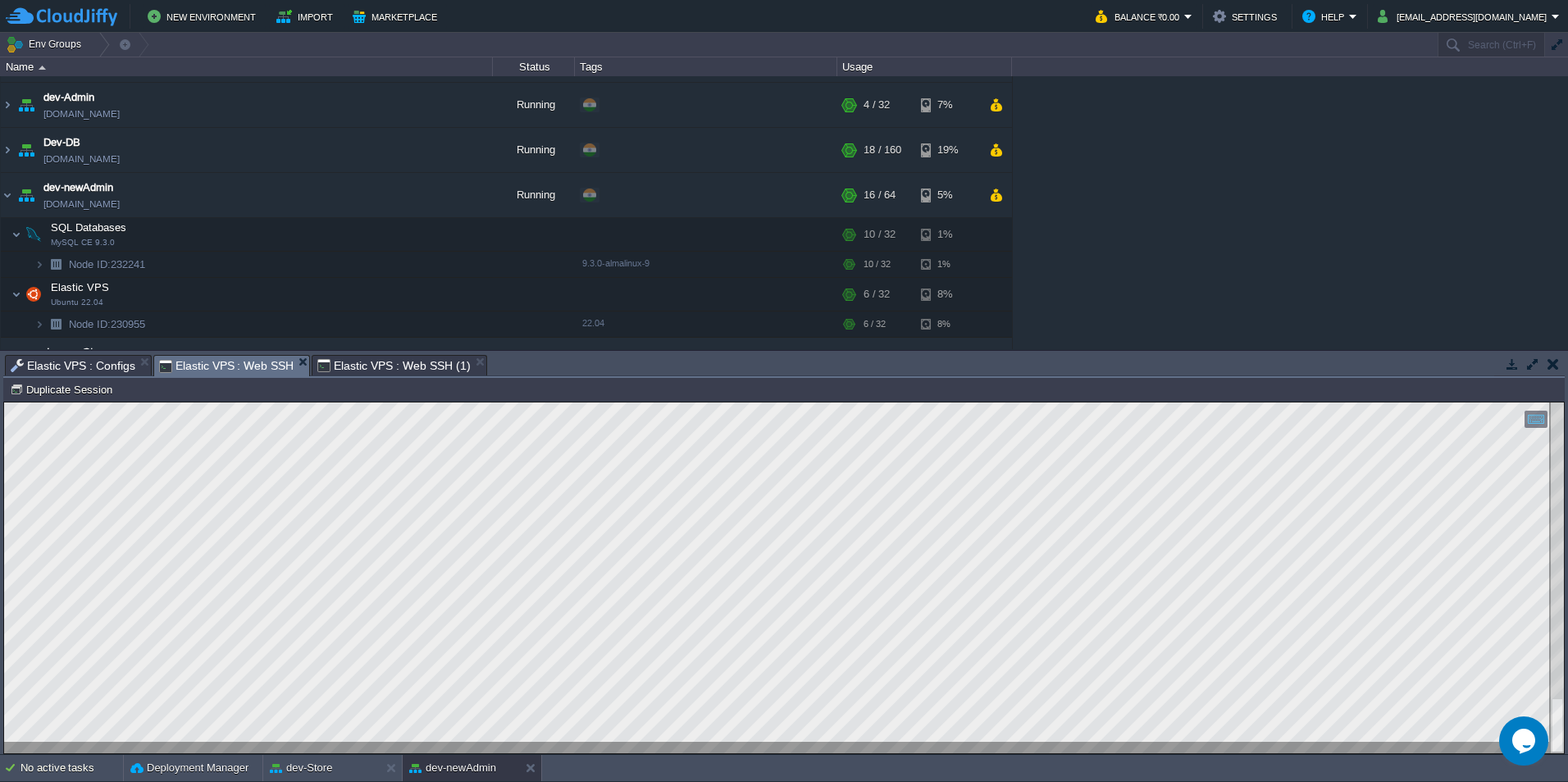 click on "Elastic VPS : Configs" at bounding box center [73, 366] 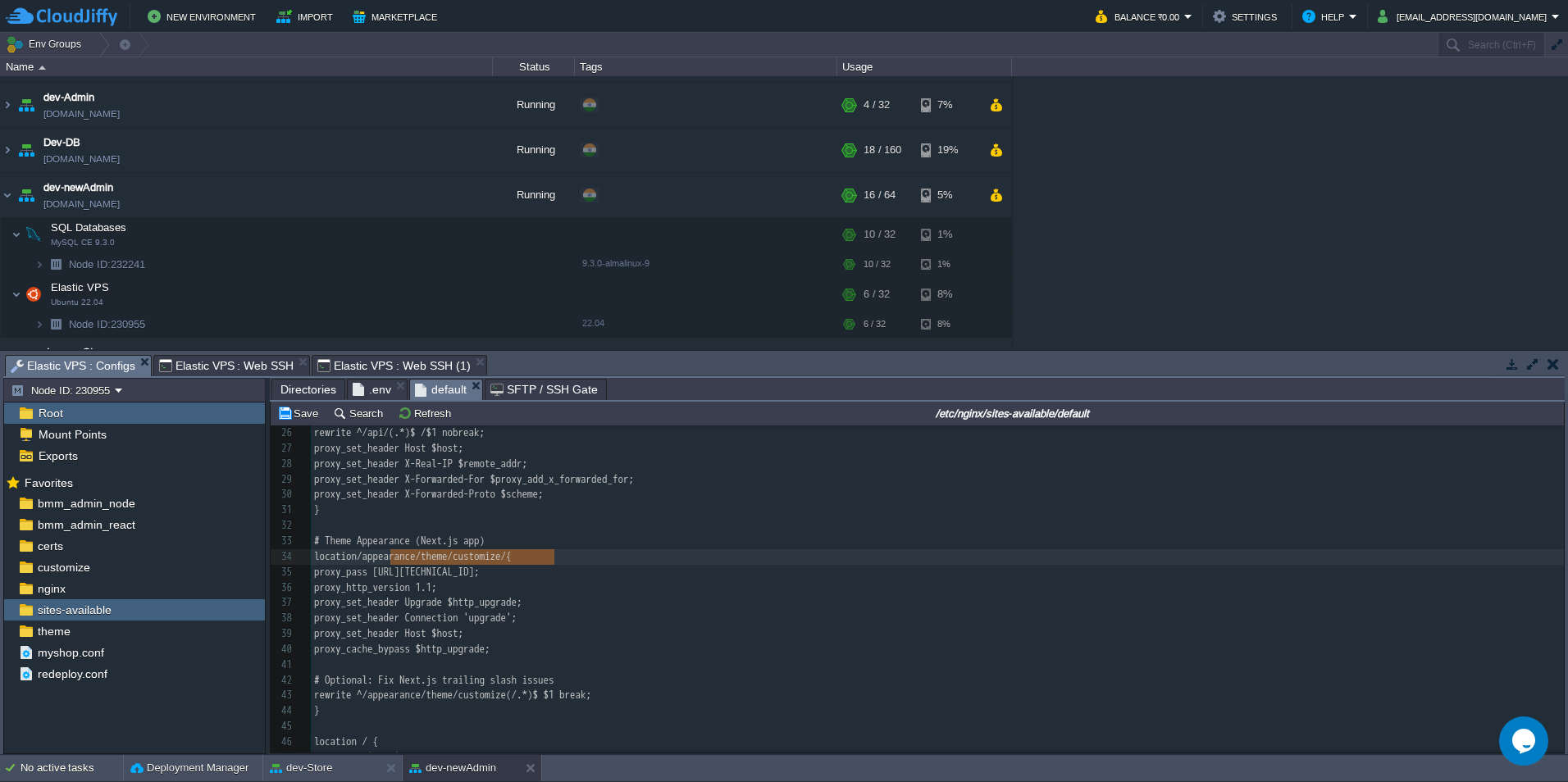 type 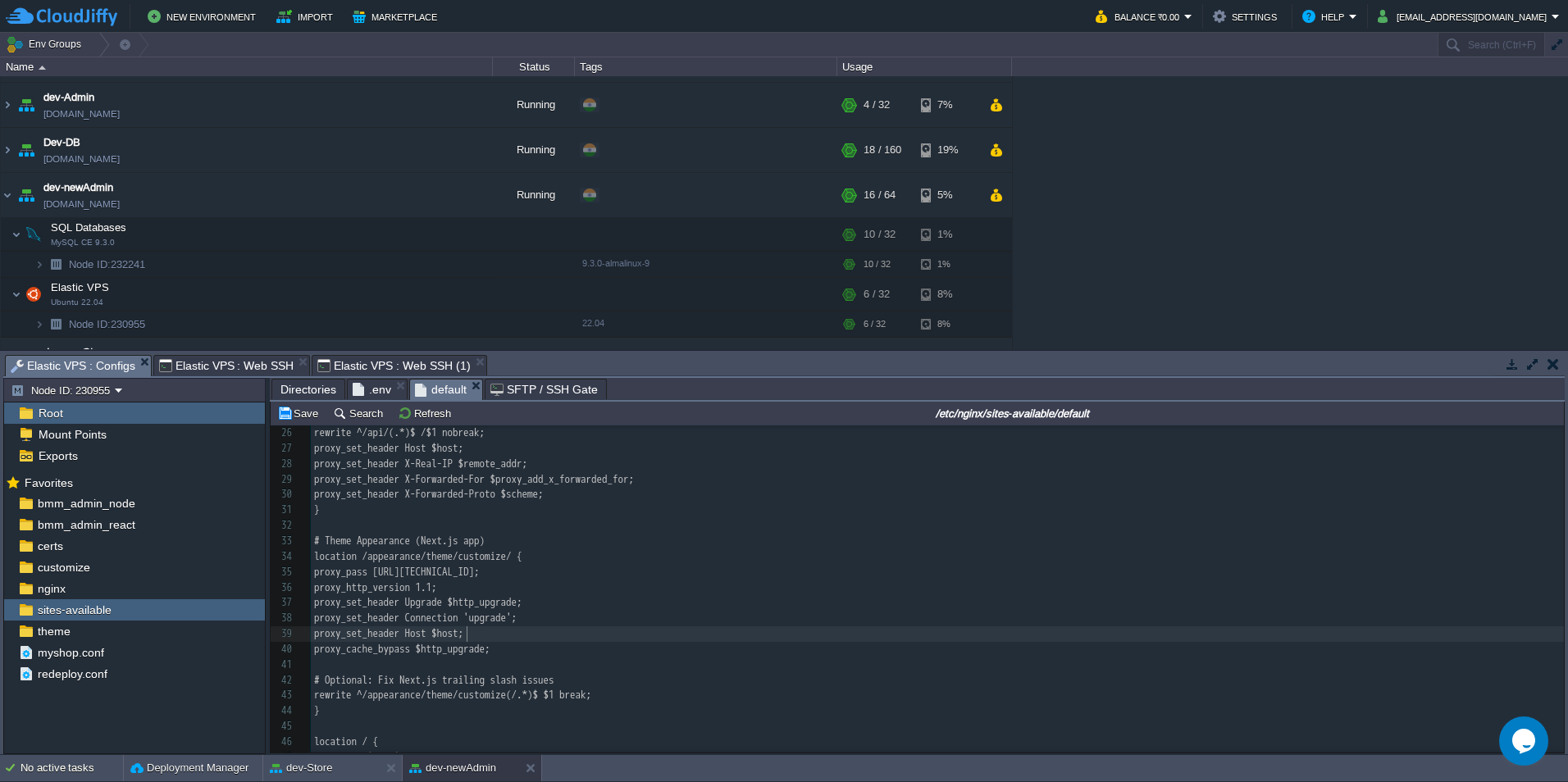 click on "proxy_set_header Host $host;" at bounding box center (389, 633) 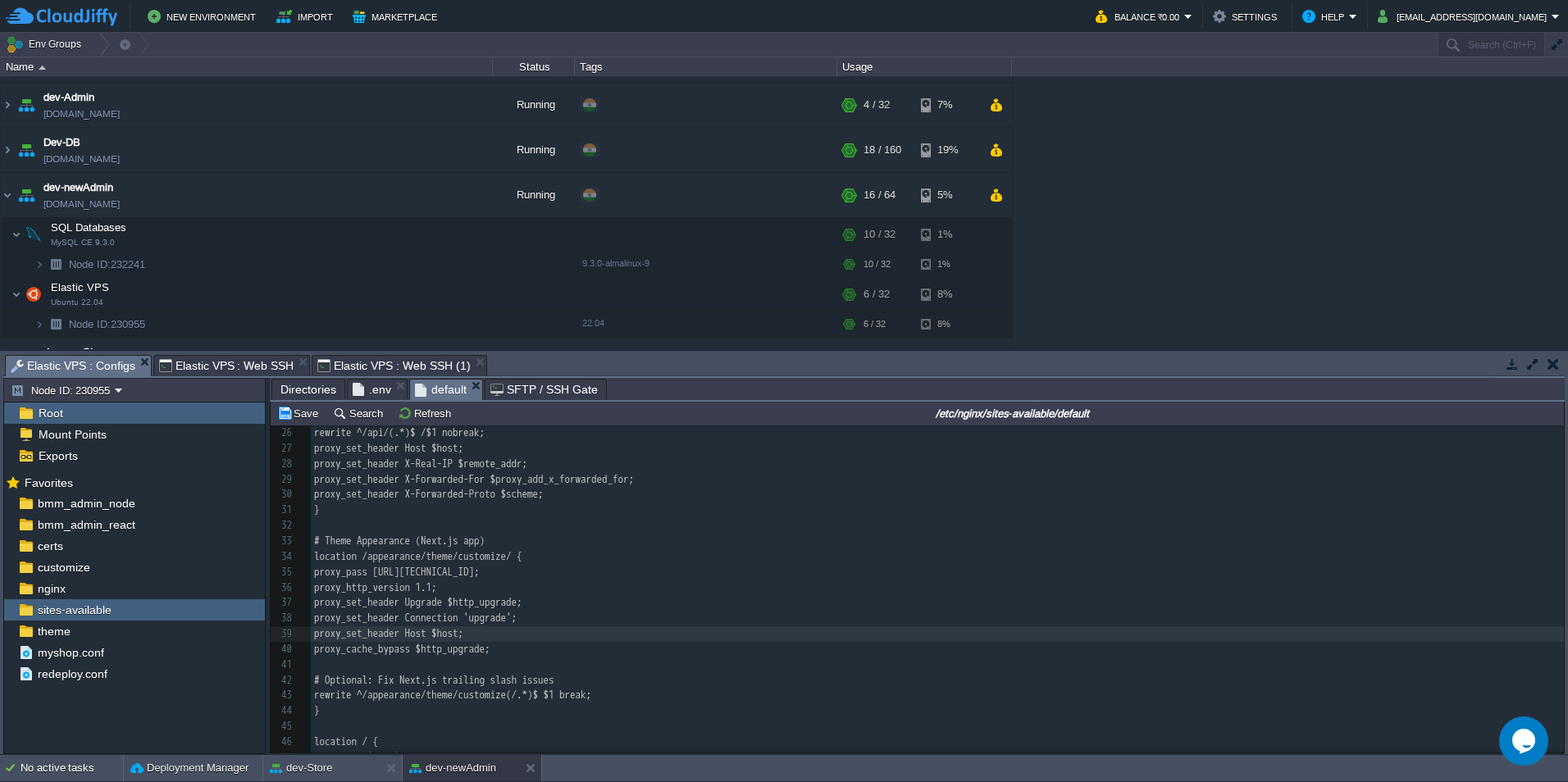 click on "Elastic VPS : Web SSH (1)" at bounding box center (394, 366) 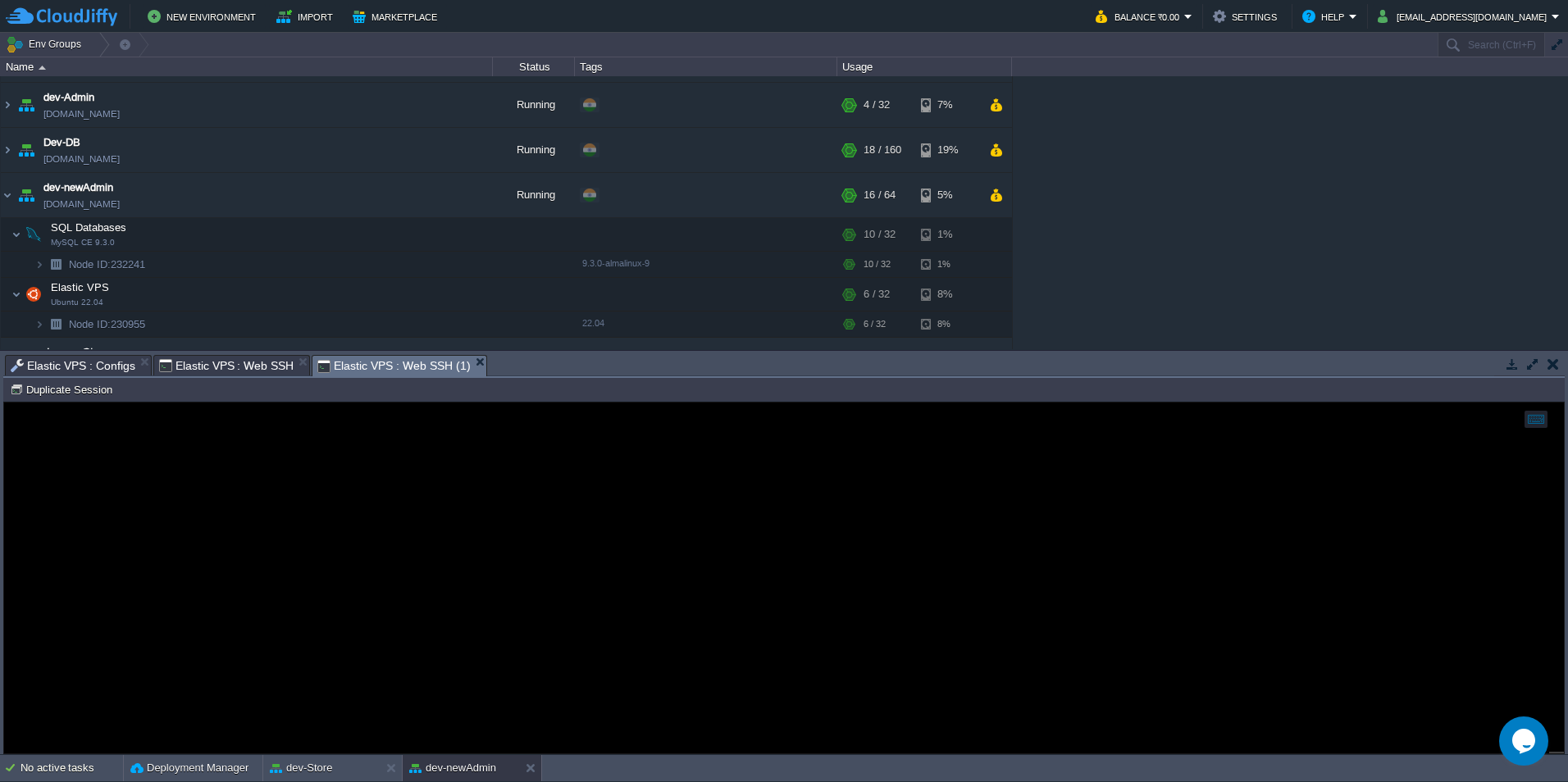 click on "Elastic VPS : Web SSH" at bounding box center (226, 366) 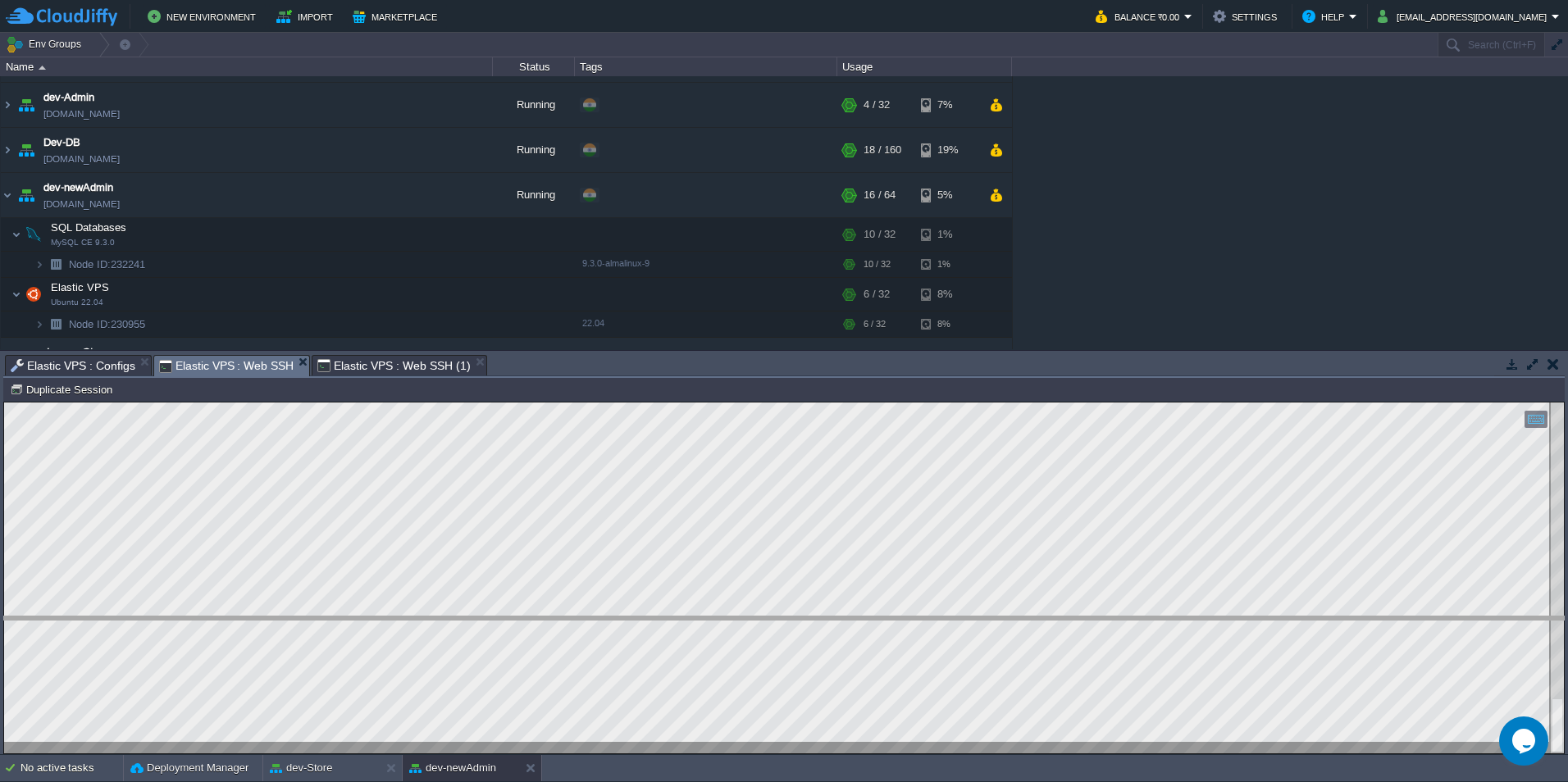 drag, startPoint x: 591, startPoint y: 366, endPoint x: 537, endPoint y: 627, distance: 266.52767 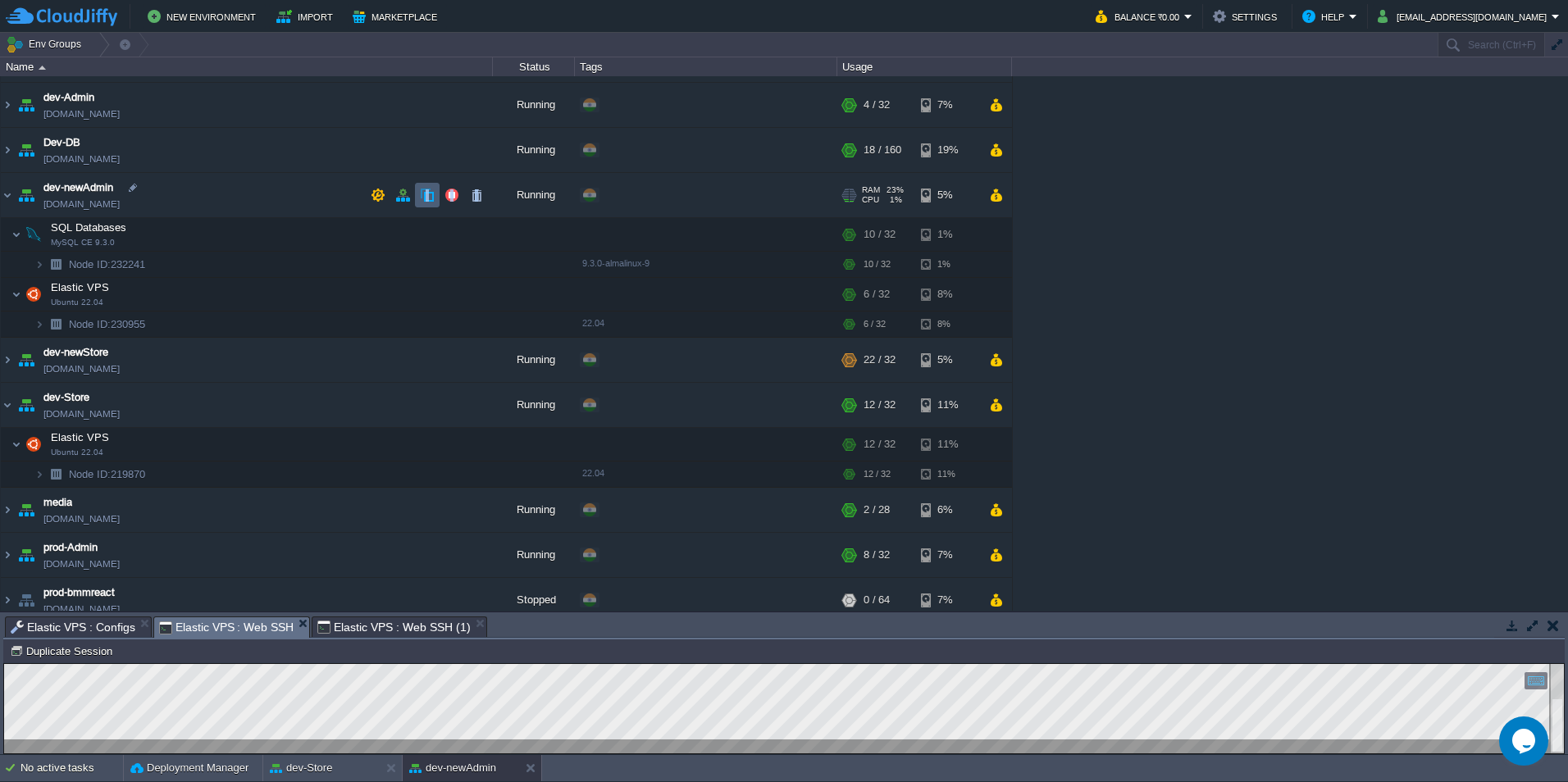 drag, startPoint x: 483, startPoint y: 475, endPoint x: 398, endPoint y: 126, distance: 359.2019 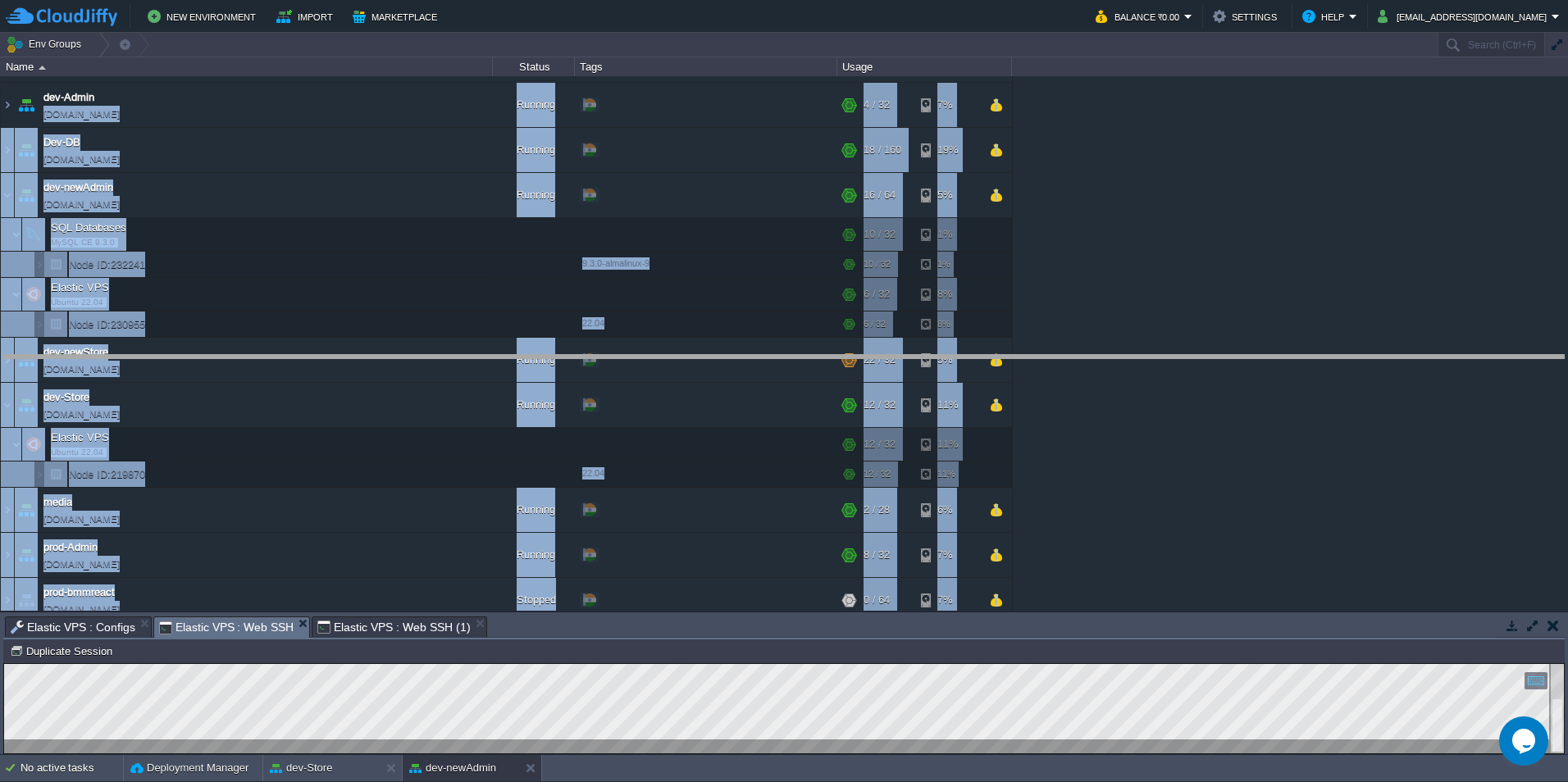 drag, startPoint x: 663, startPoint y: 636, endPoint x: 662, endPoint y: 125, distance: 511.001 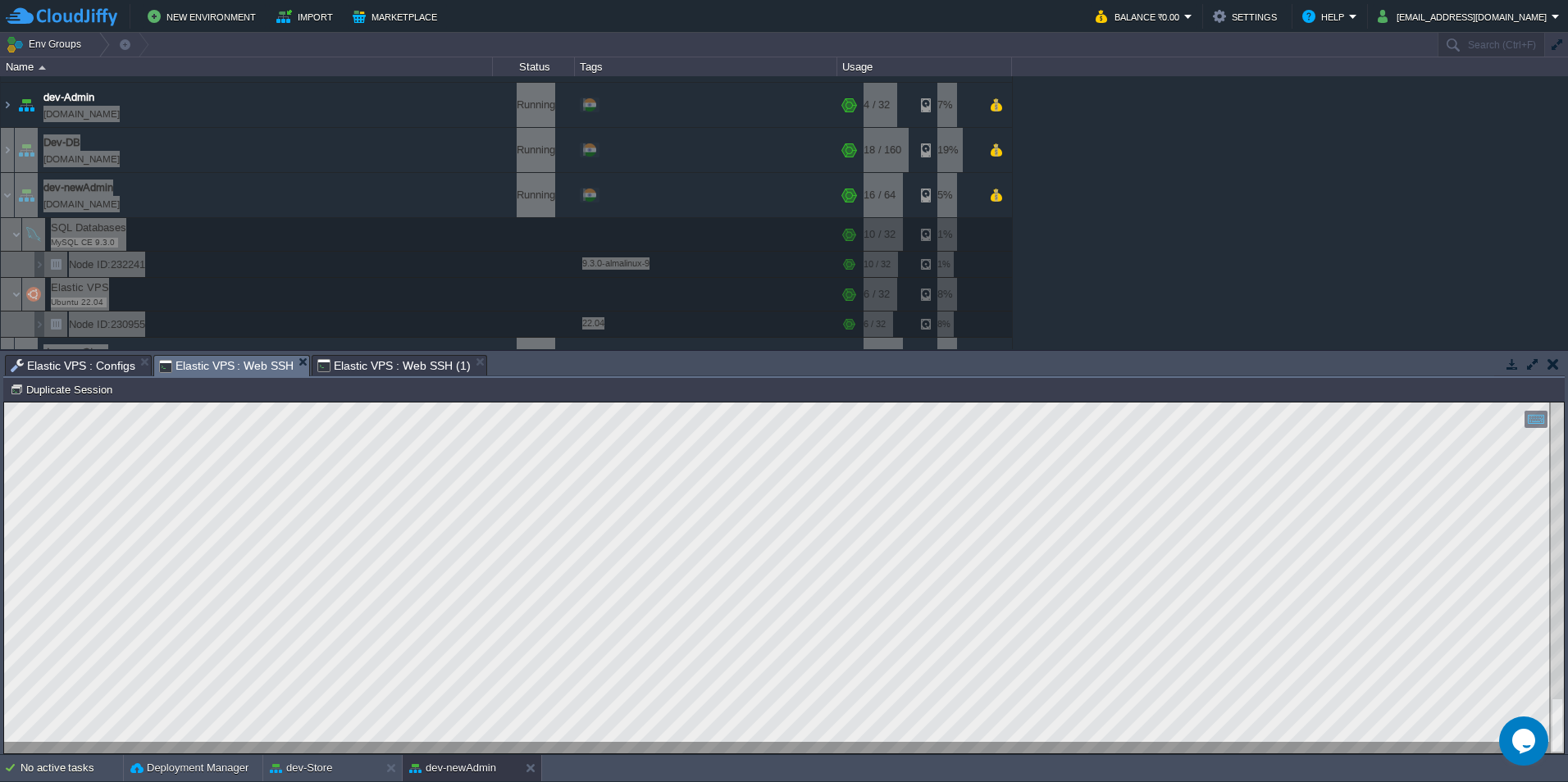 click on "Tasks Activity Log Archive Git / SVN Elastic VPS : Configs Elastic VPS : Web SSH Elastic VPS : Configs Elastic VPS : Web SSH Elastic VPS : Web SSH (1)" at bounding box center (2053, 365) 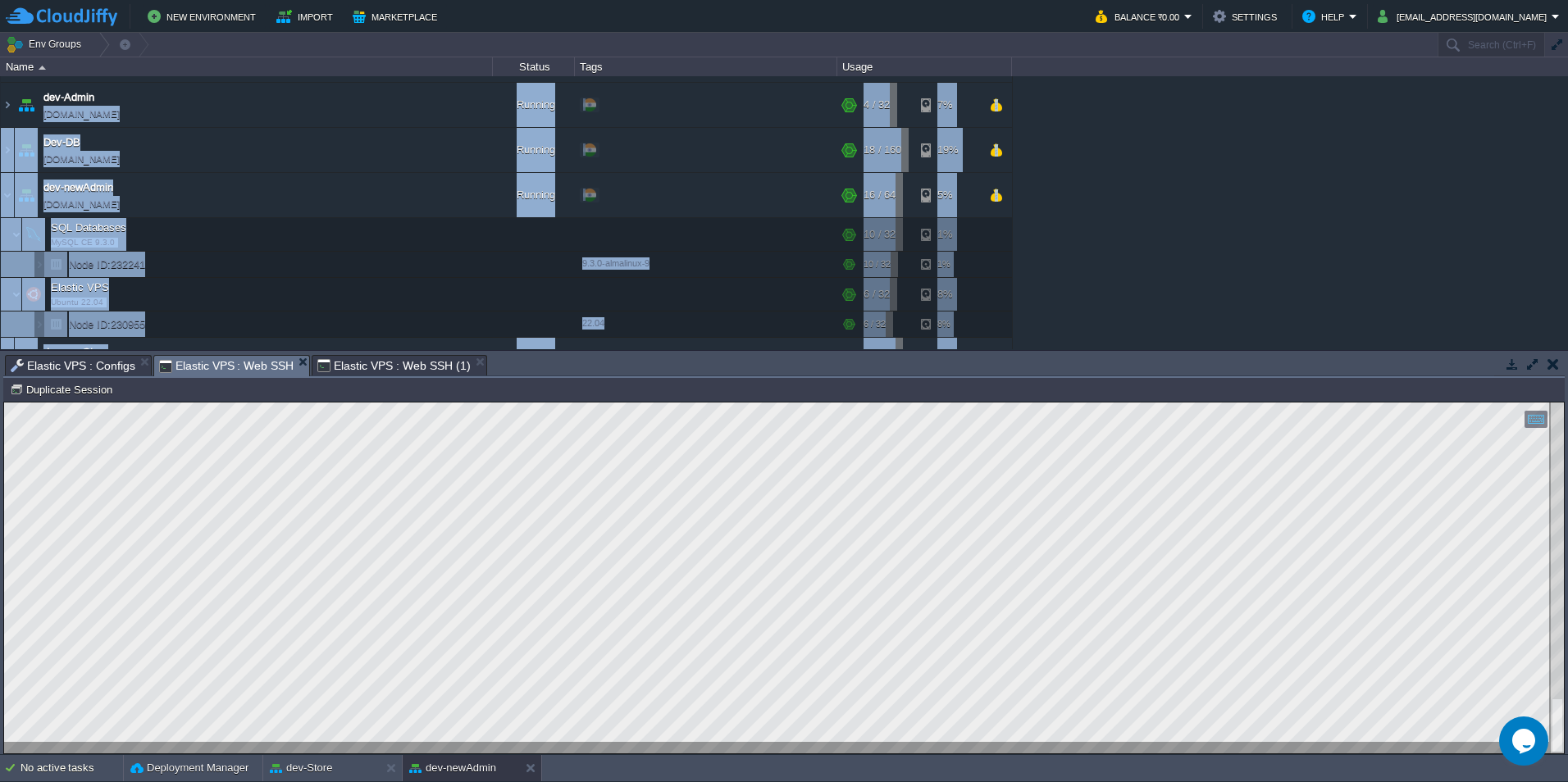click on "bmm-websites [DOMAIN_NAME] Running                                 + Add to Env Group                                                                                                                                                            RAM                 19%                                         CPU                 14%                             50 / 256                    9%       dev-Admin [DOMAIN_NAME] Running                                 + Add to Env Group                                                                                                                                                            RAM                 10%                                         CPU                 1%                             4 / 32                    7%       Dev-DB [DOMAIN_NAME] Running                                 + Add to Env Group" at bounding box center [784, 212] 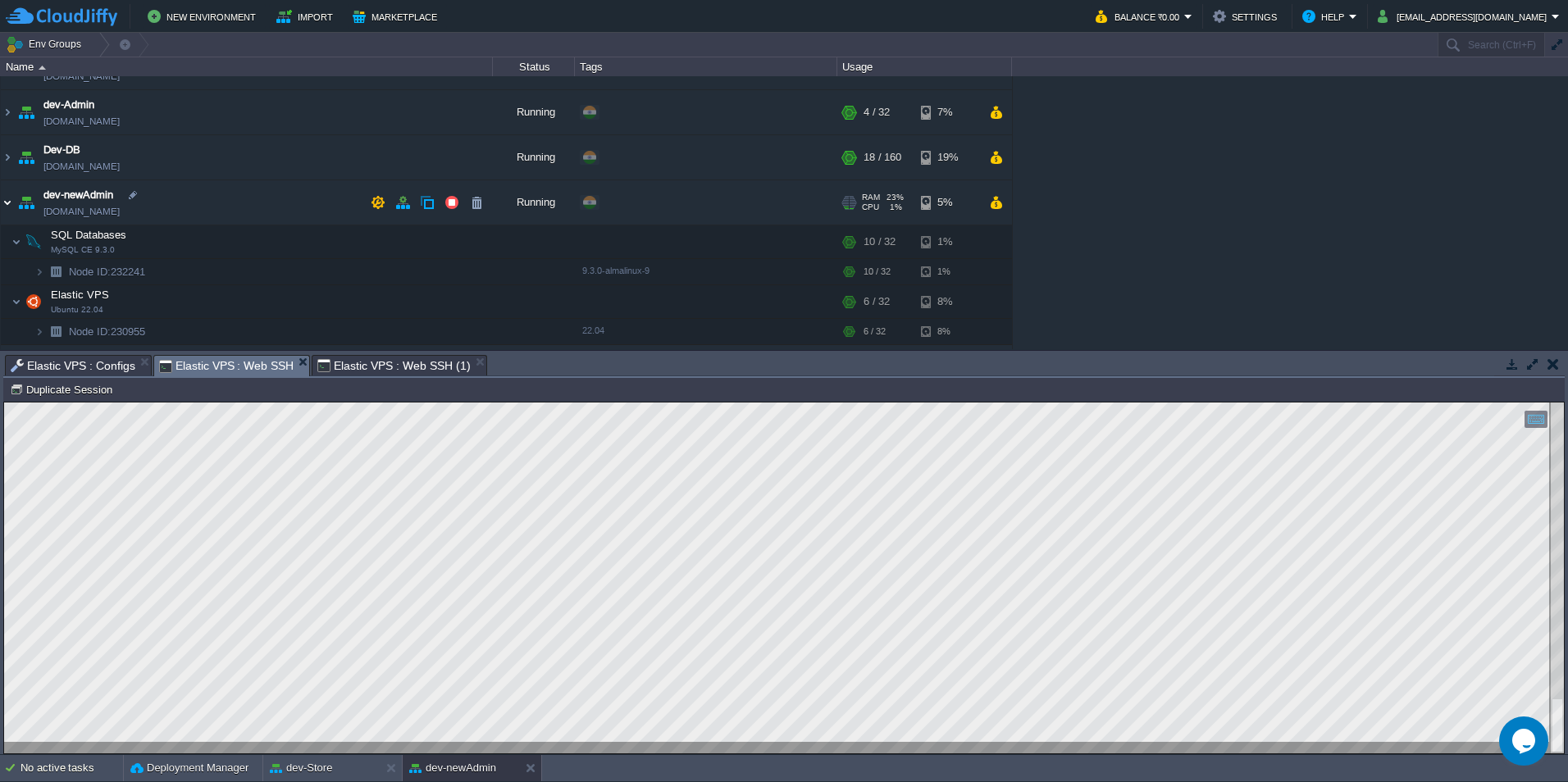scroll, scrollTop: 0, scrollLeft: 0, axis: both 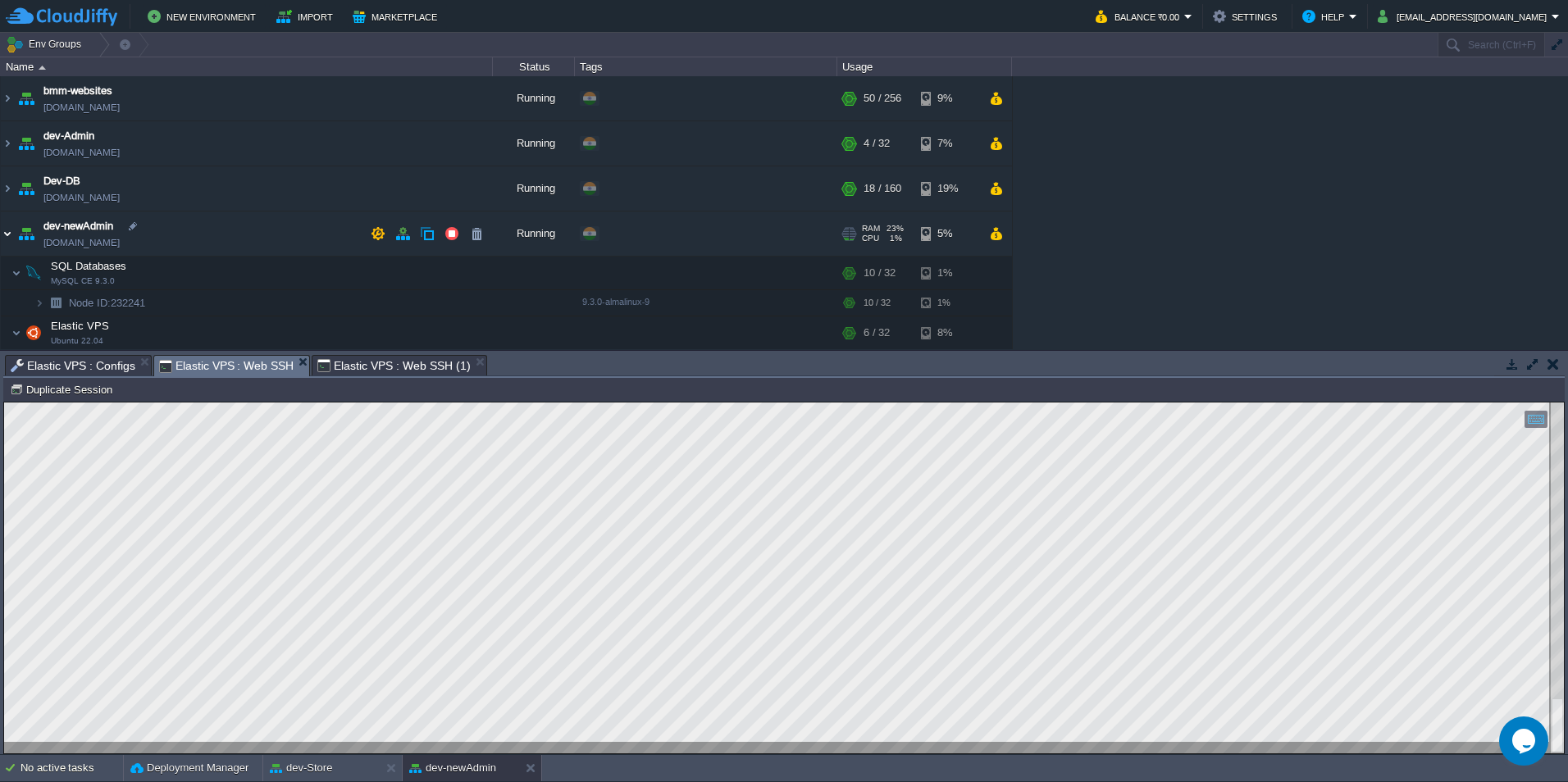 click at bounding box center (7, 234) 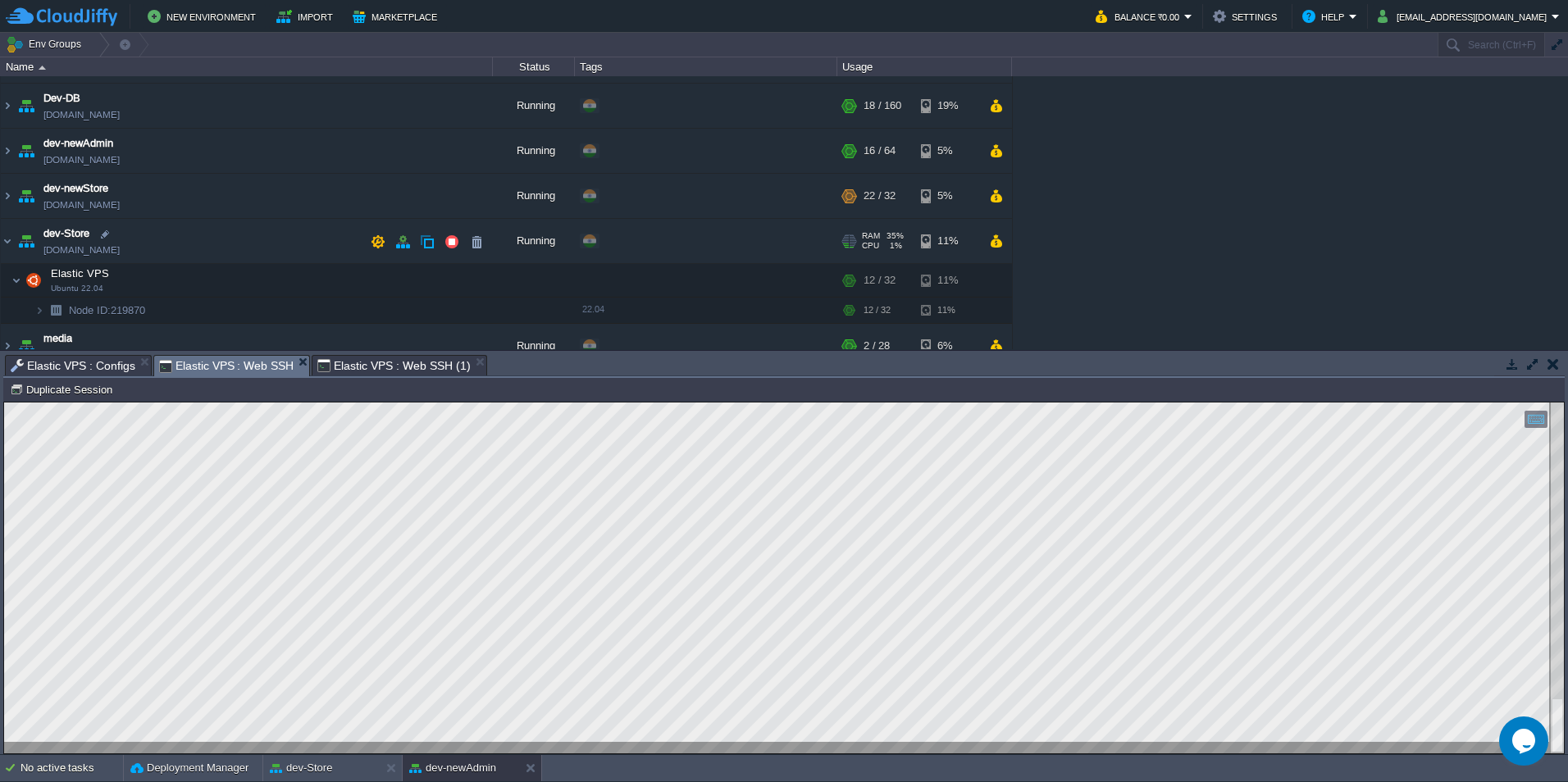 scroll, scrollTop: 164, scrollLeft: 0, axis: vertical 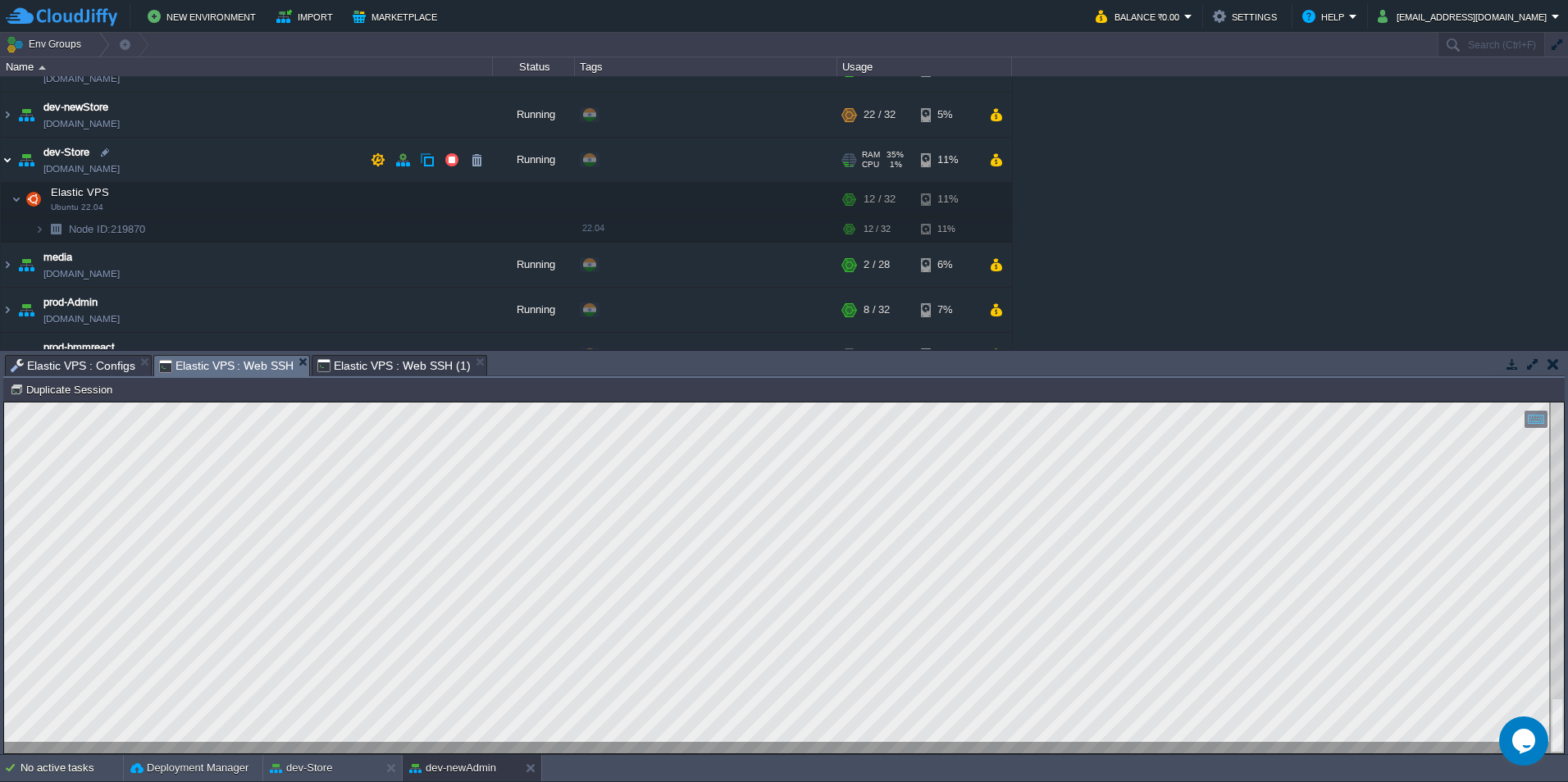 click at bounding box center [7, 160] 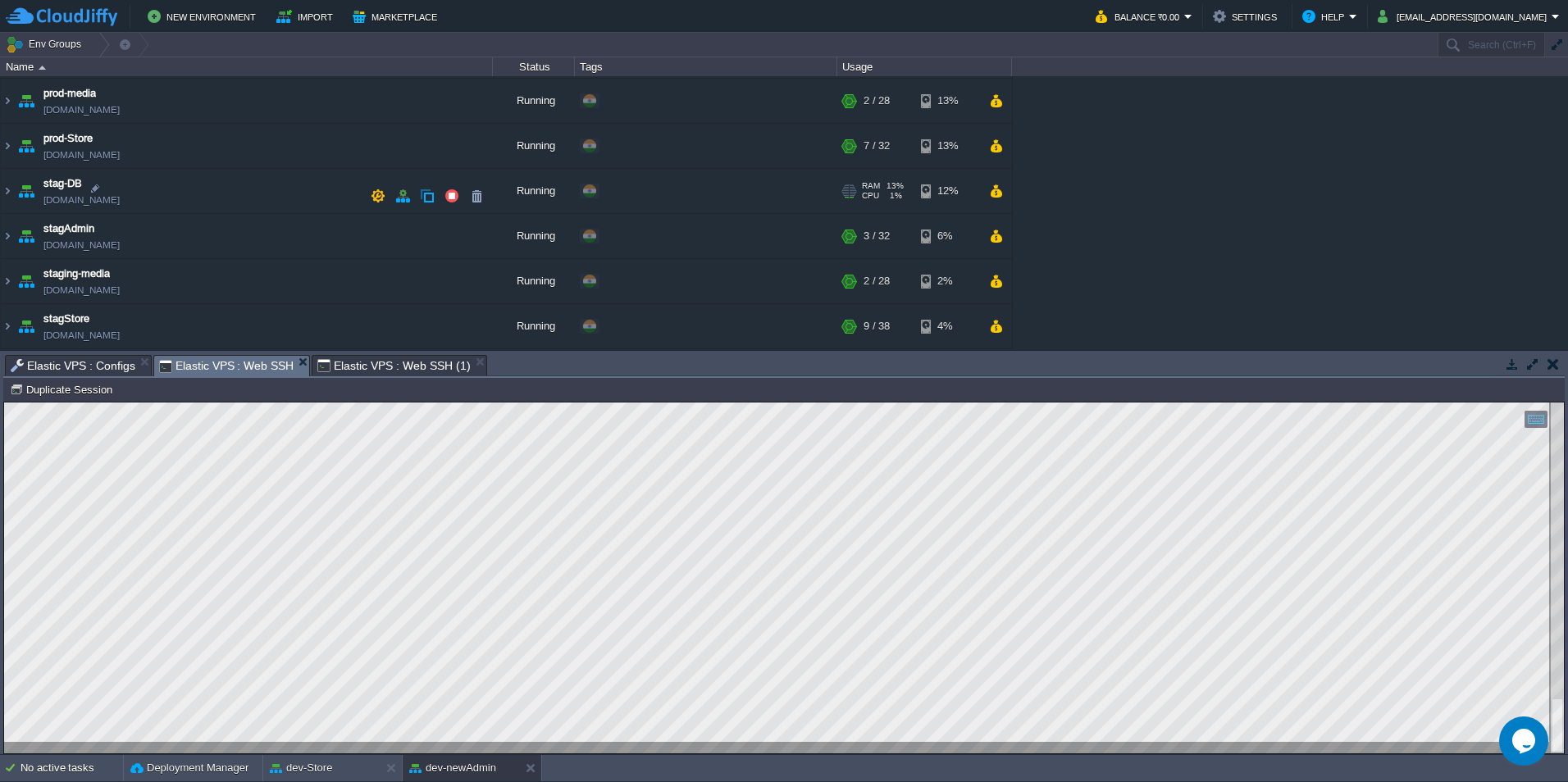 scroll, scrollTop: 448, scrollLeft: 0, axis: vertical 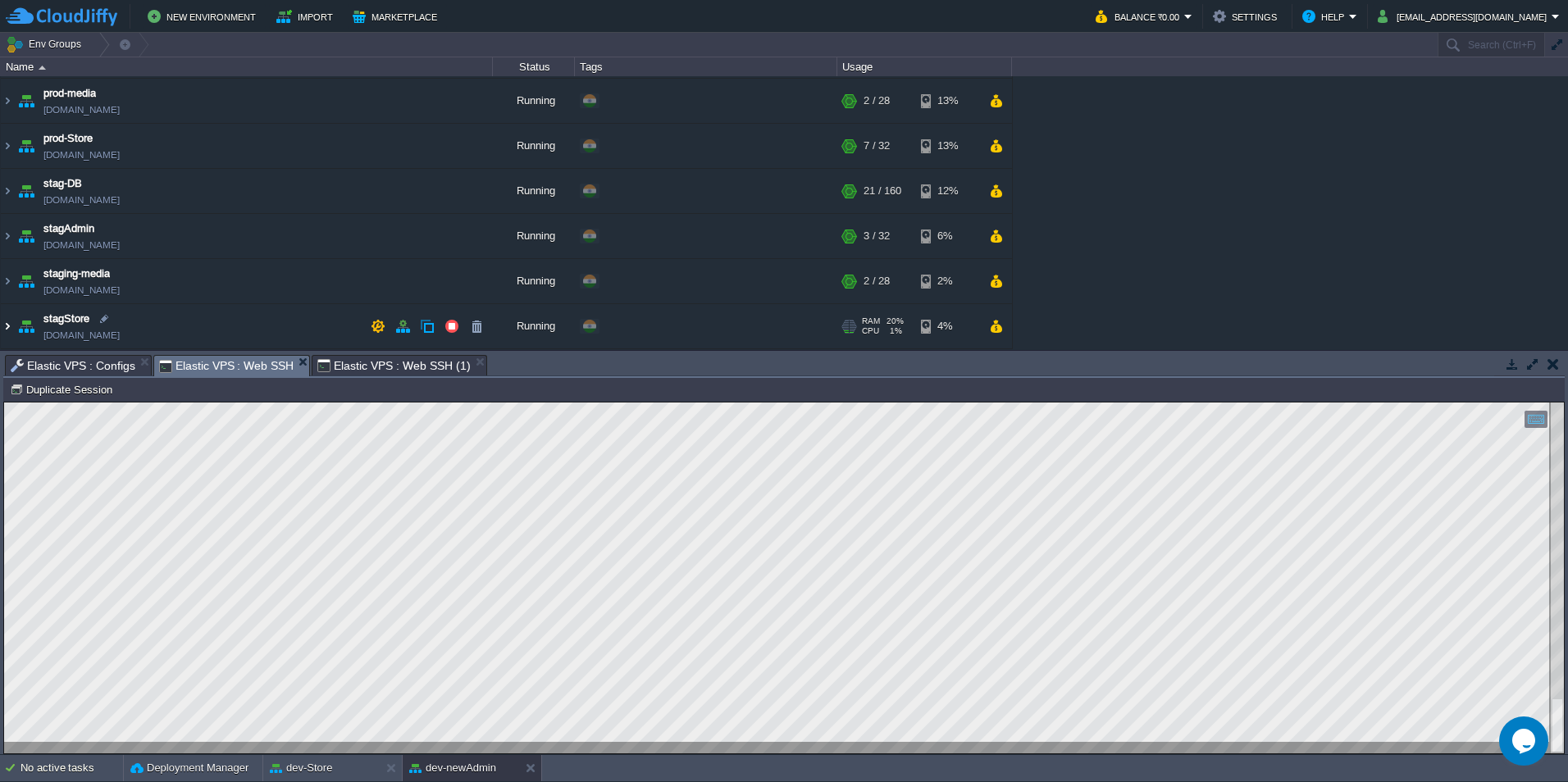 click at bounding box center [7, 326] 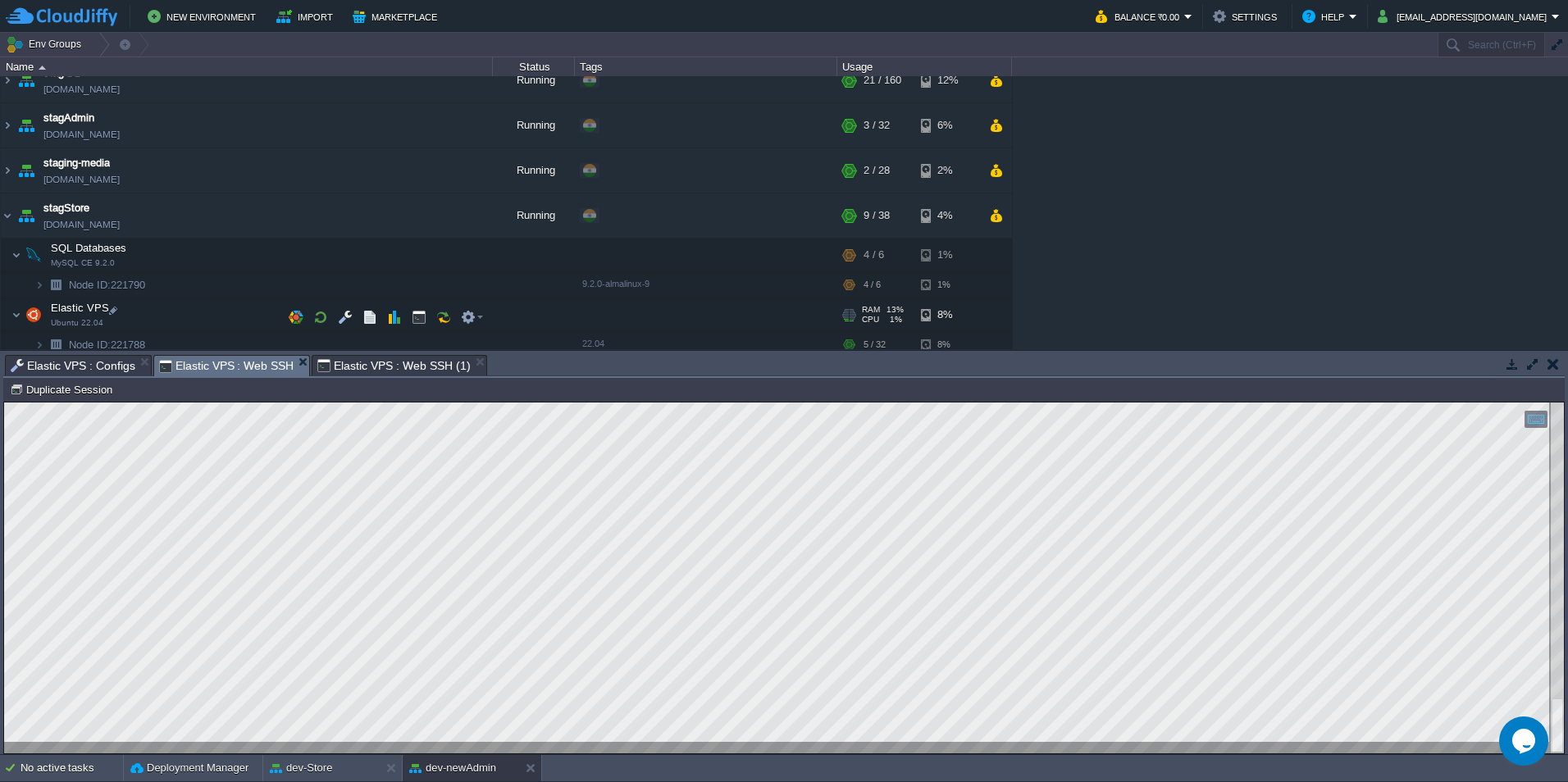 scroll, scrollTop: 568, scrollLeft: 0, axis: vertical 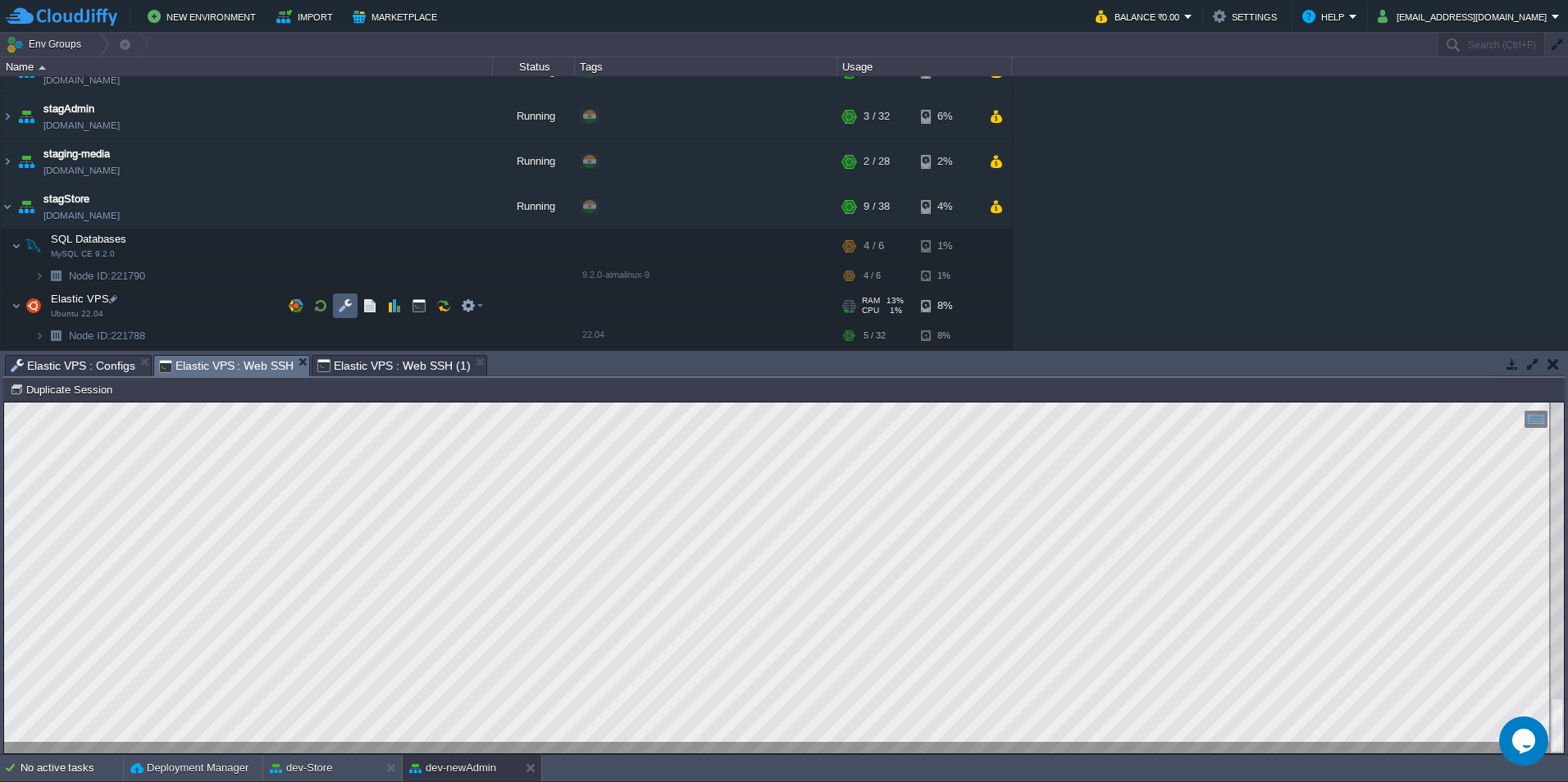 click at bounding box center [345, 306] 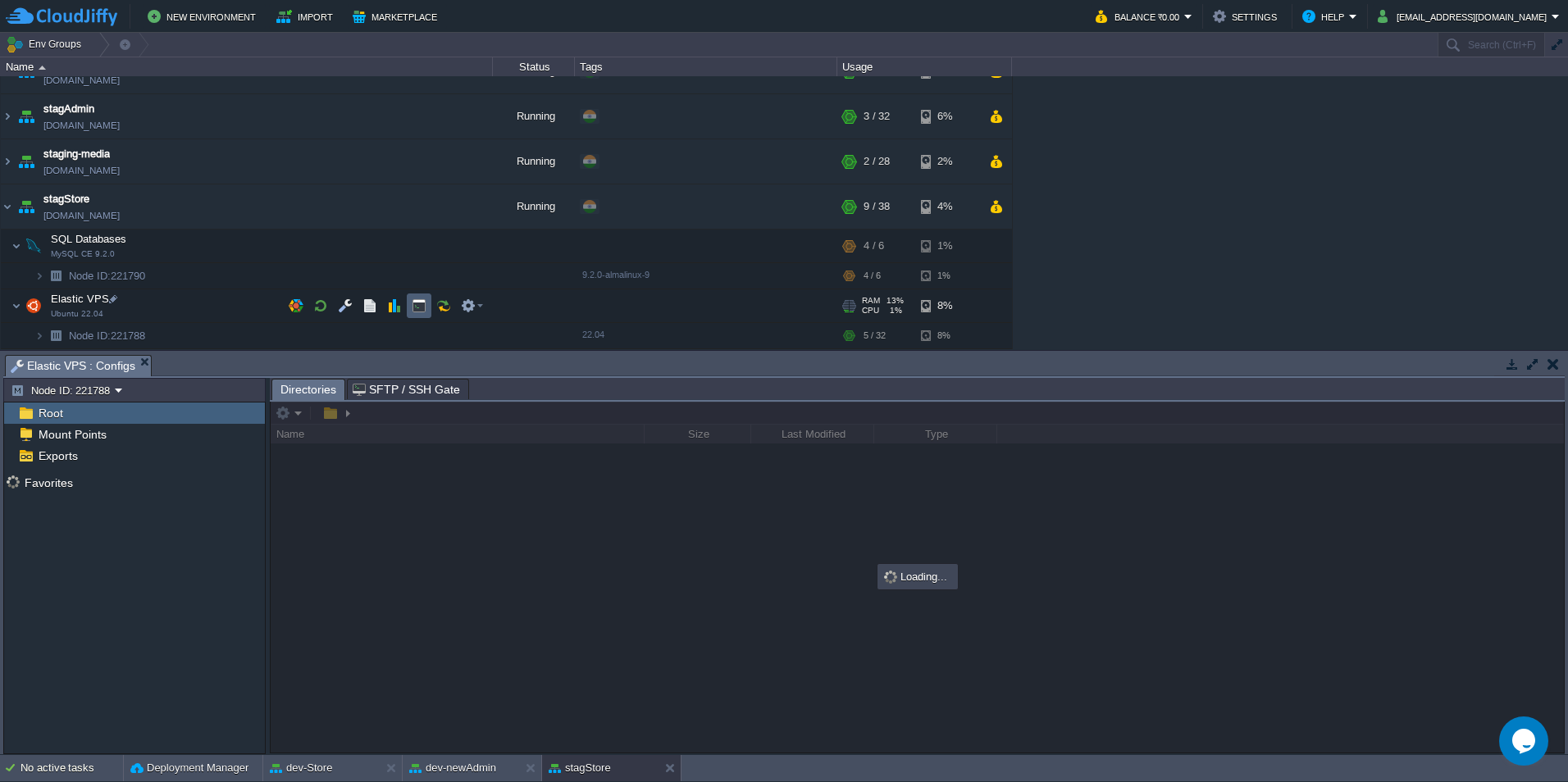 click at bounding box center [419, 306] 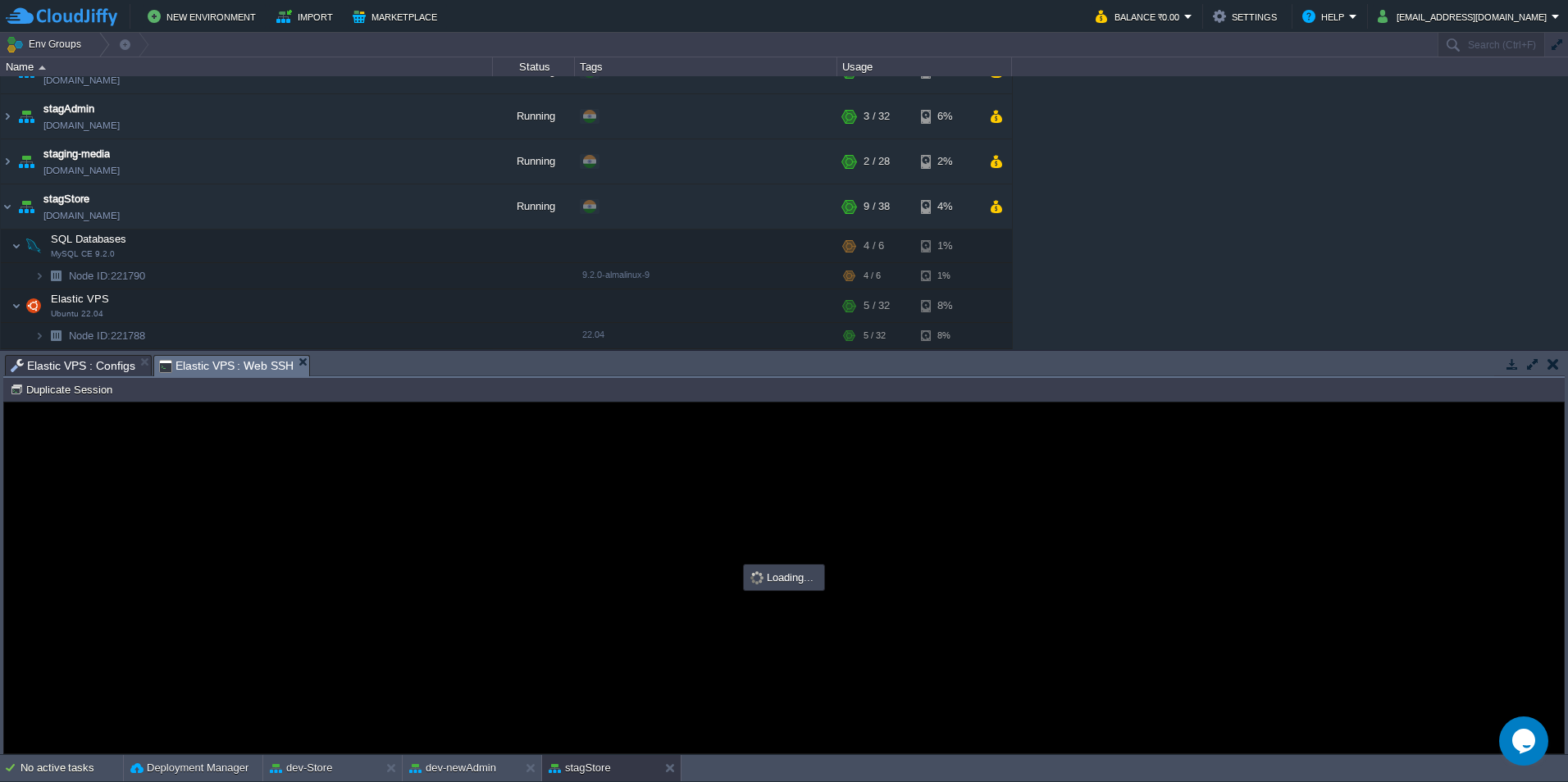scroll, scrollTop: 0, scrollLeft: 0, axis: both 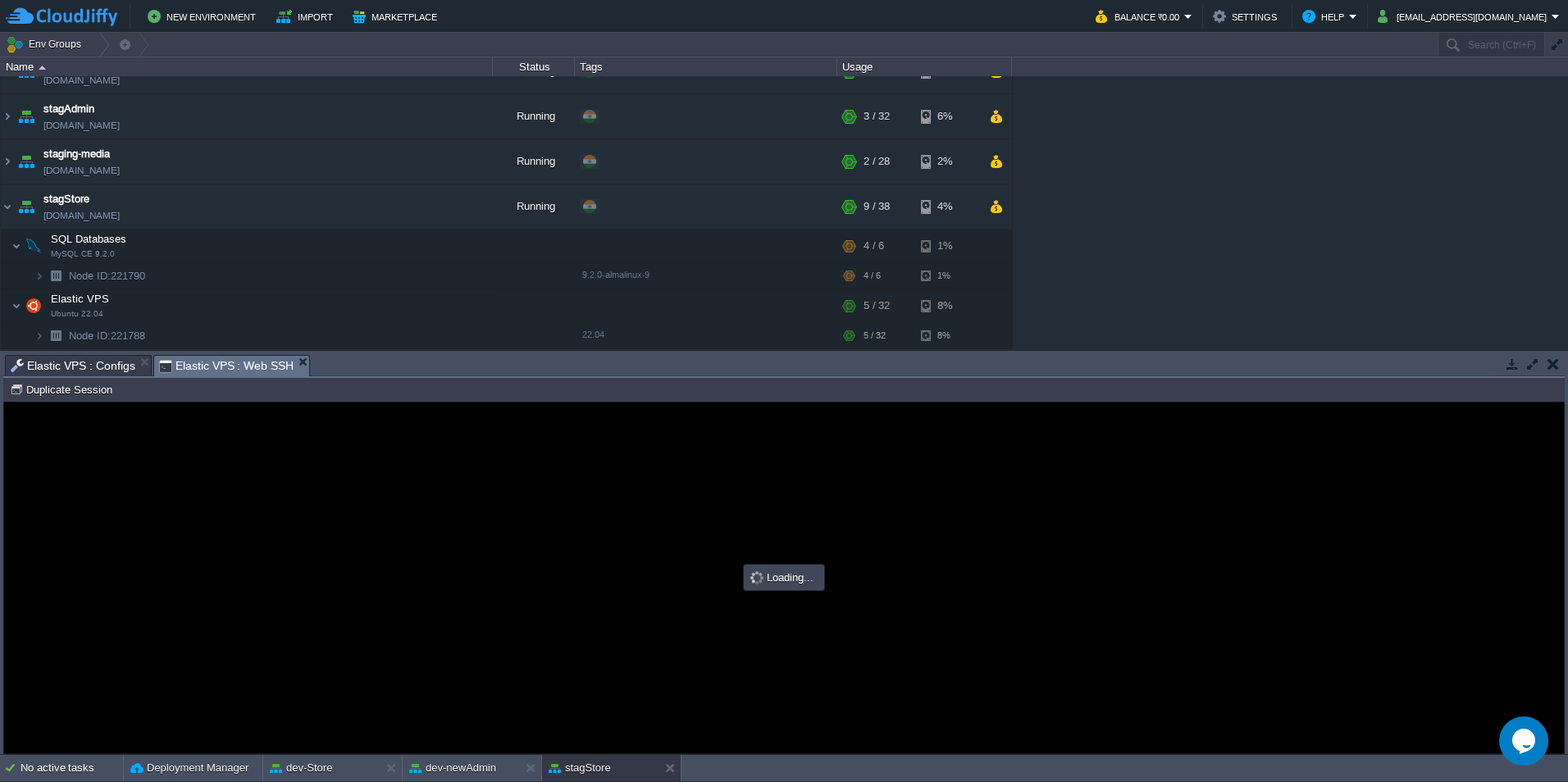 type on "#000000" 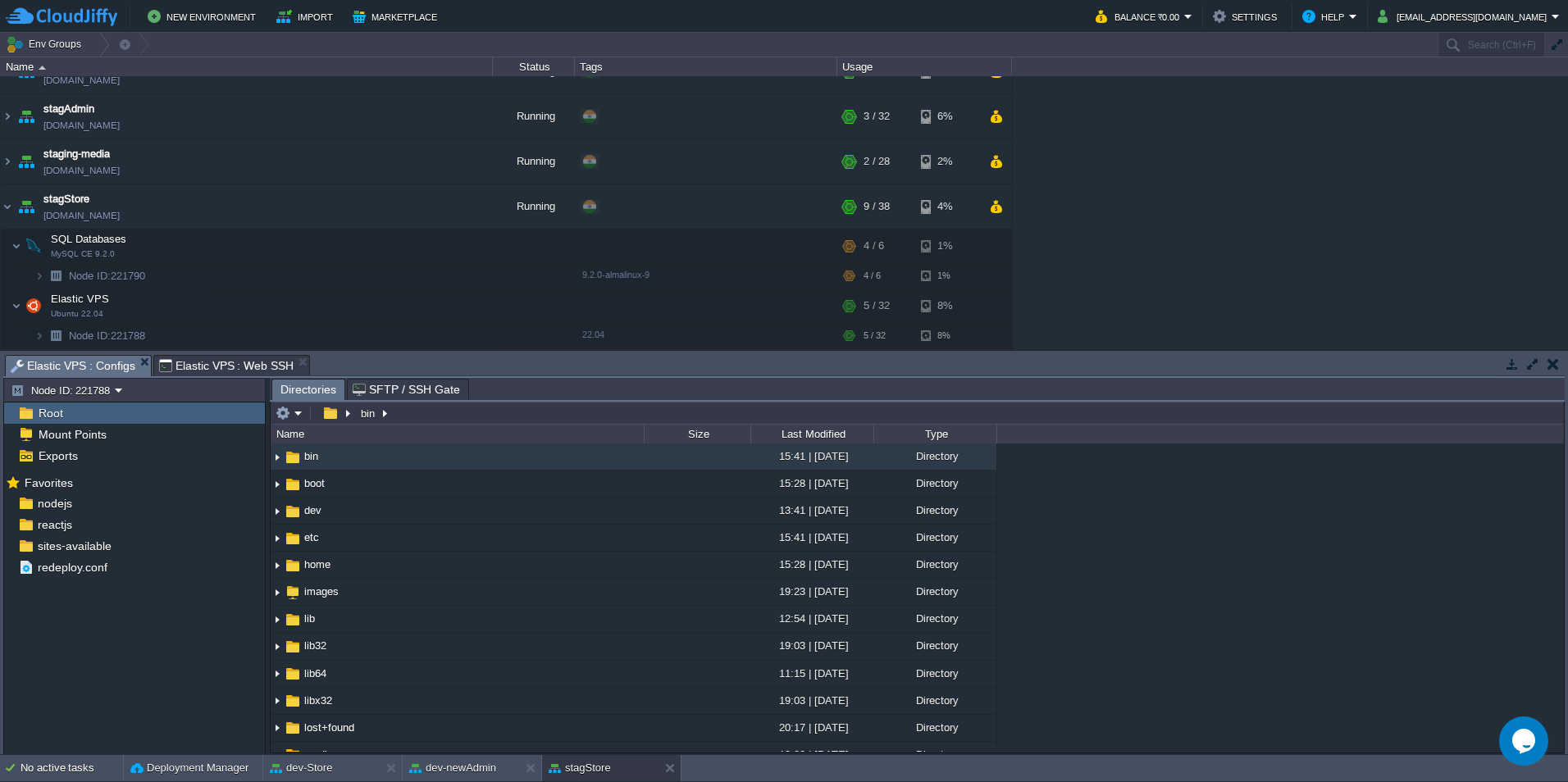 click on "Elastic VPS : Configs" at bounding box center [73, 366] 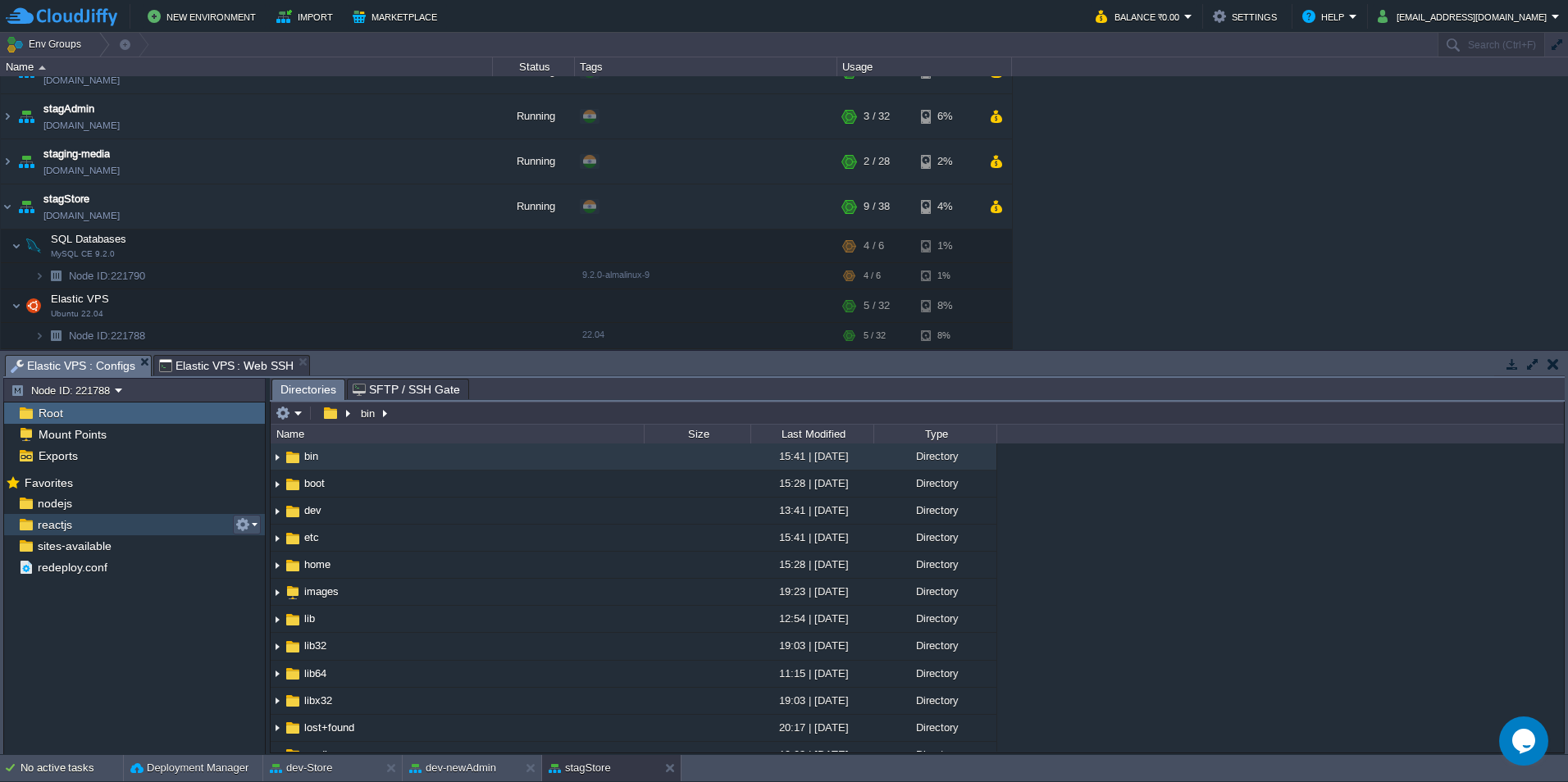 click at bounding box center (243, 525) 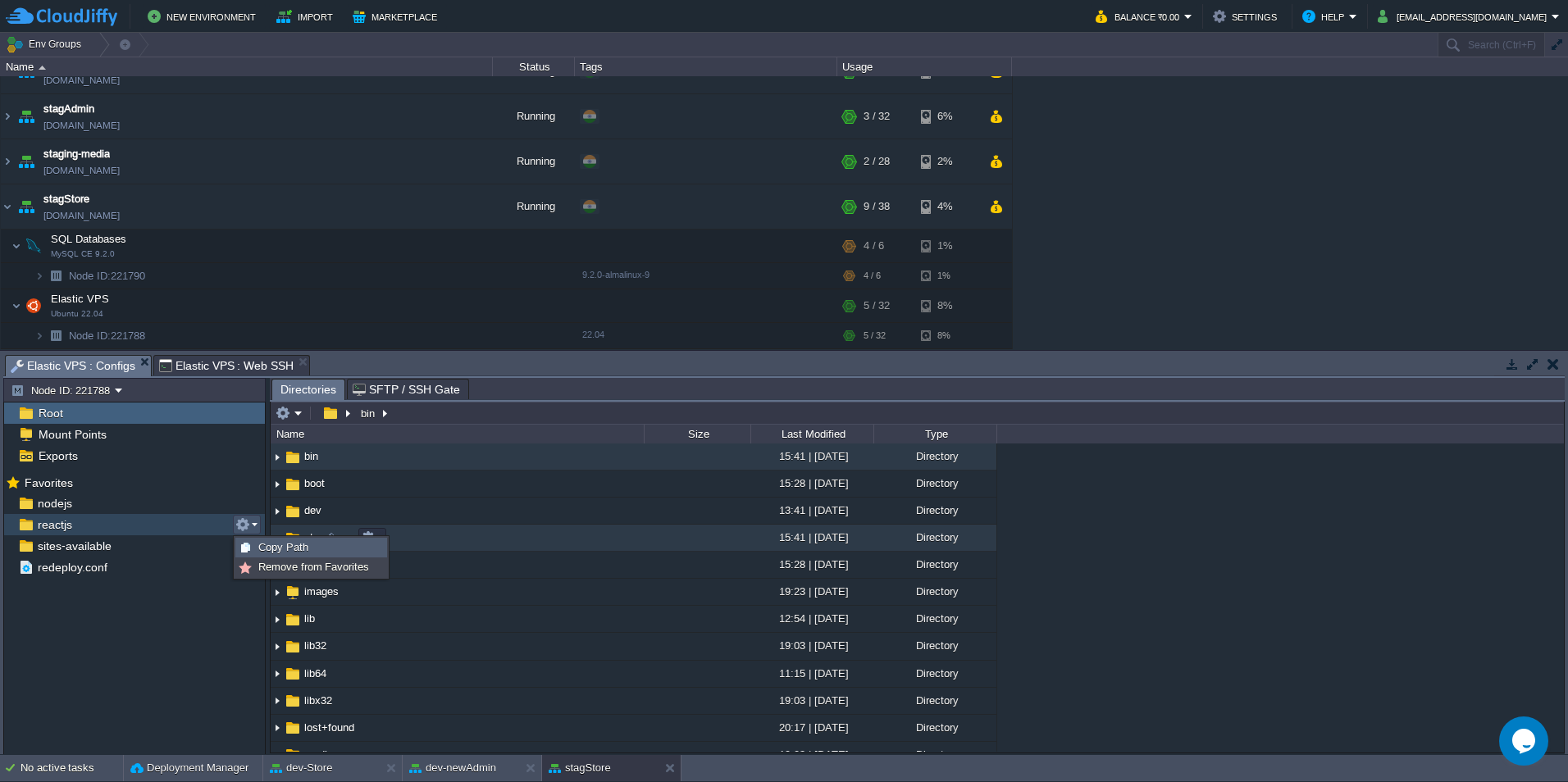 click on "Copy Path" at bounding box center (283, 547) 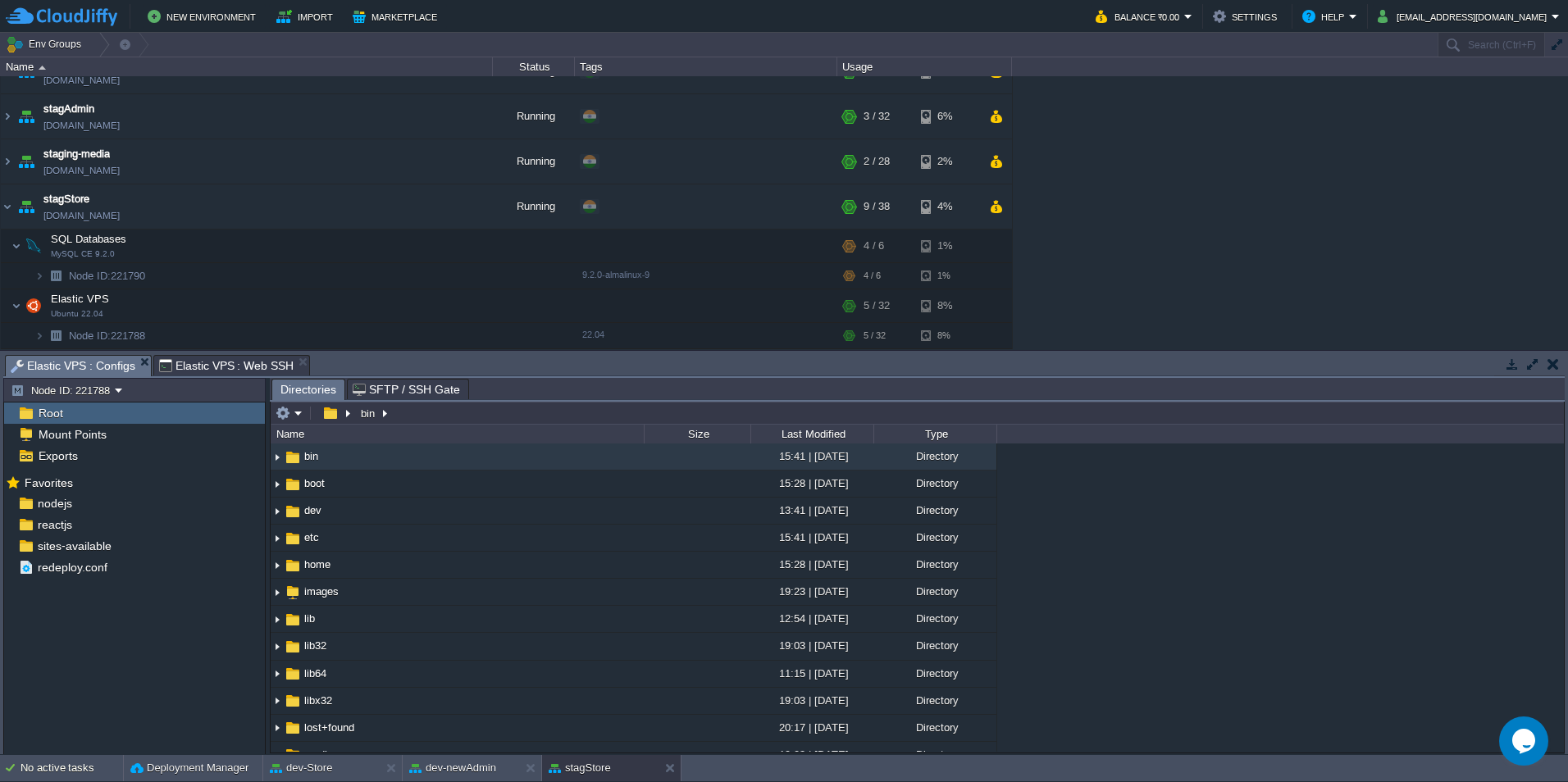 click on "Elastic VPS : Web SSH" at bounding box center (226, 366) 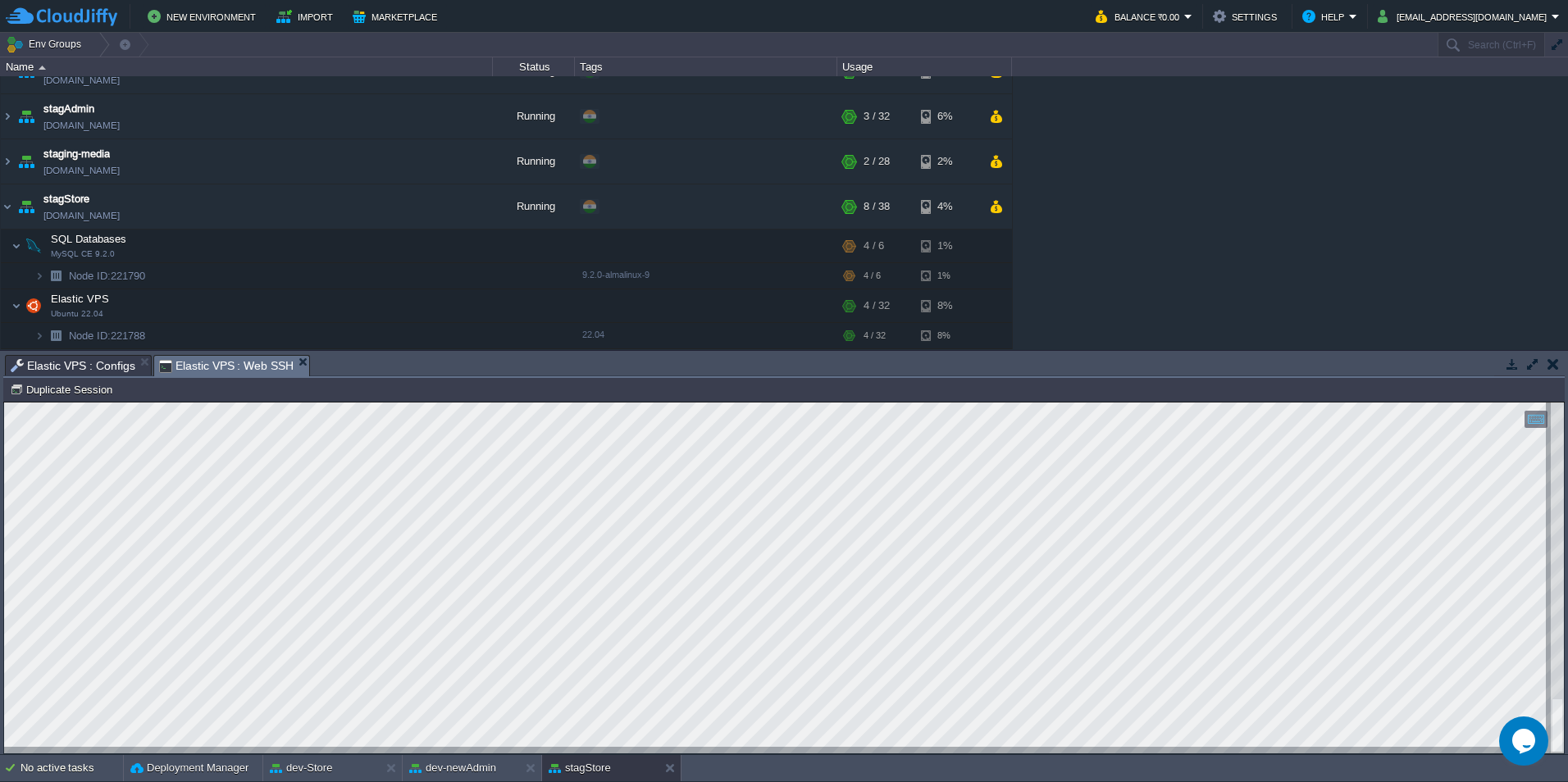 click on "Elastic VPS : Configs" at bounding box center (73, 366) 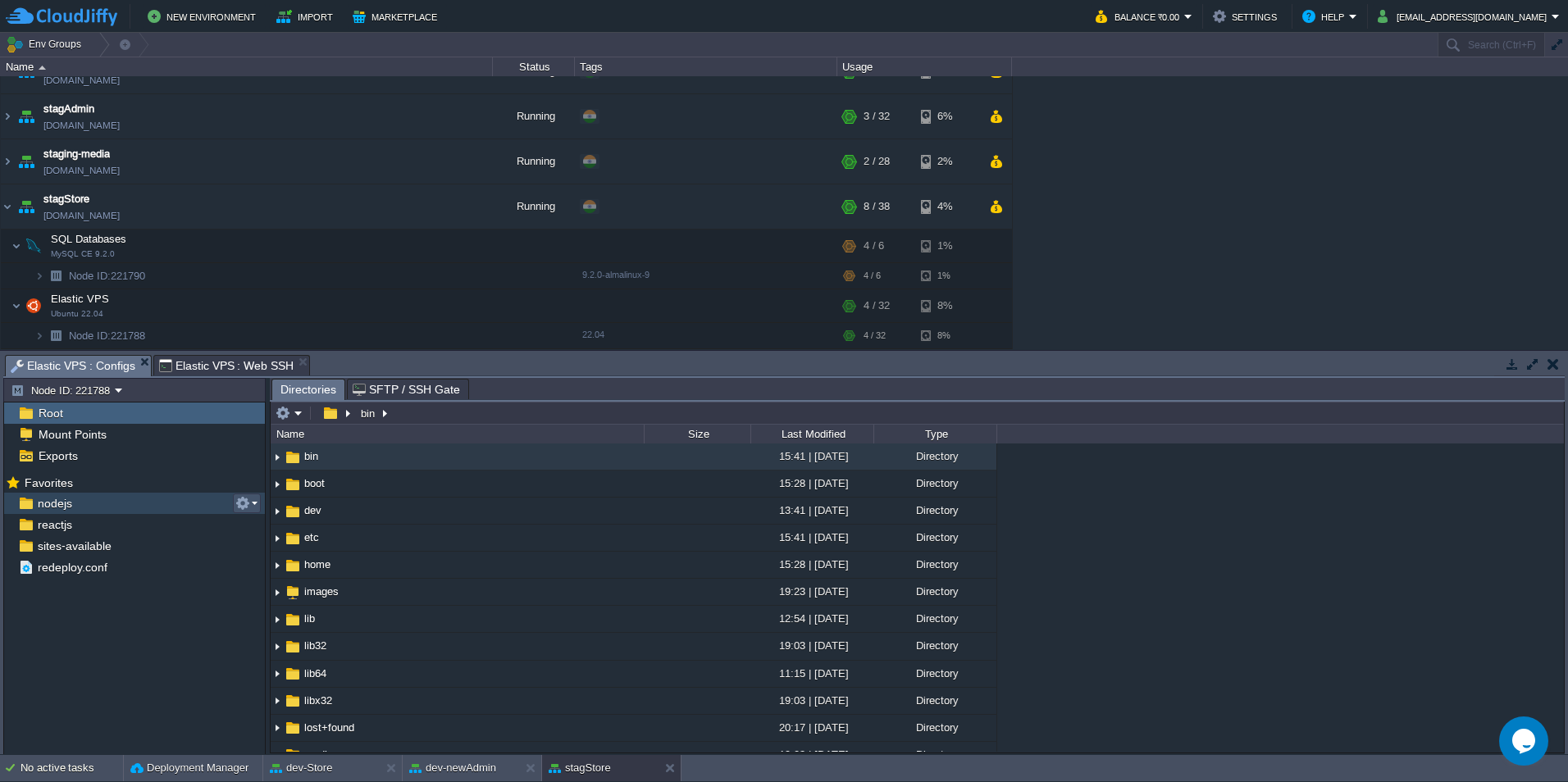 click at bounding box center [243, 503] 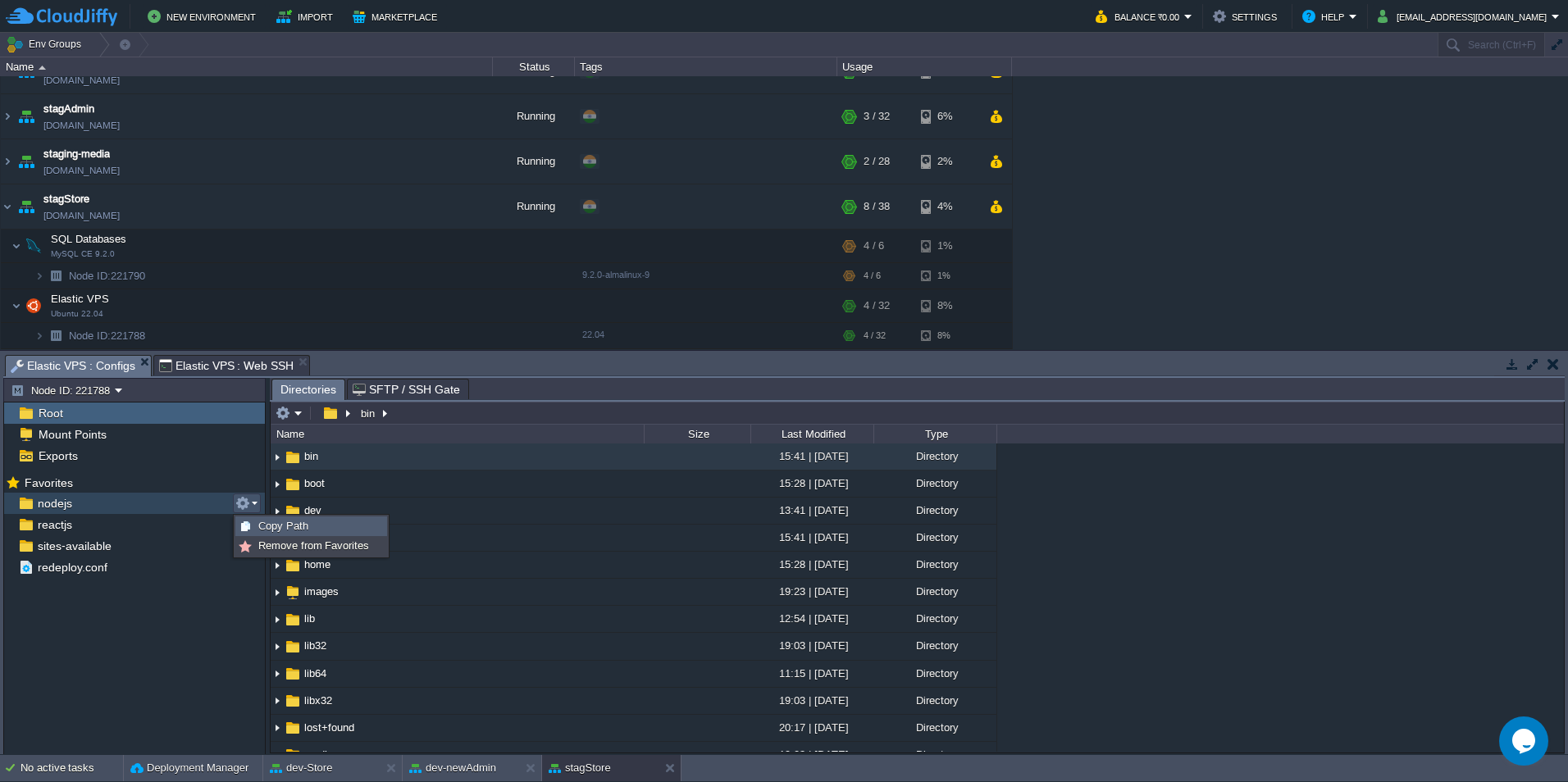 click on "Copy Path /var/www/html/bmm/reactjs" at bounding box center [311, 526] 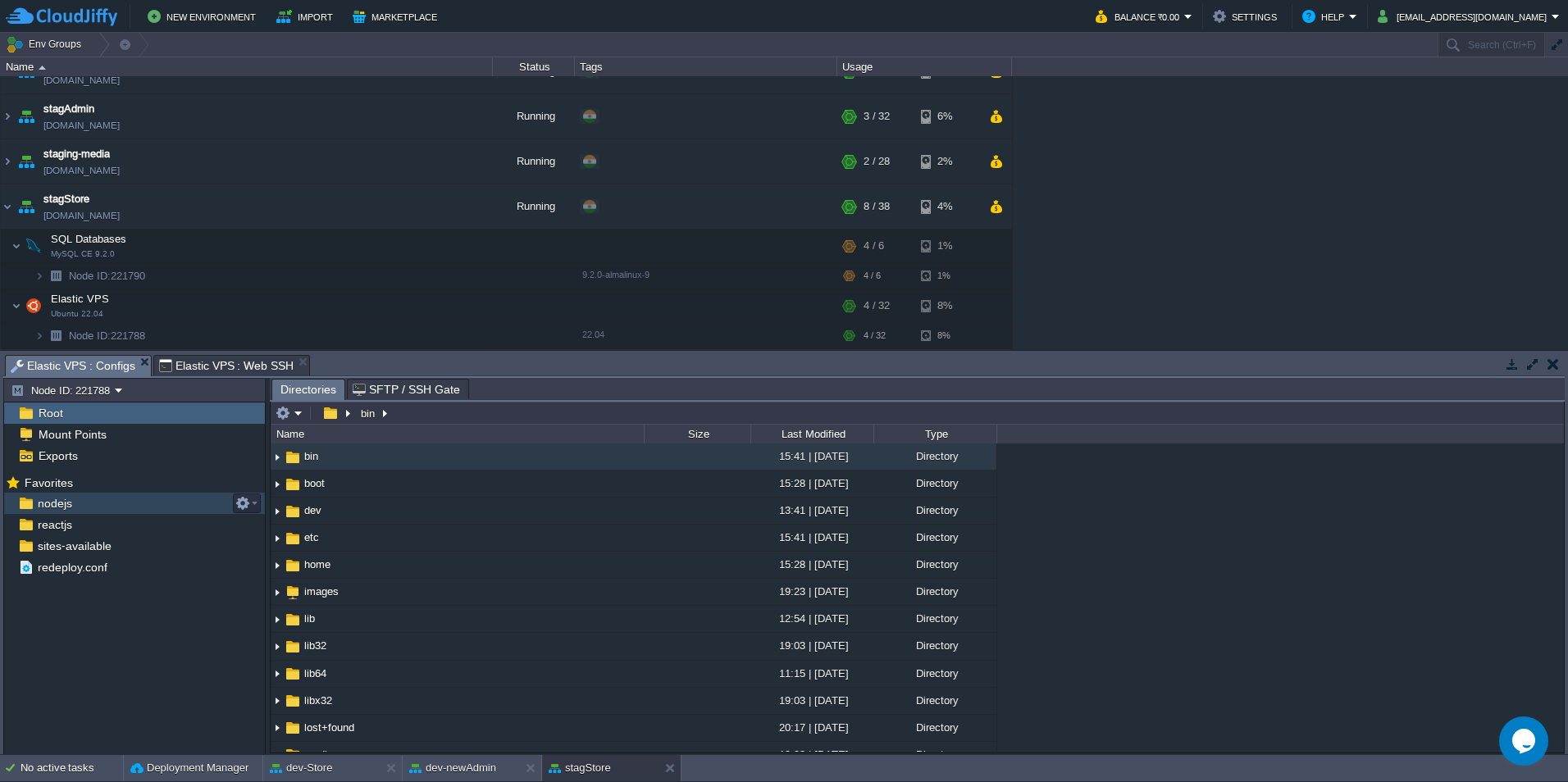 click on "nodejs" at bounding box center [134, 503] 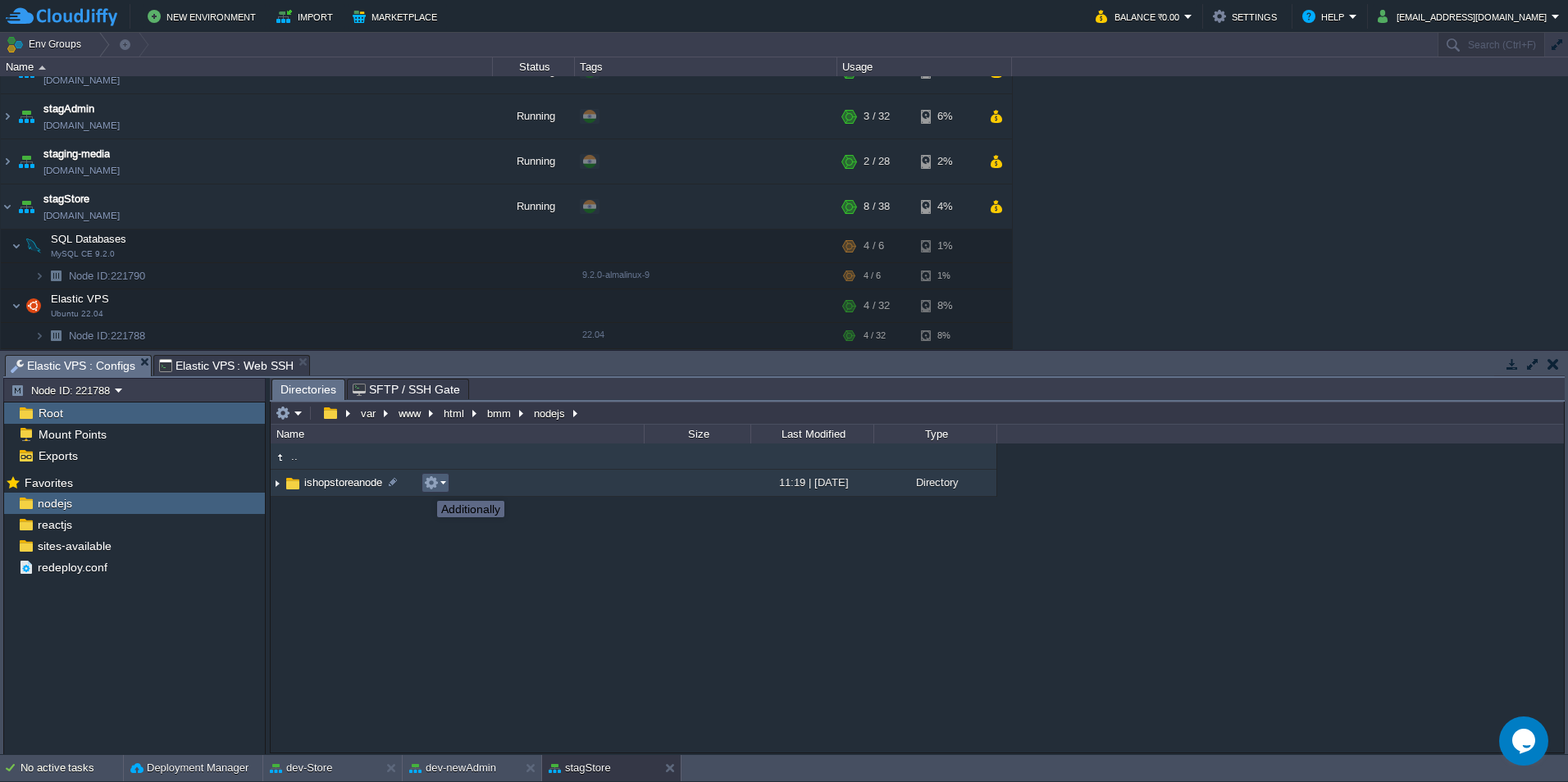 click at bounding box center [431, 483] 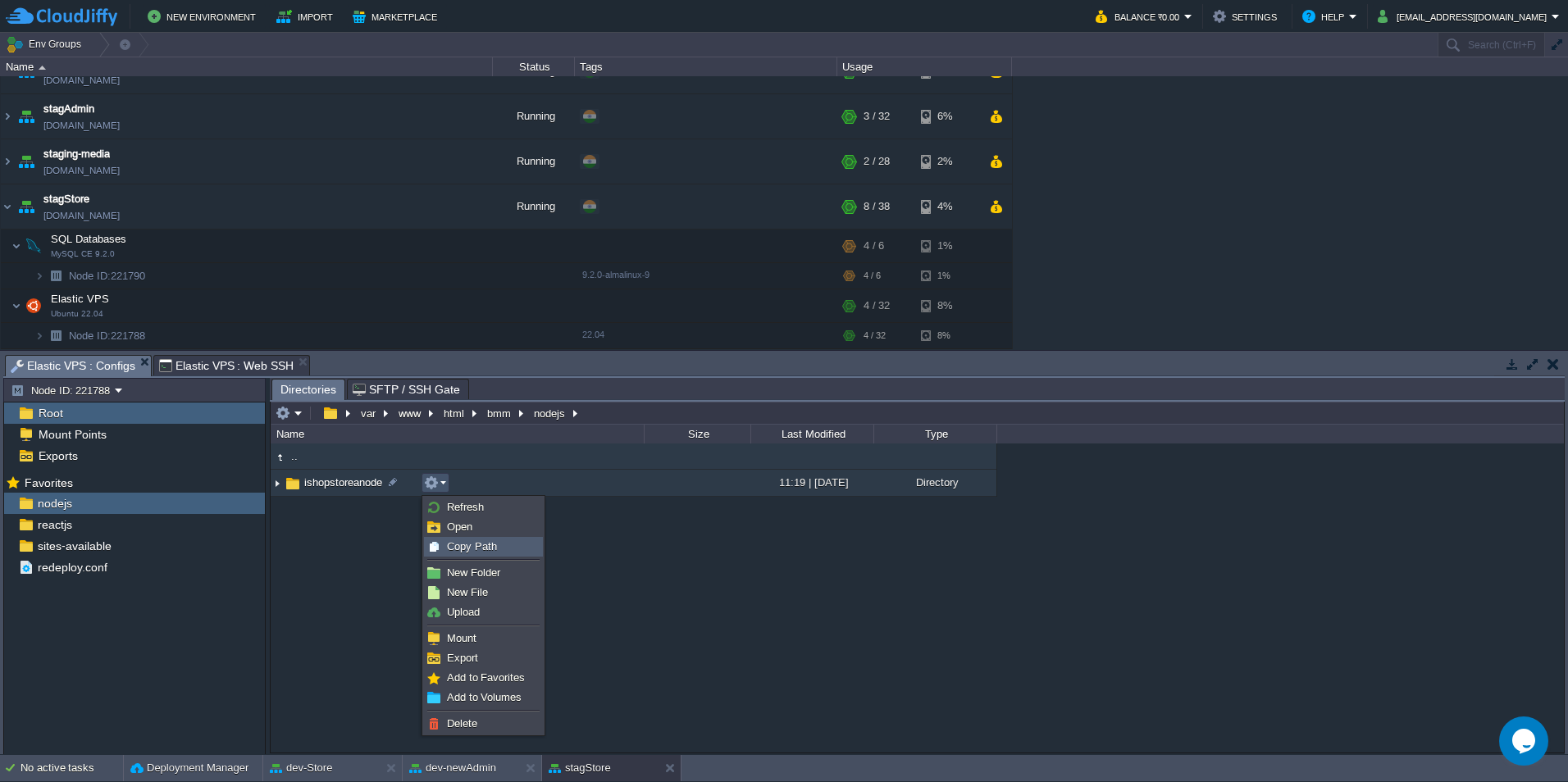 click on "Copy Path" at bounding box center [472, 546] 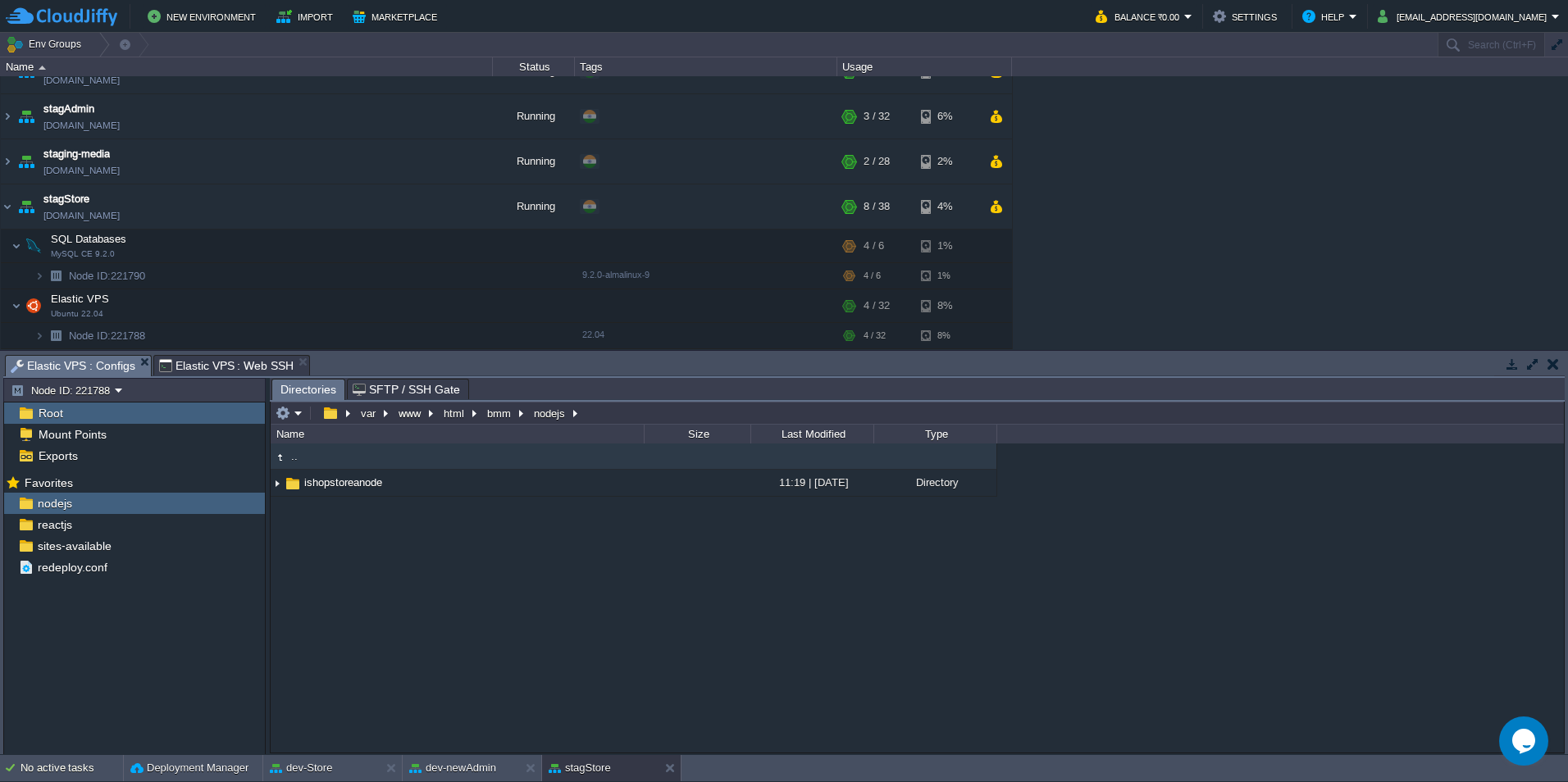 click on "Elastic VPS : Web SSH" at bounding box center (226, 366) 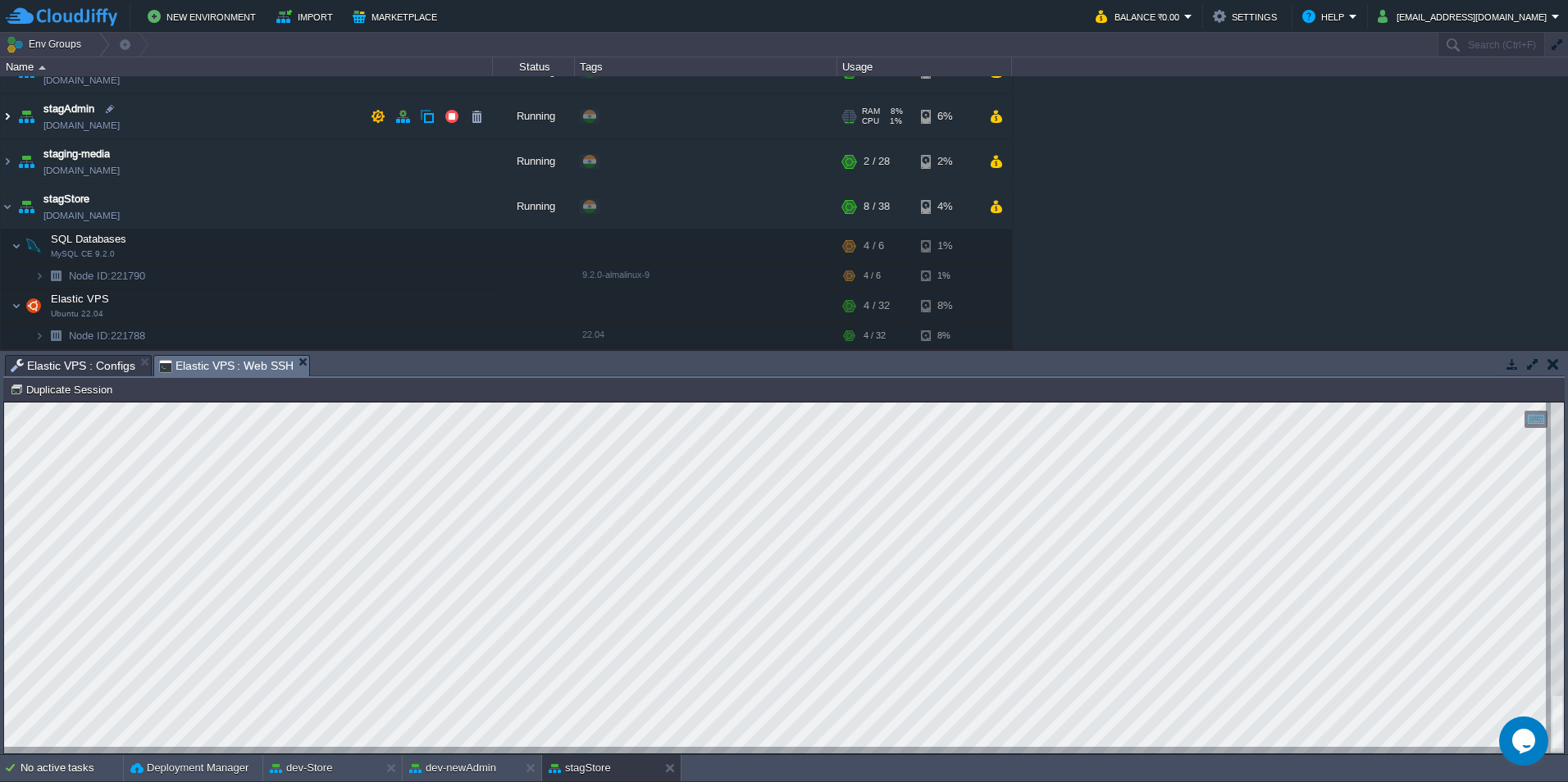 click at bounding box center (7, 116) 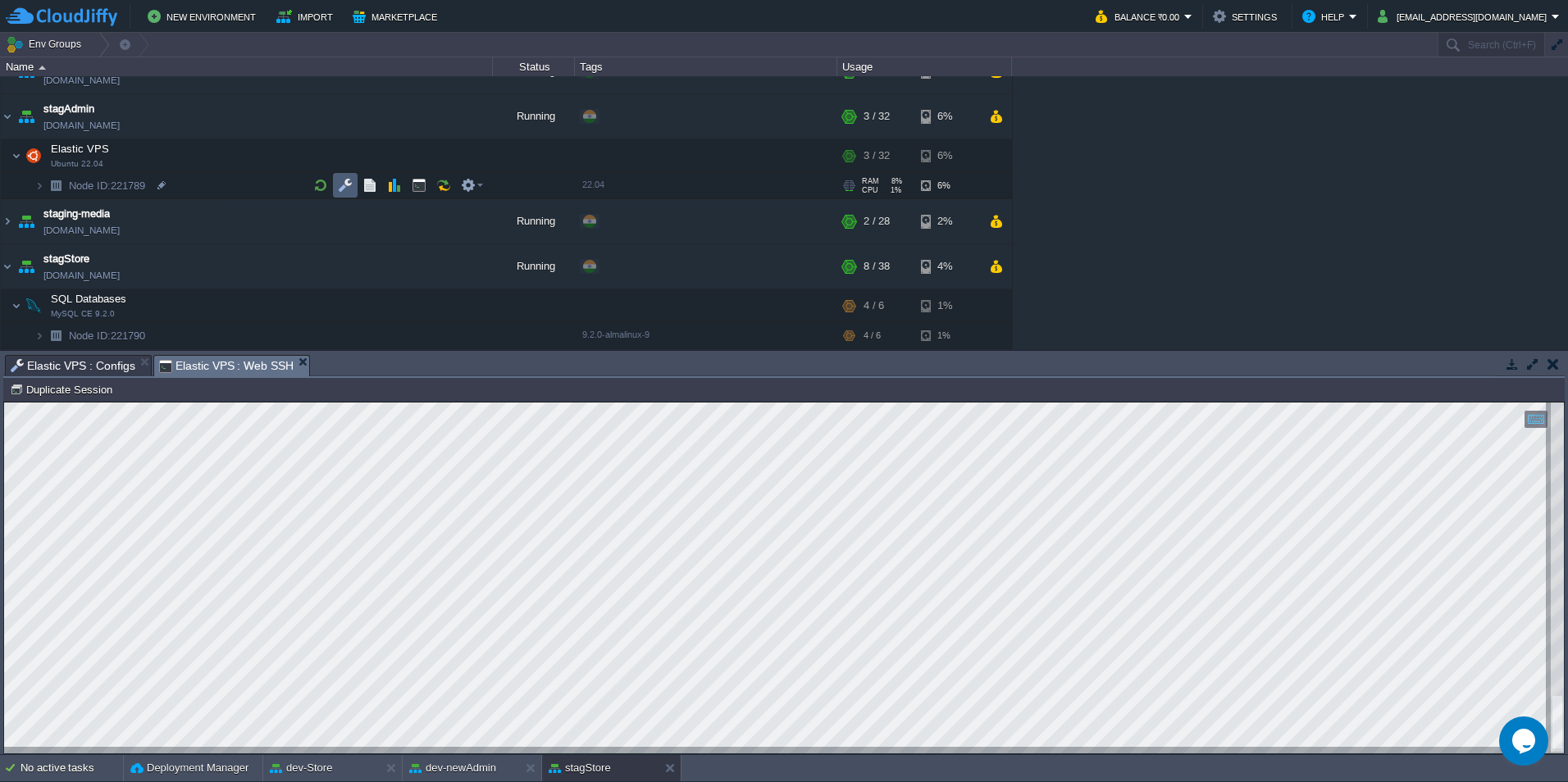 click at bounding box center (345, 185) 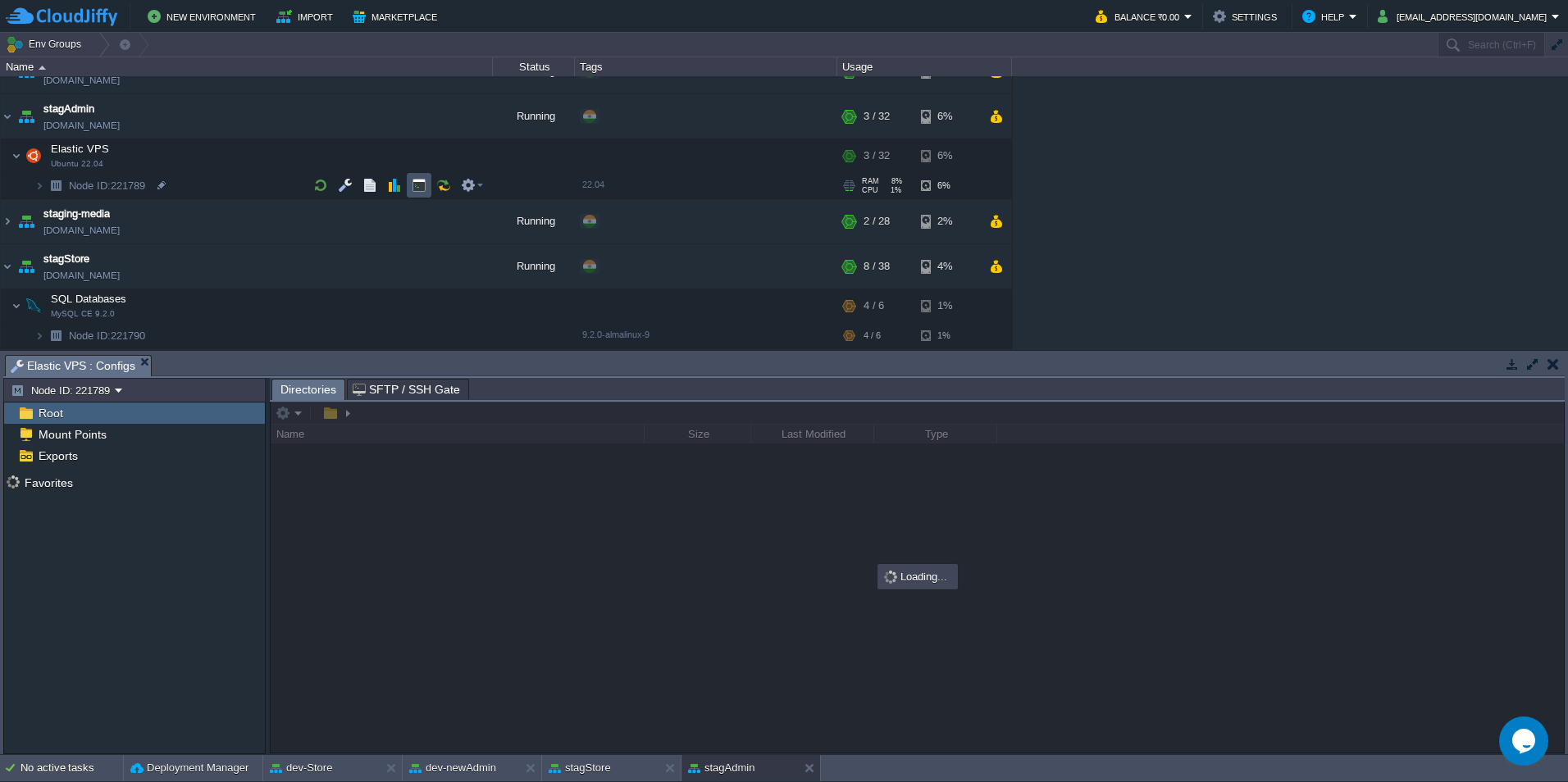 click at bounding box center (419, 185) 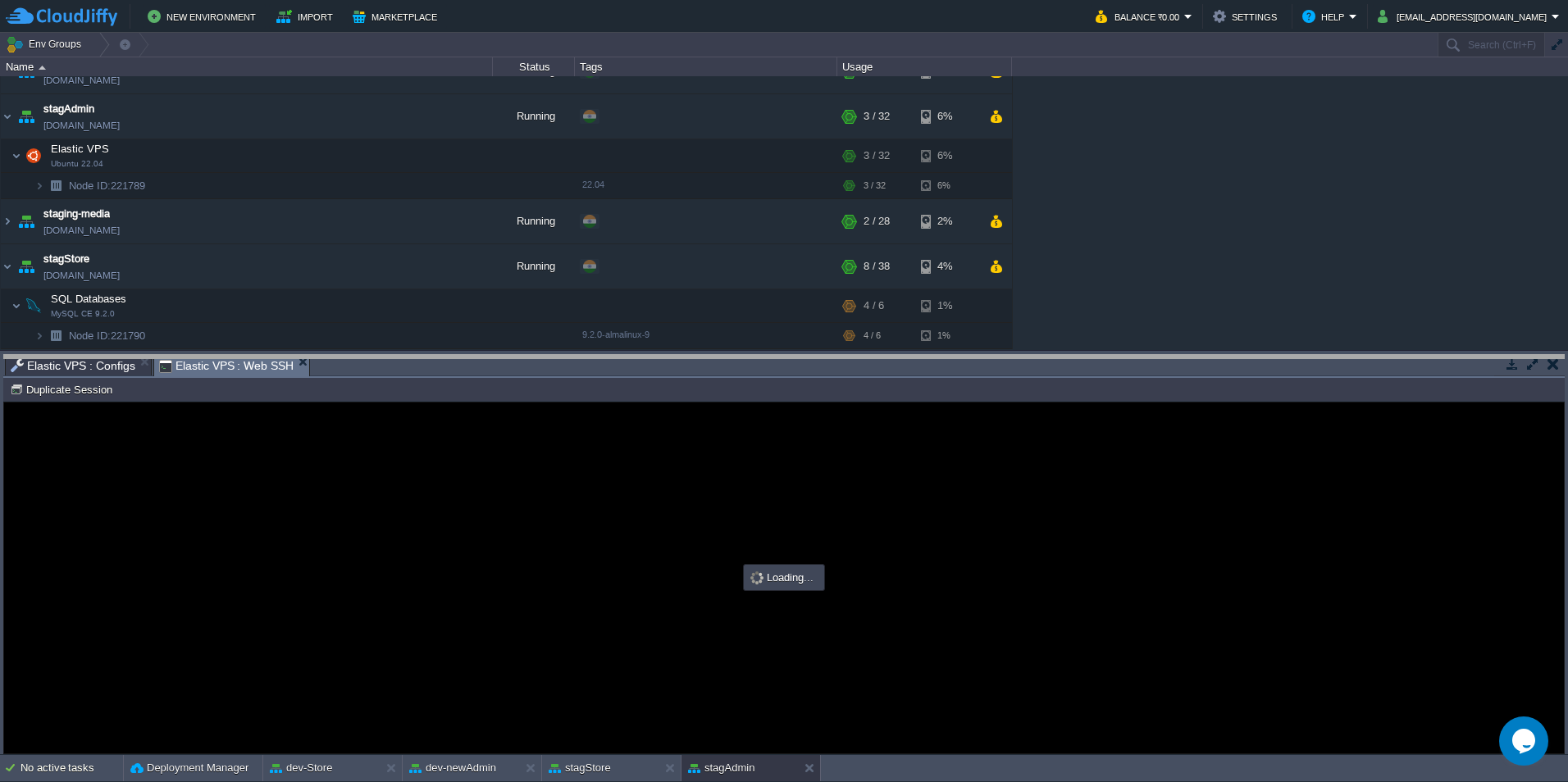 drag, startPoint x: 439, startPoint y: 366, endPoint x: 385, endPoint y: 217, distance: 158.48344 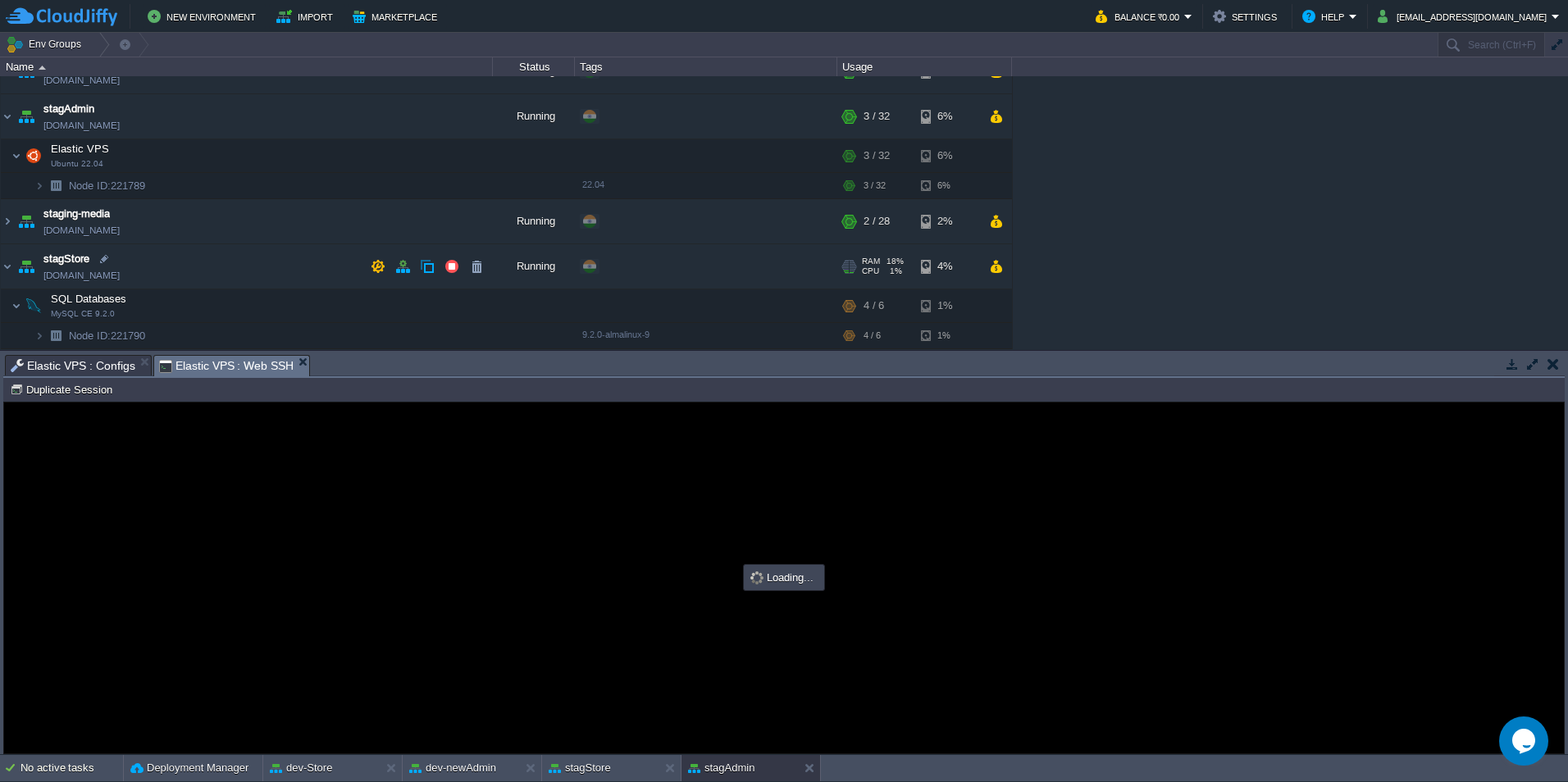 scroll, scrollTop: 0, scrollLeft: 0, axis: both 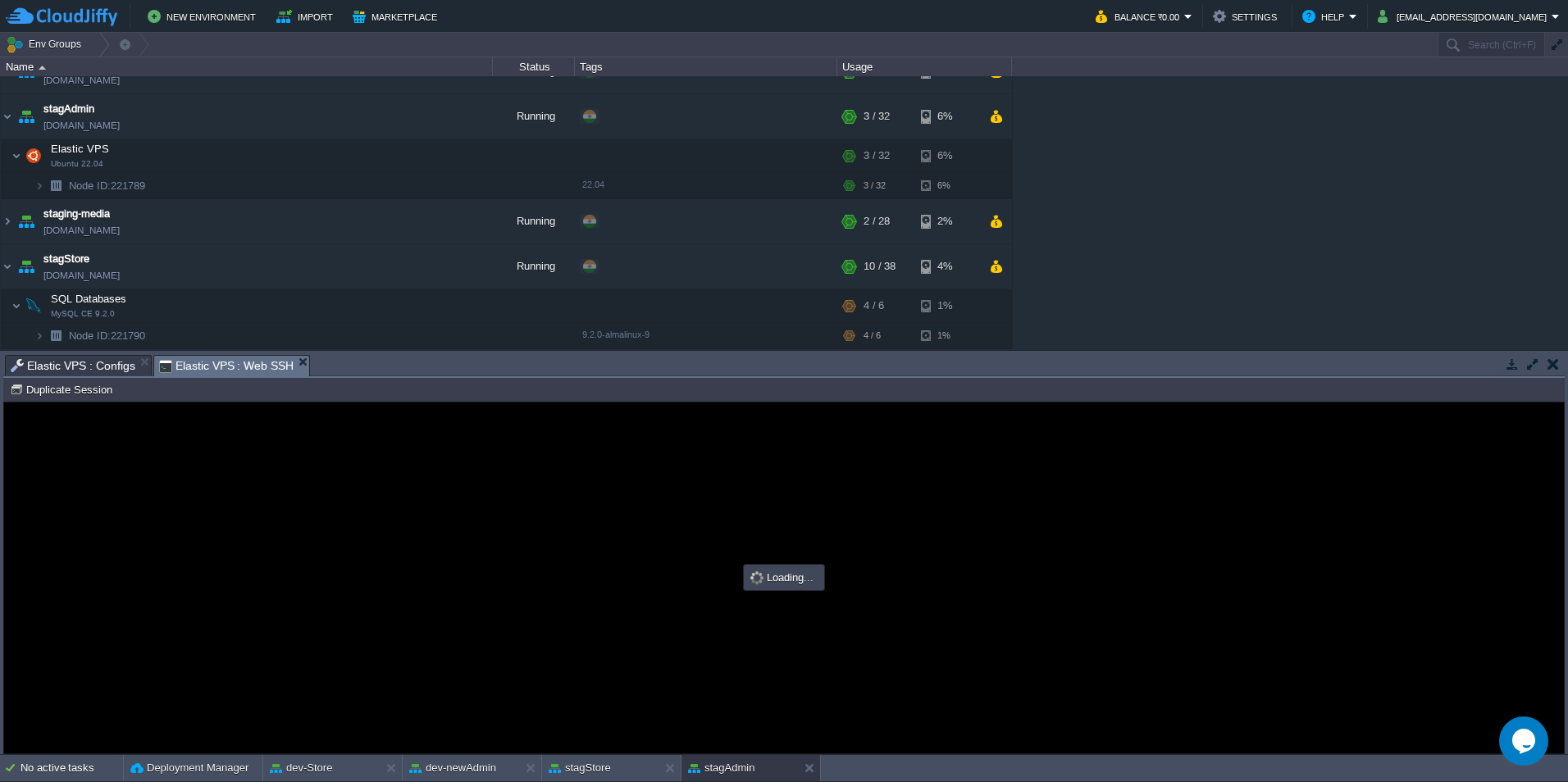 type on "#000000" 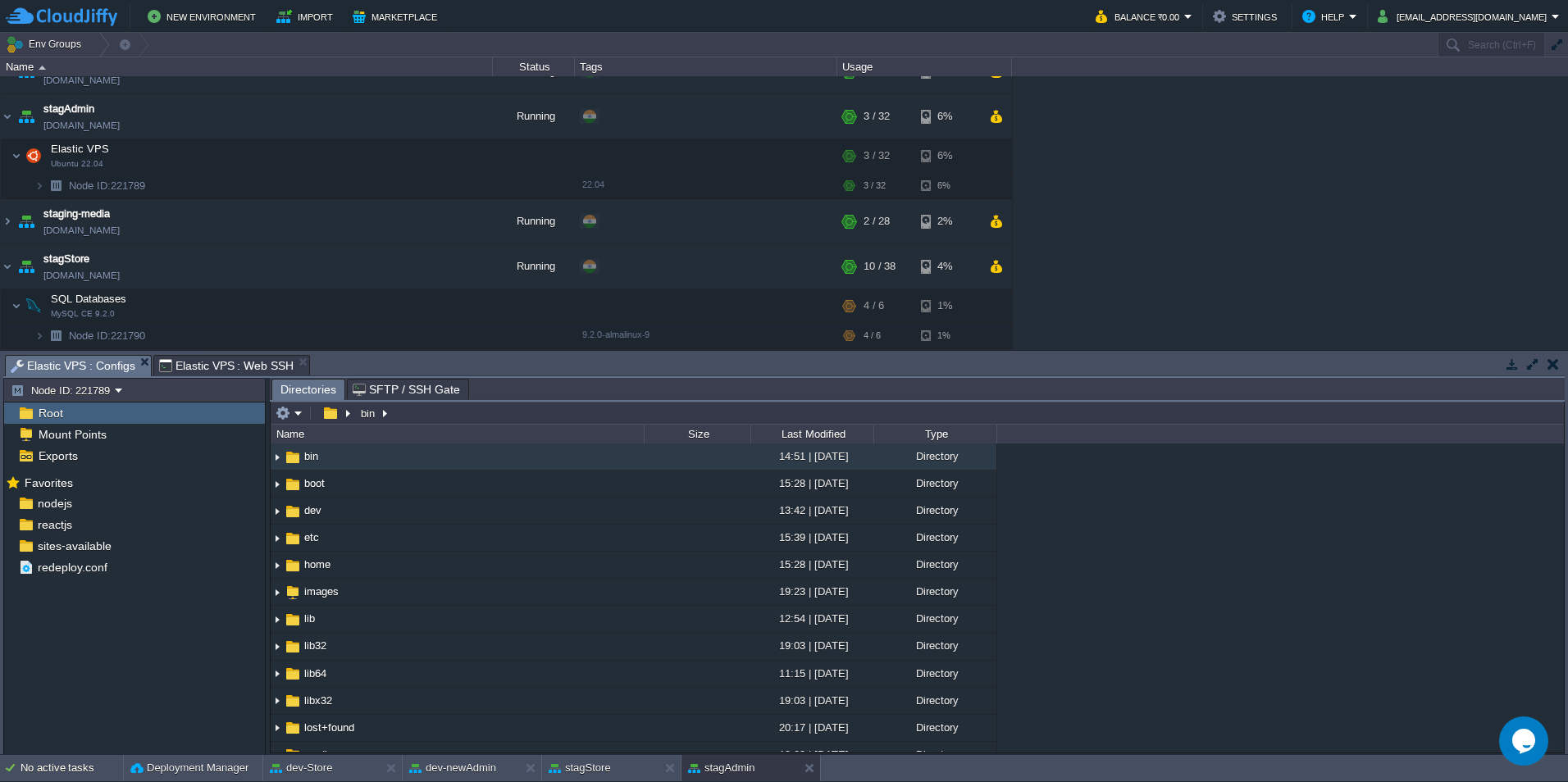 click on "Elastic VPS : Configs" at bounding box center (73, 366) 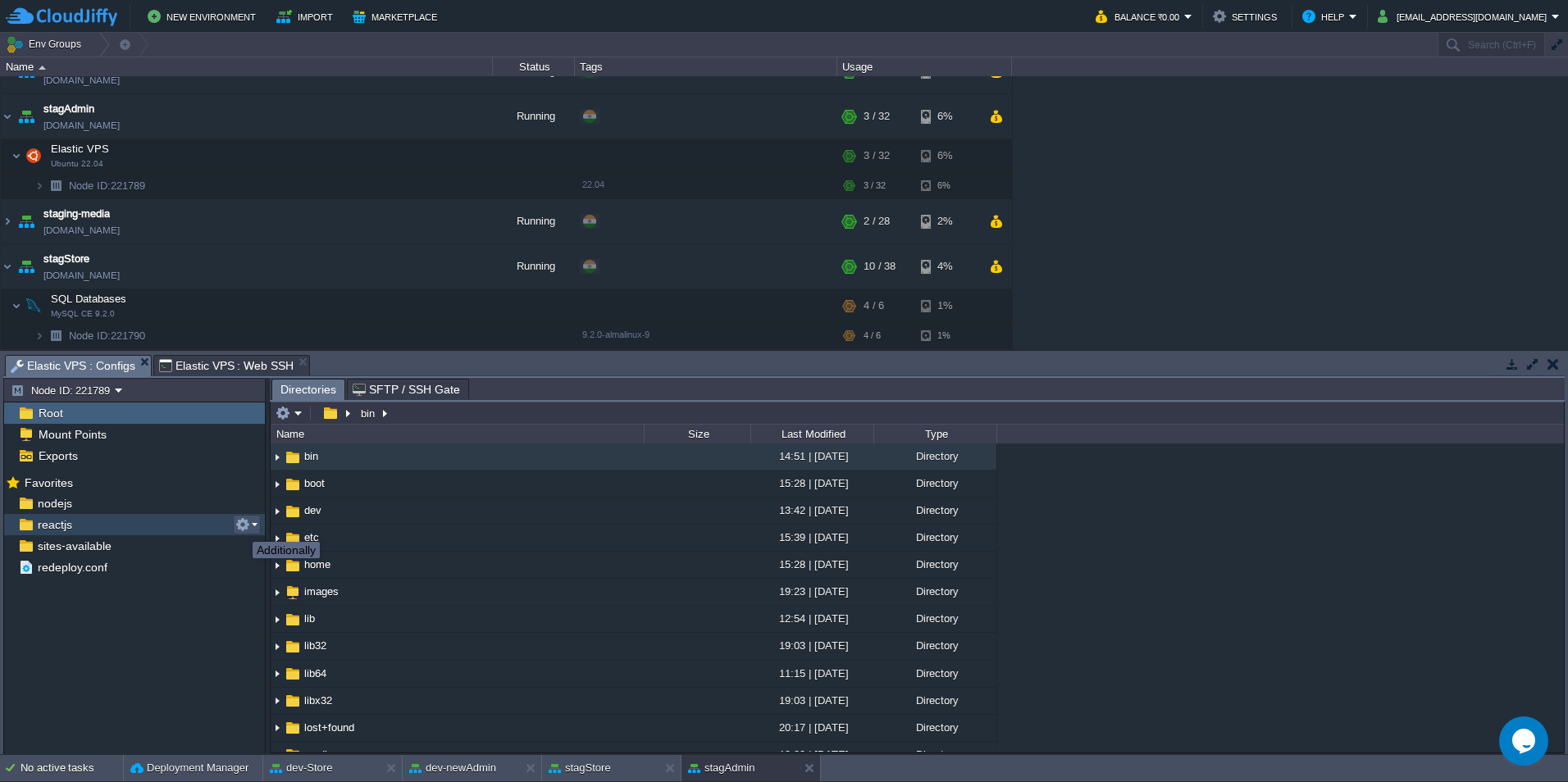 click at bounding box center [243, 525] 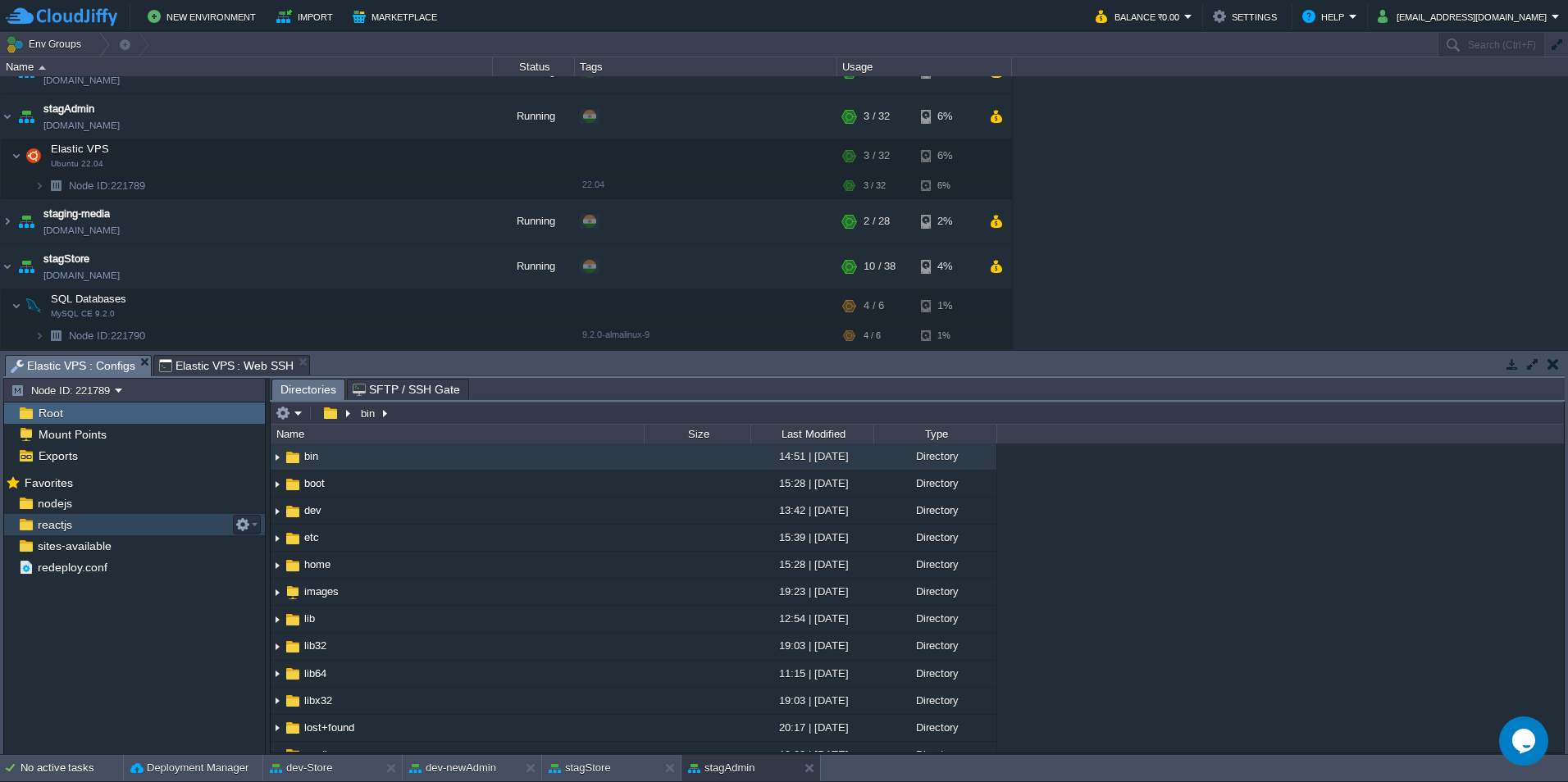 click on "reactjs" at bounding box center [134, 525] 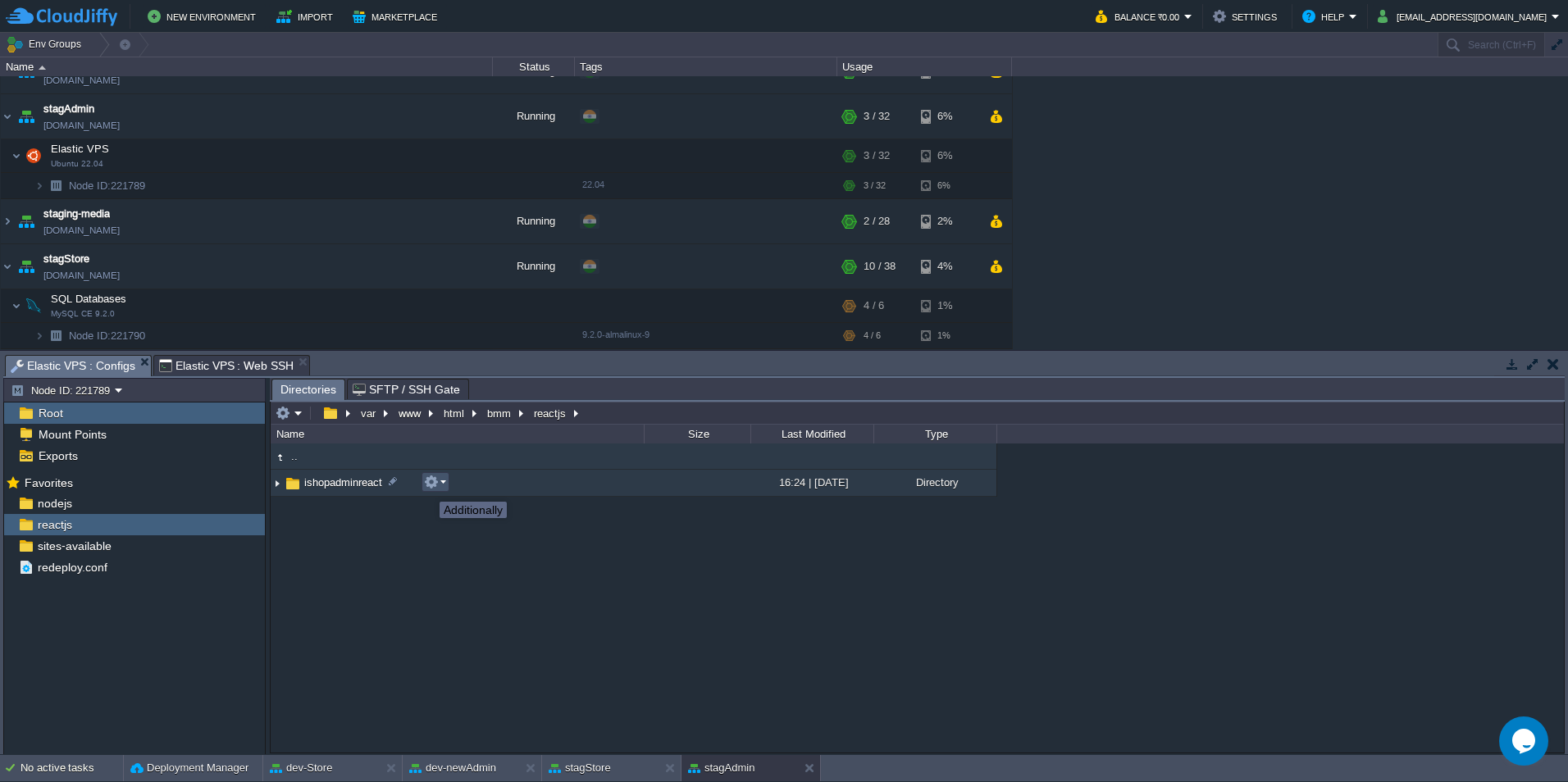 click at bounding box center [431, 482] 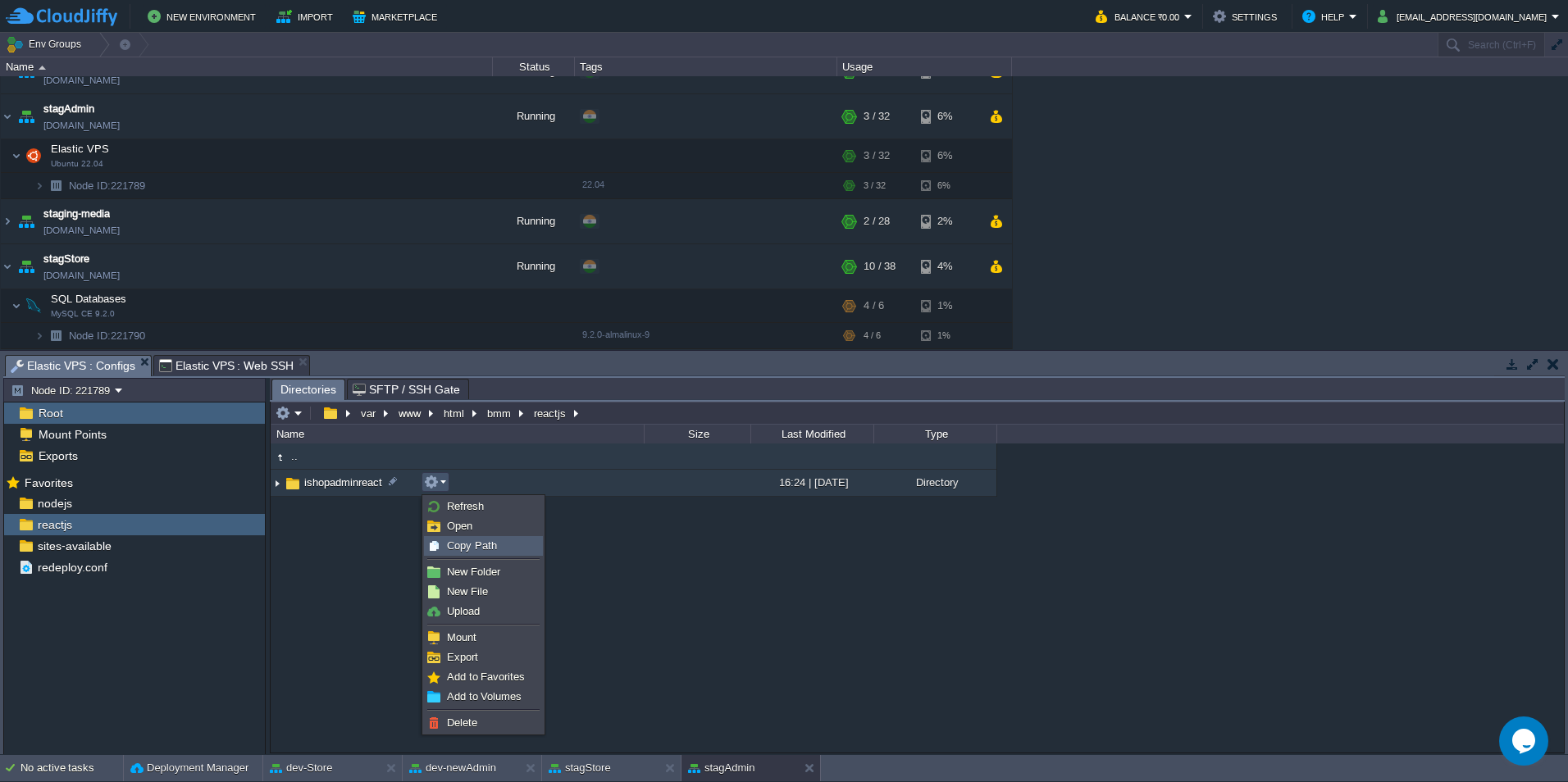click at bounding box center (434, 546) 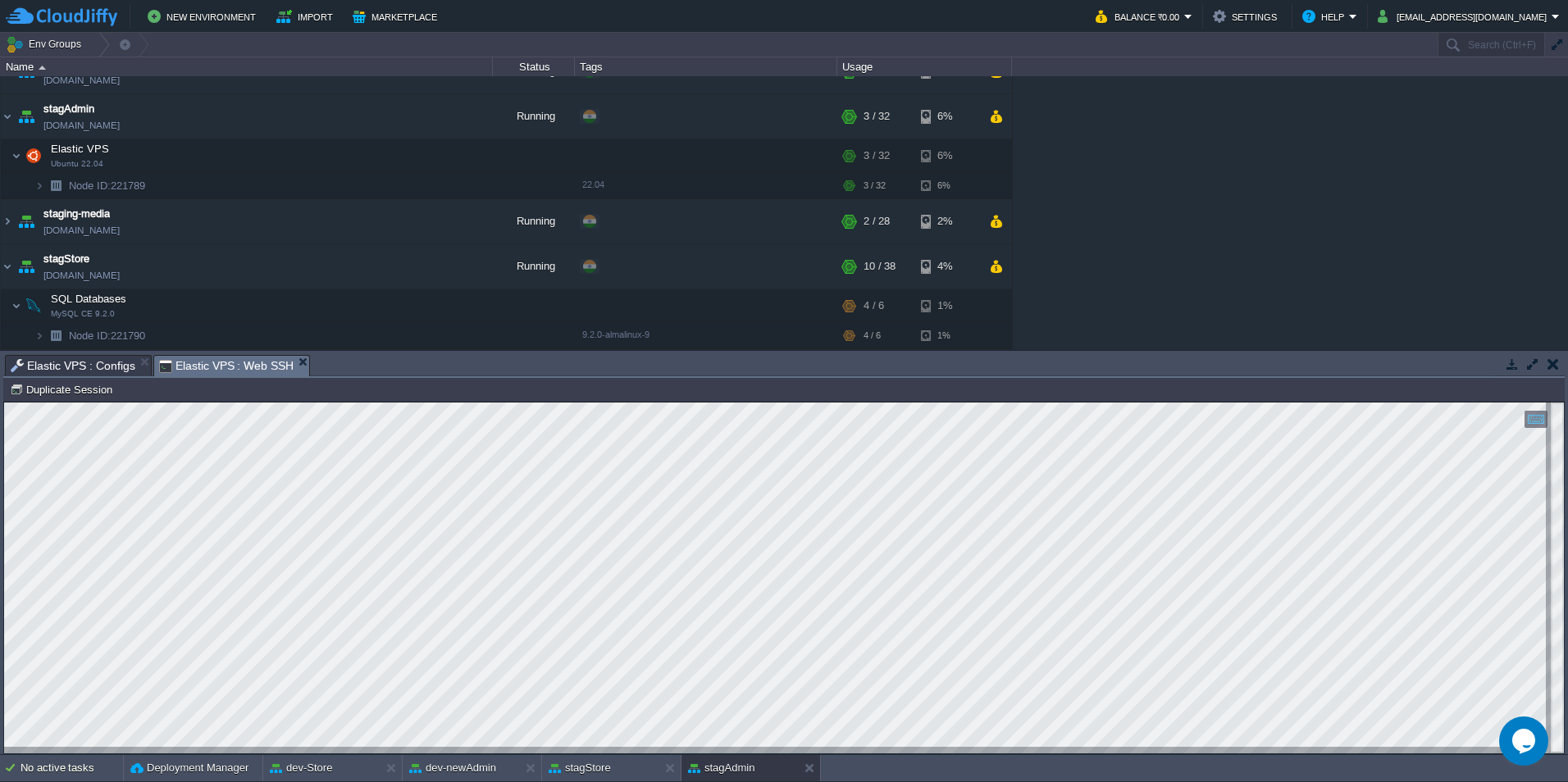 click on "Elastic VPS : Web SSH" at bounding box center (226, 366) 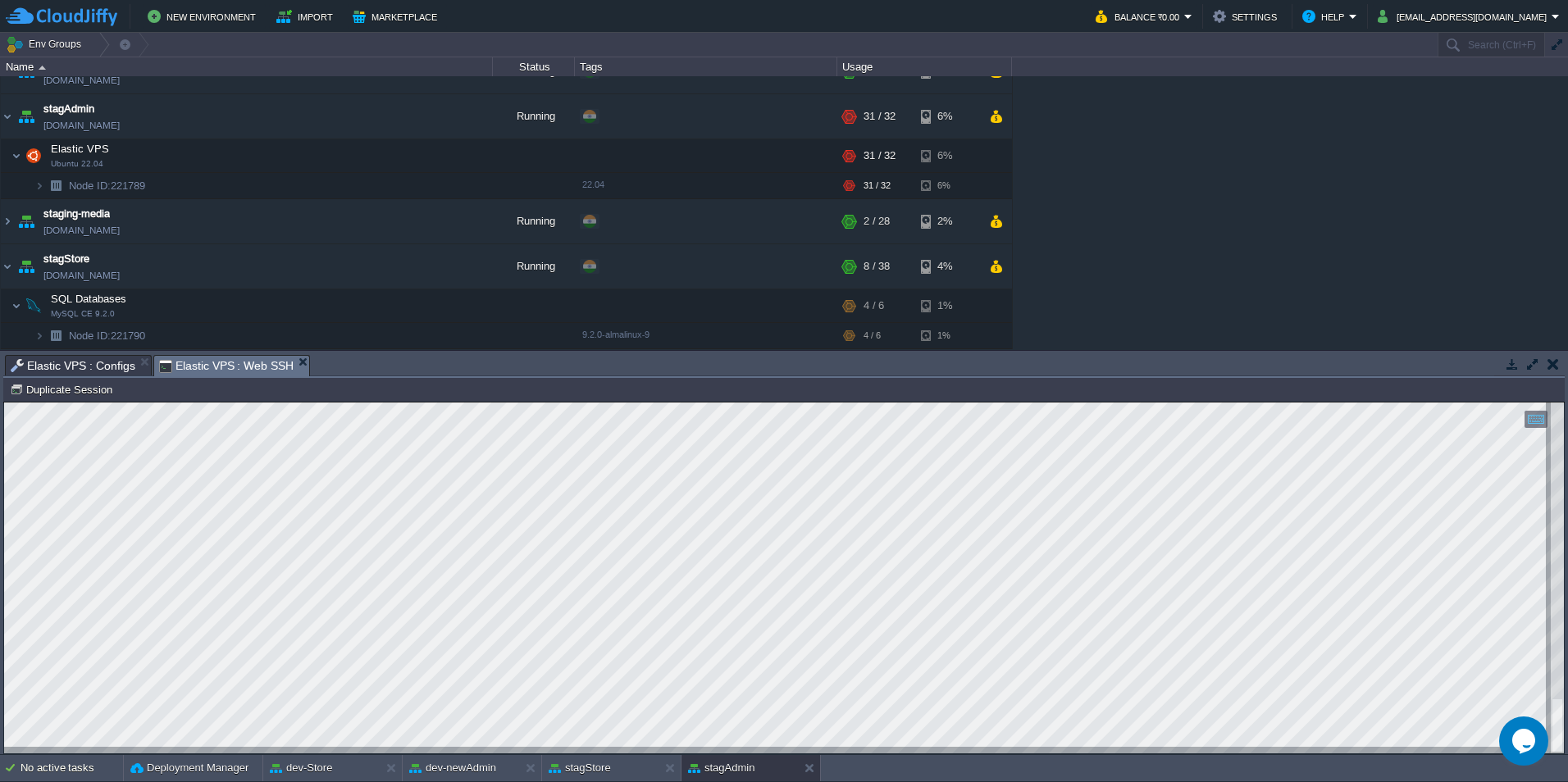 click on "Elastic VPS : Configs" at bounding box center [73, 366] 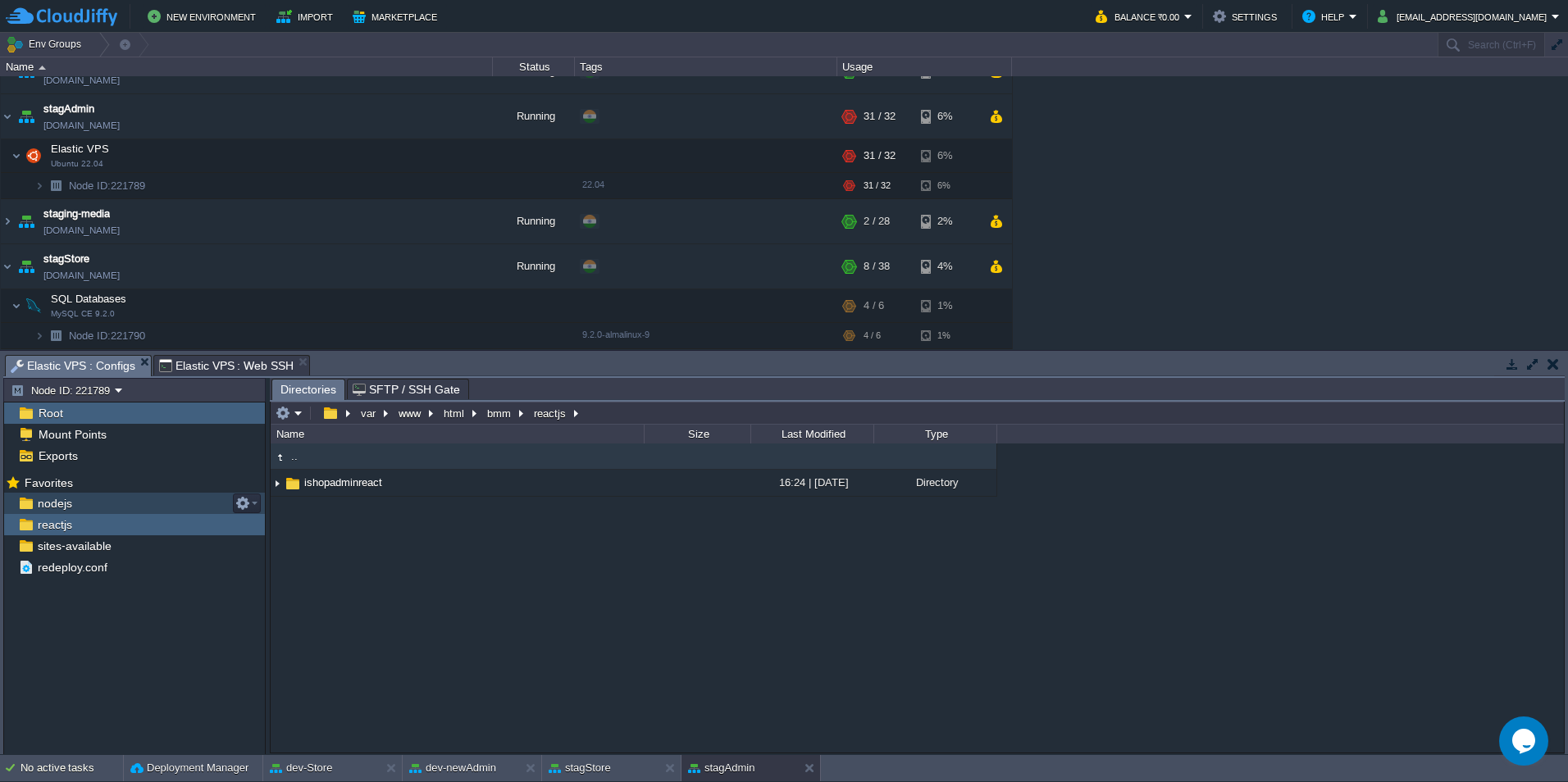 click on "nodejs" at bounding box center [134, 503] 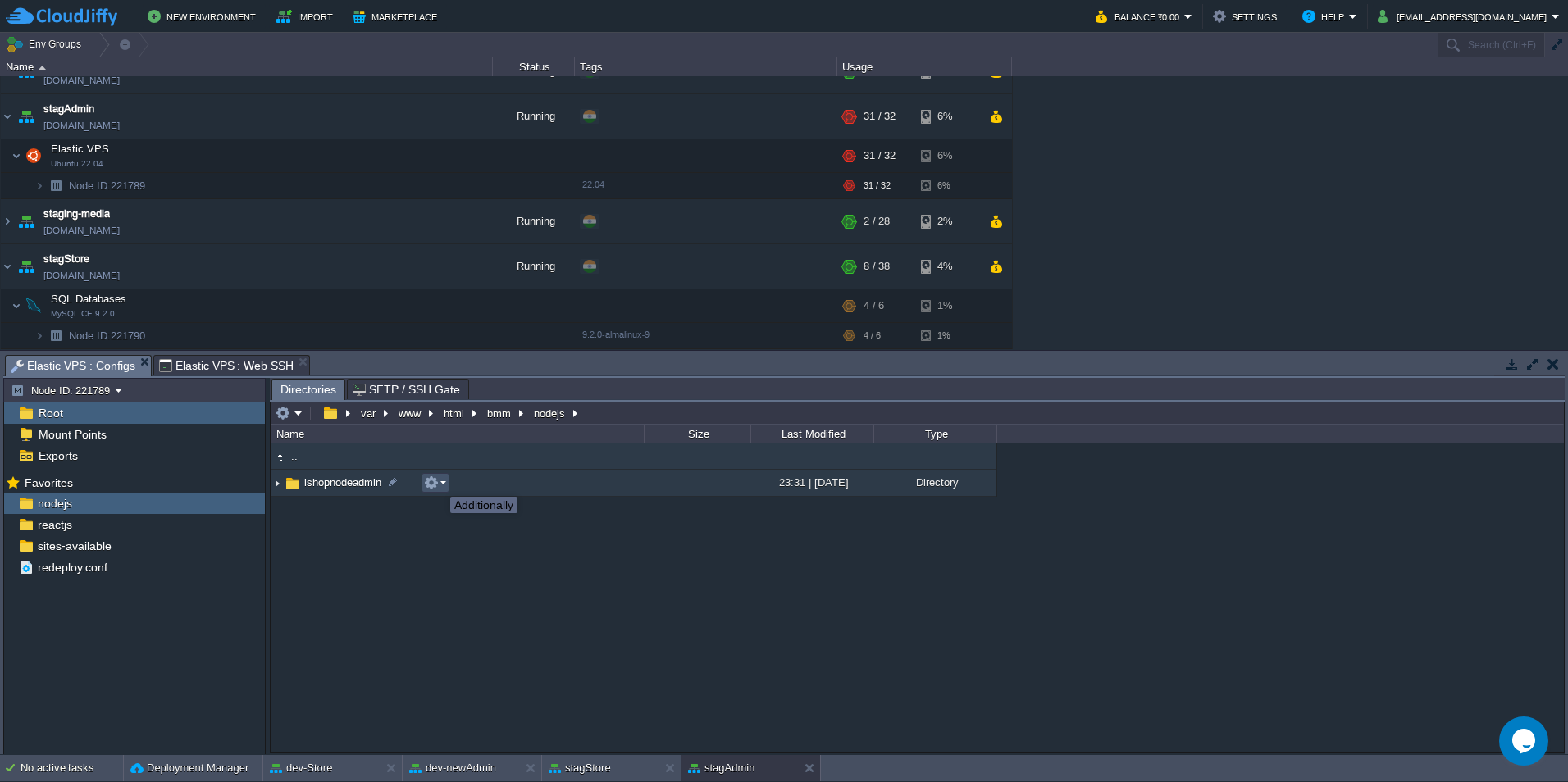 click at bounding box center [431, 483] 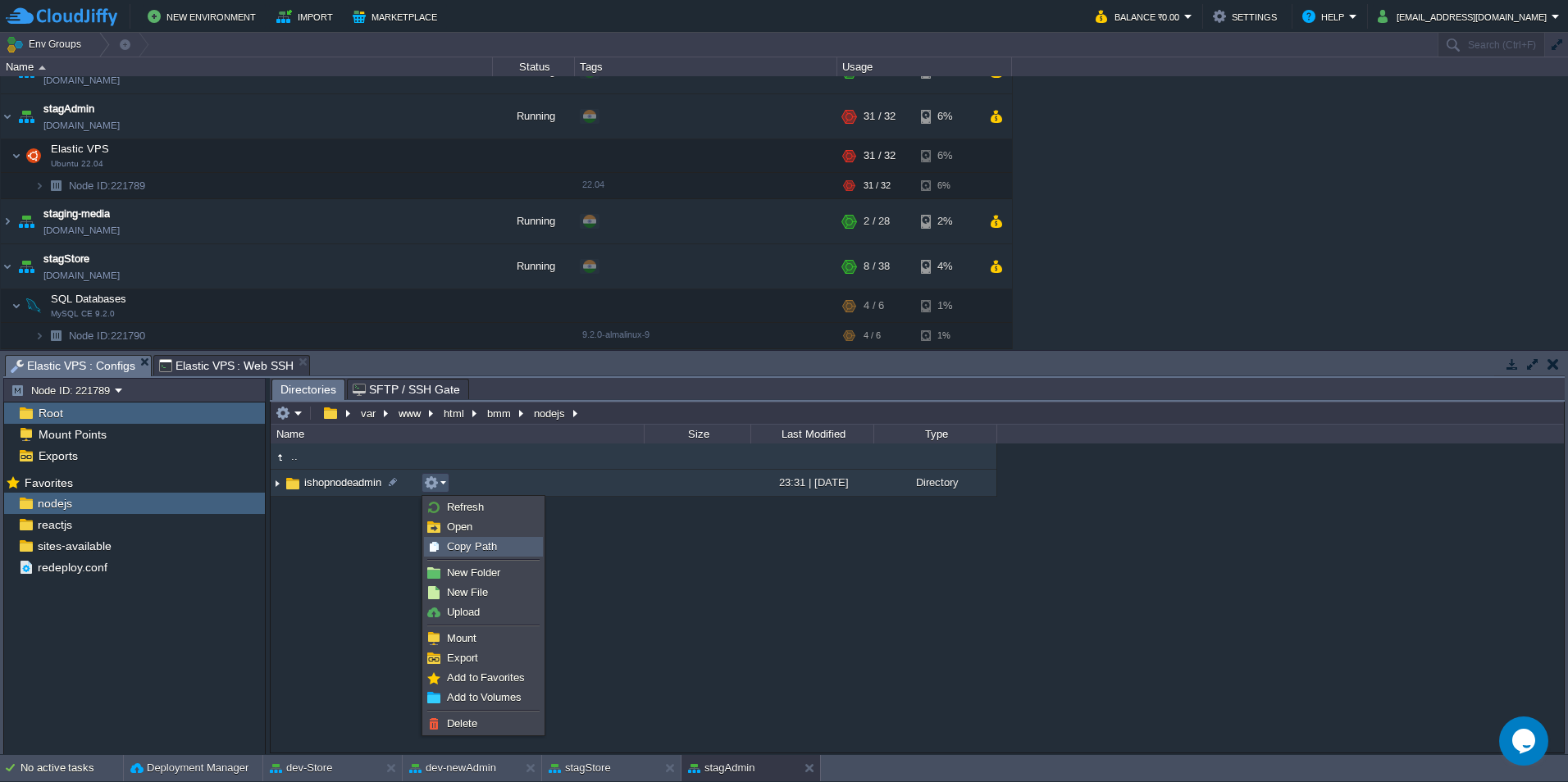 click on "Copy Path" at bounding box center [472, 546] 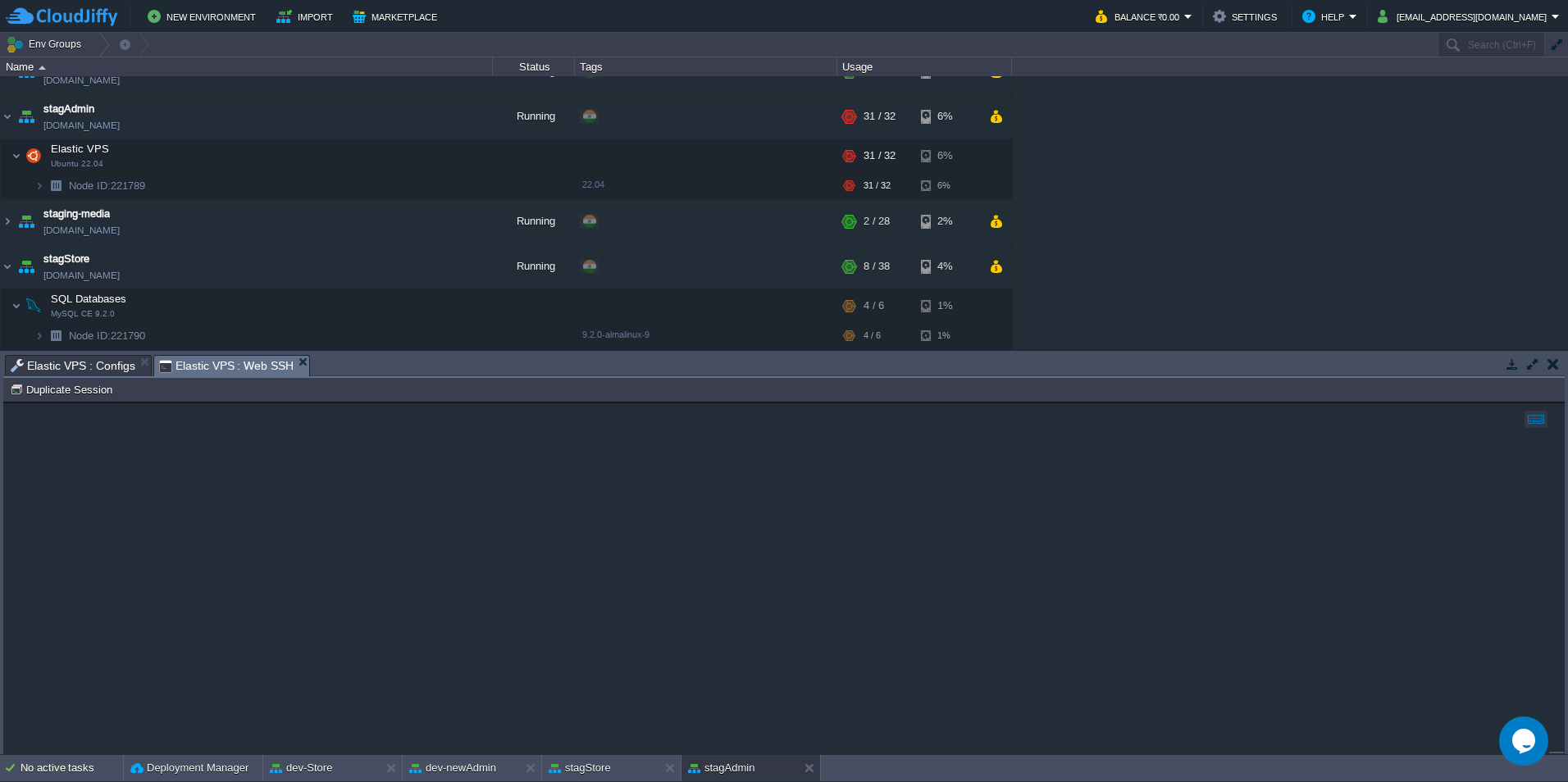 click on "Elastic VPS : Web SSH" at bounding box center [226, 366] 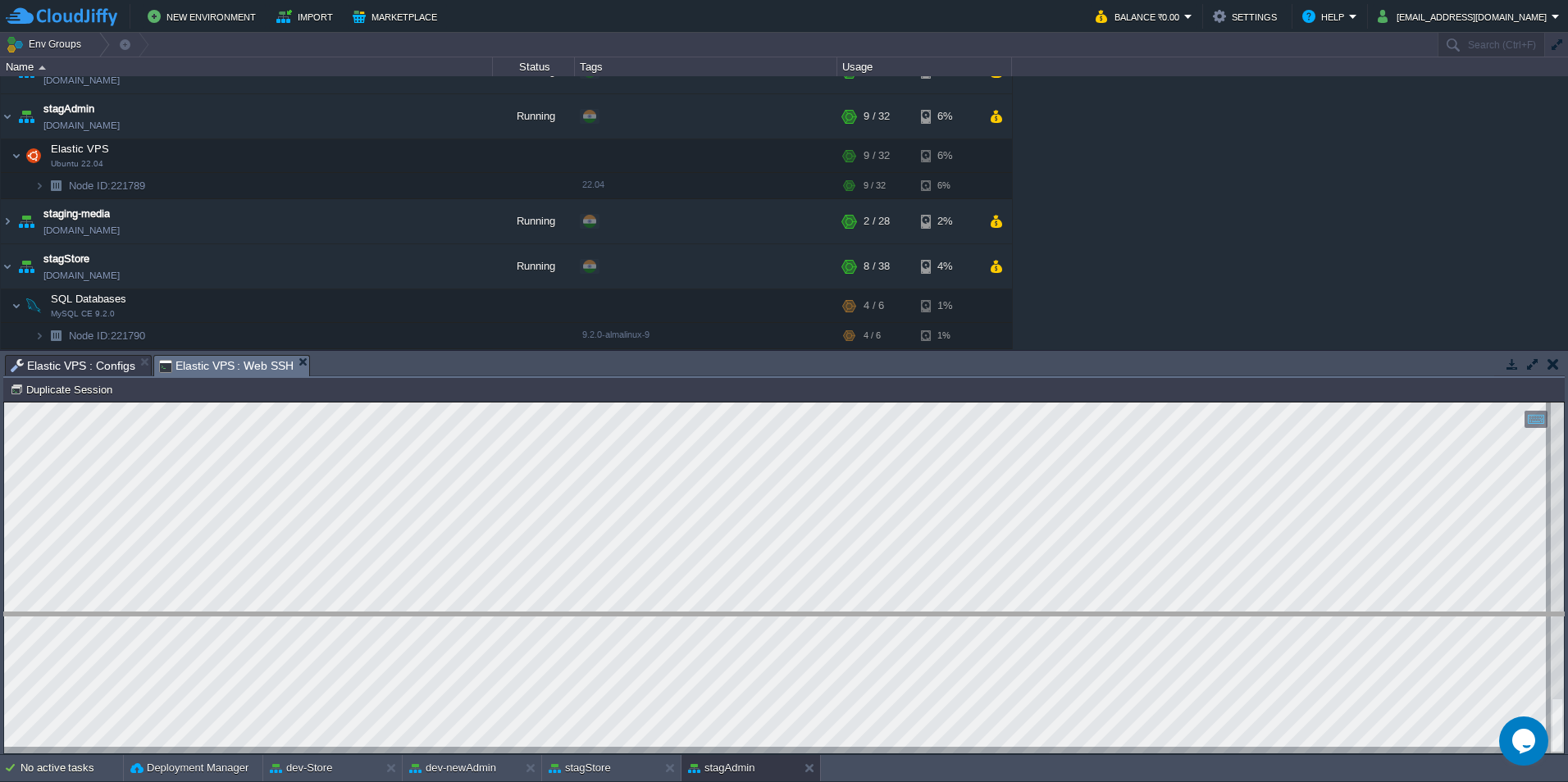 drag, startPoint x: 359, startPoint y: 373, endPoint x: 359, endPoint y: 630, distance: 257 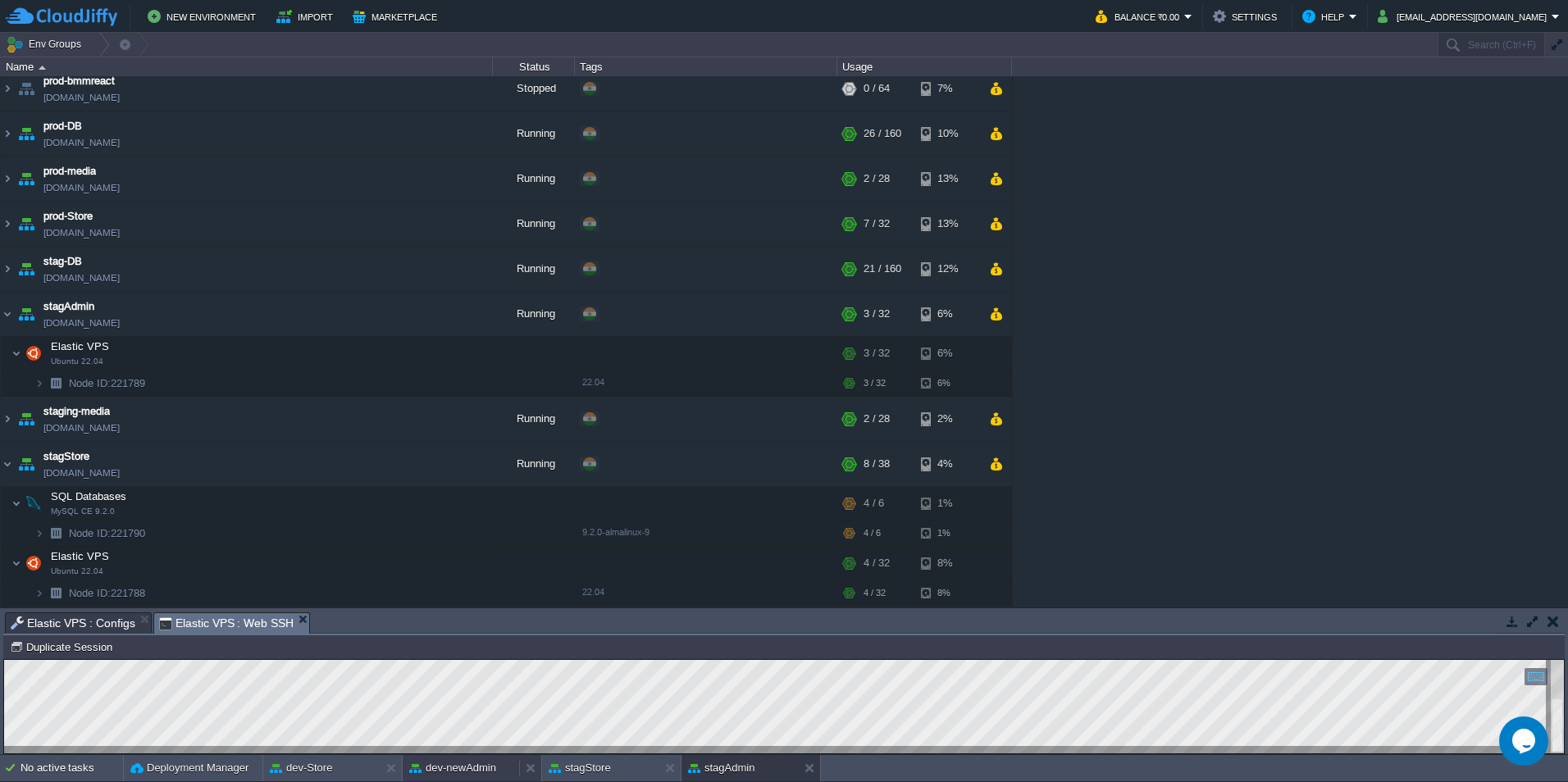 click on "dev-newAdmin" at bounding box center (453, 768) 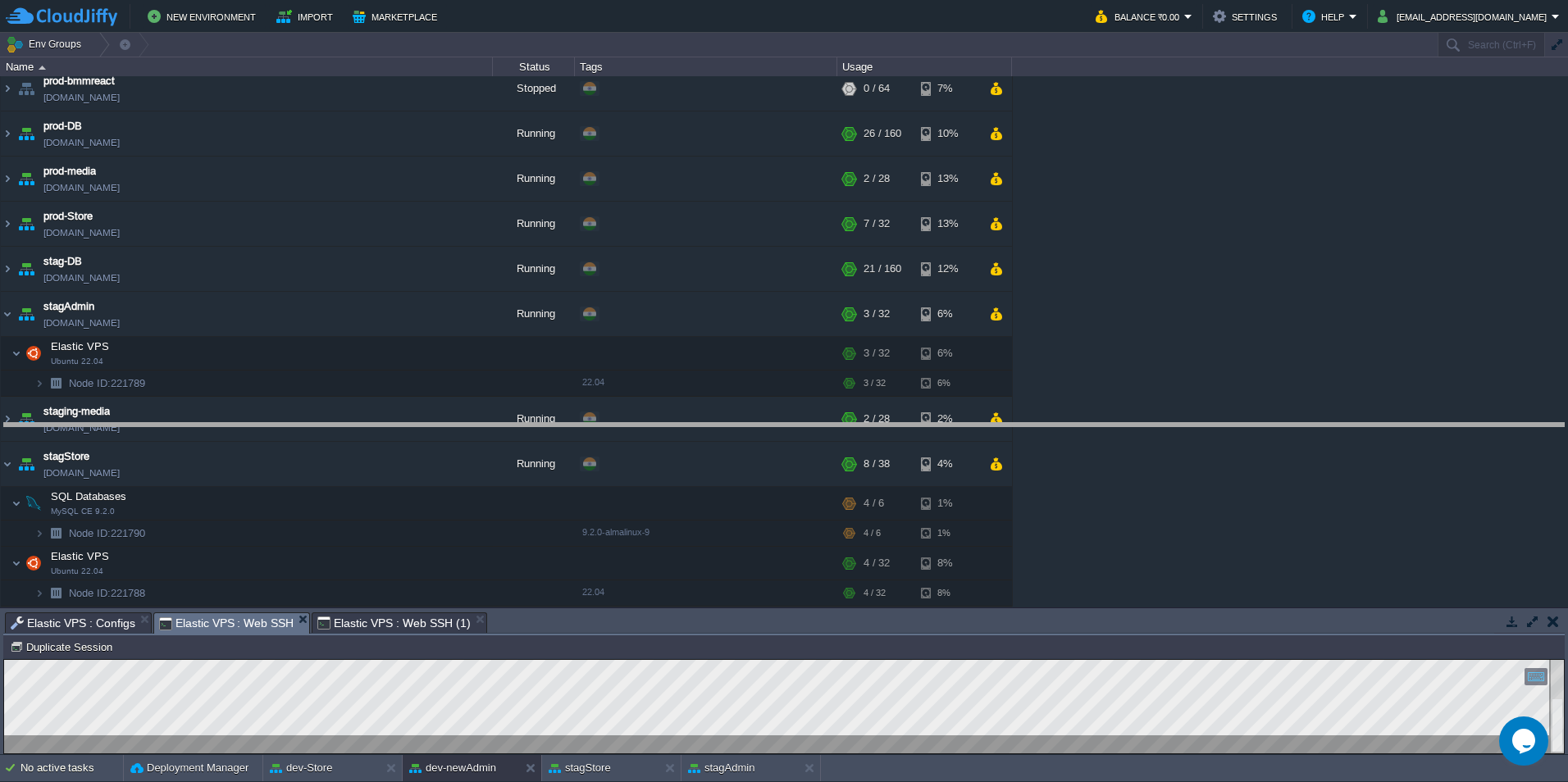 drag, startPoint x: 553, startPoint y: 624, endPoint x: 596, endPoint y: 389, distance: 238.9017 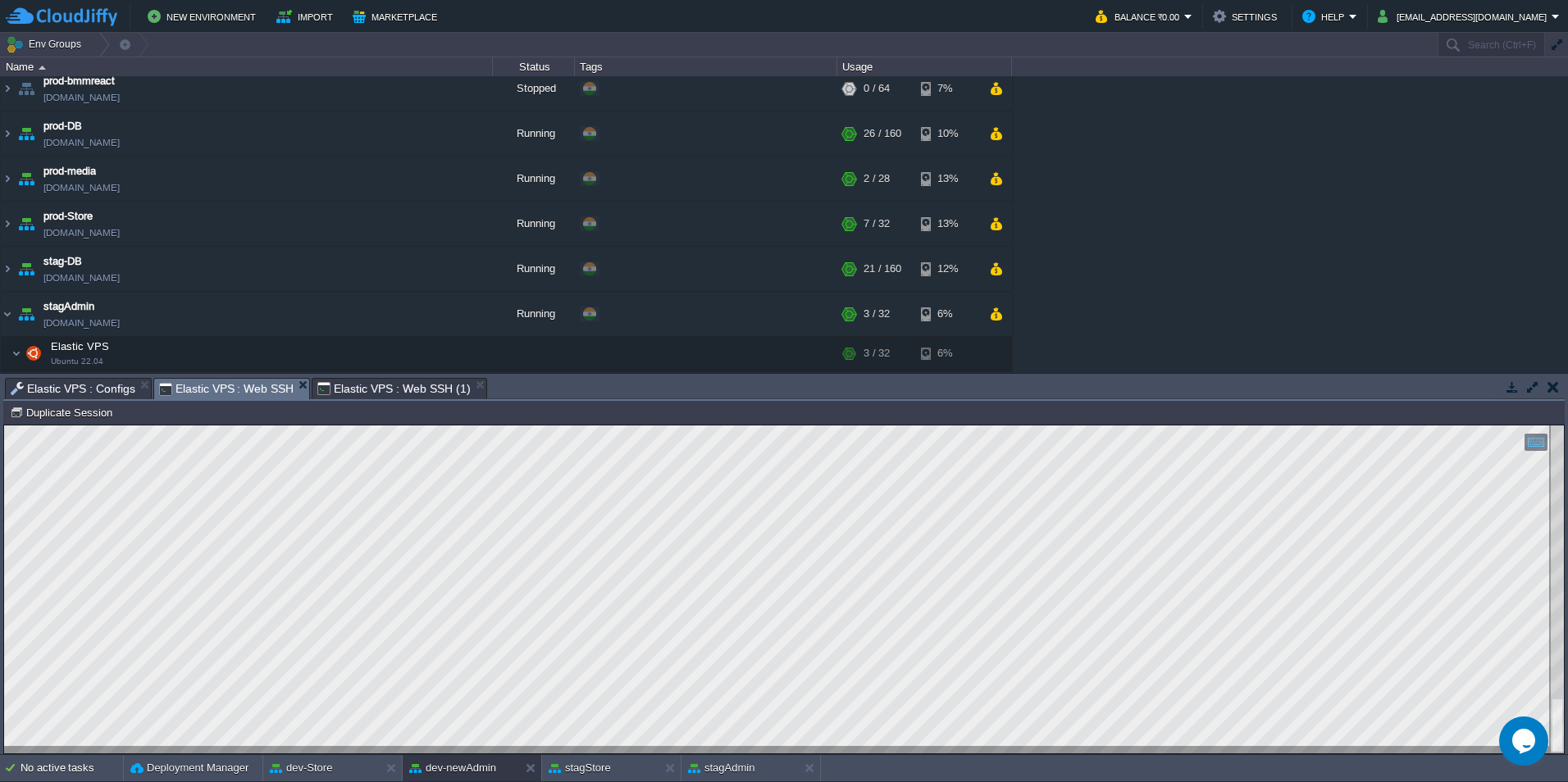 click on "Copy:                  Ctrl + Shift + C                                          Paste:                  Ctrl + V                                         Settings:                  Ctrl + Shift + Alt
0" at bounding box center (784, 425) 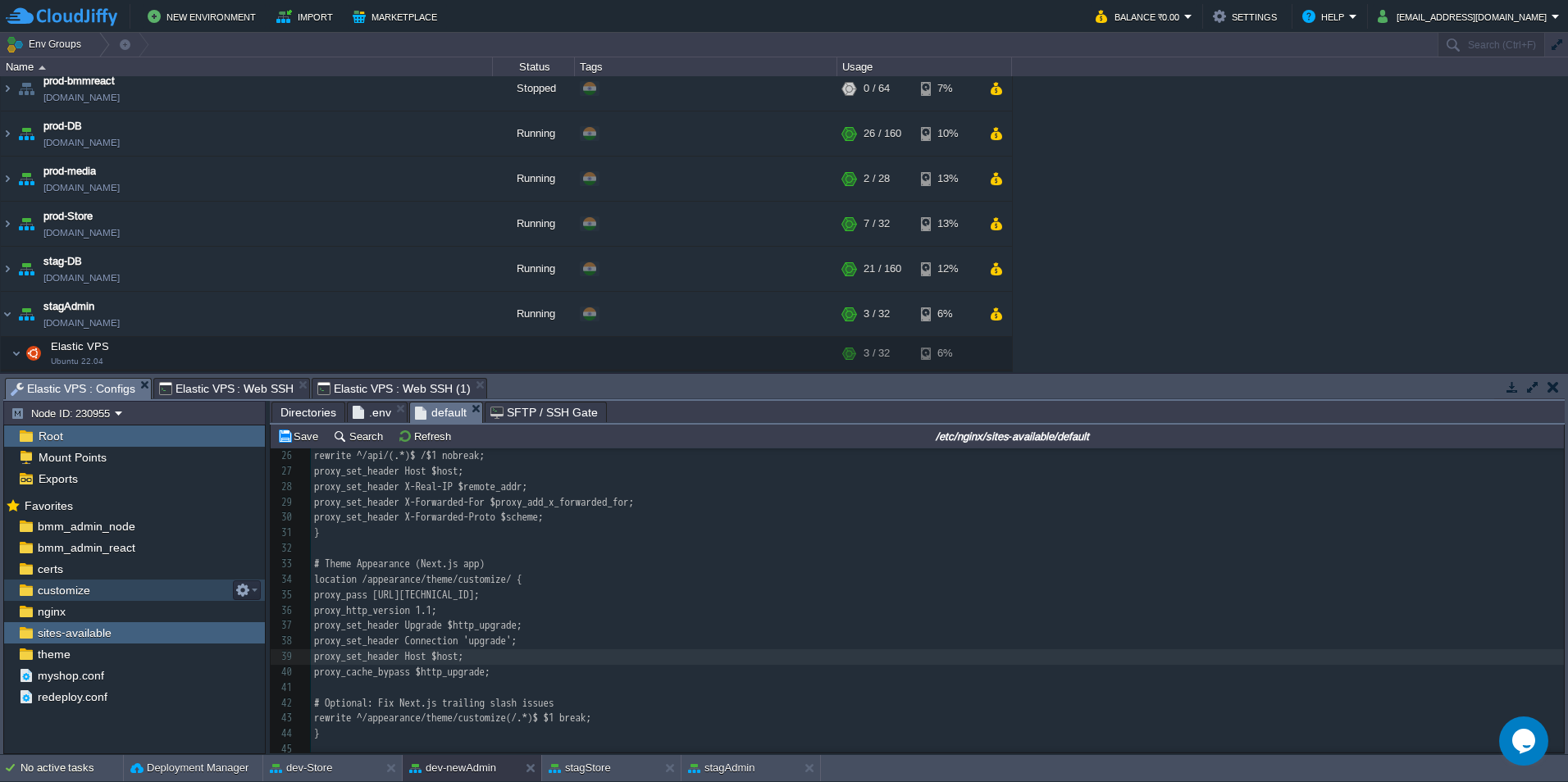 click on "customize" at bounding box center (134, 590) 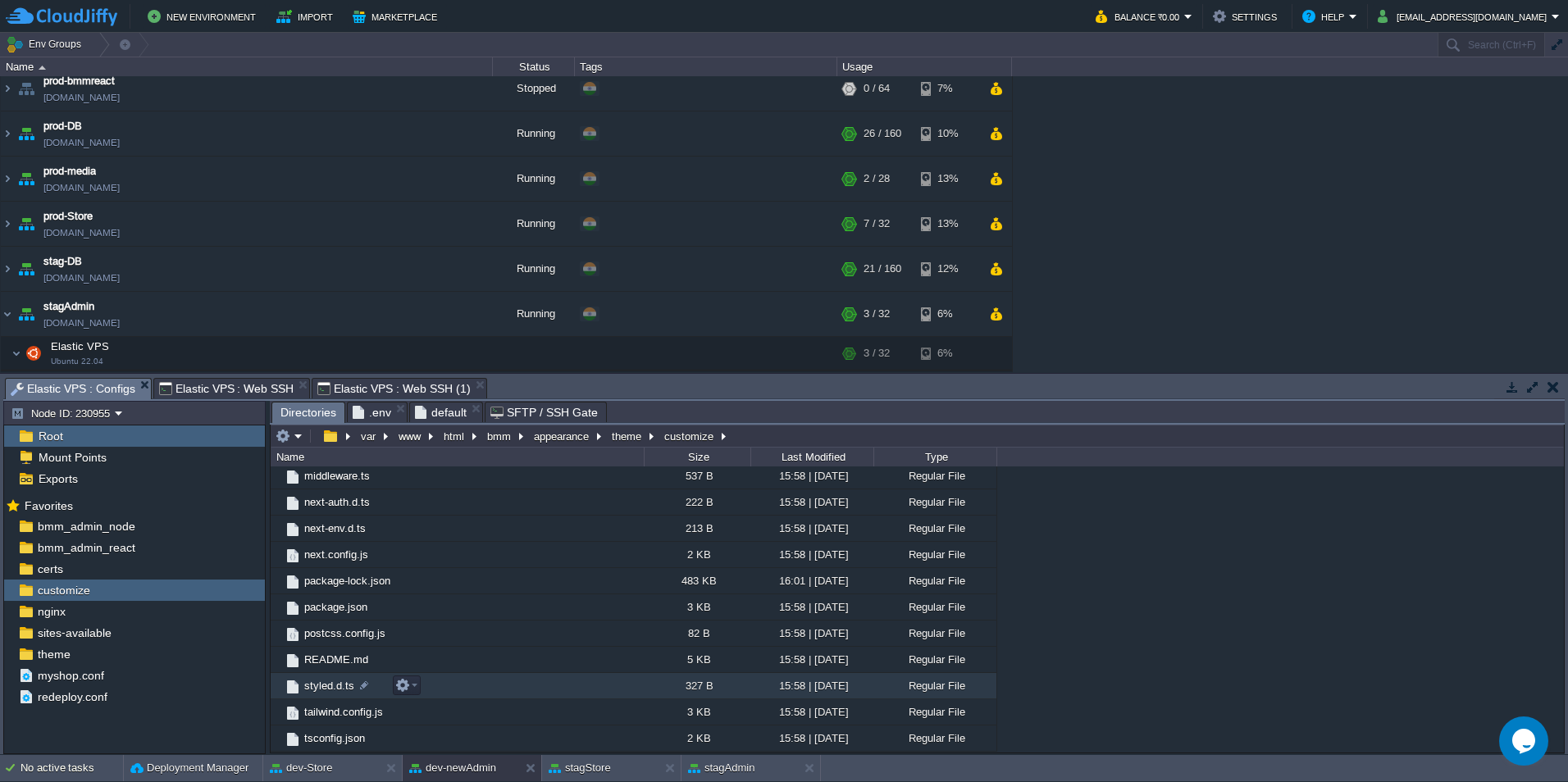 scroll, scrollTop: 106, scrollLeft: 0, axis: vertical 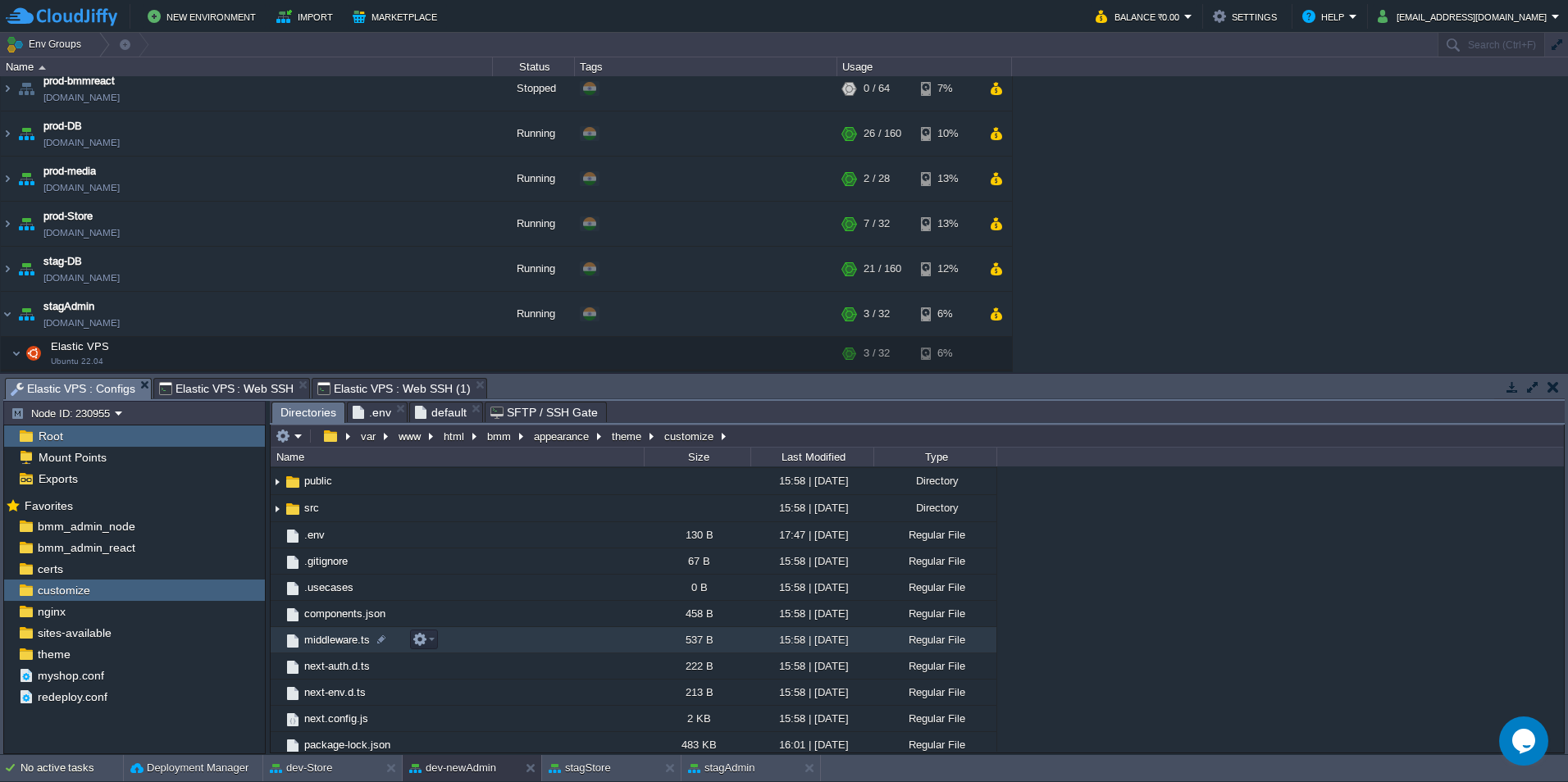 click on "middleware.ts" at bounding box center (337, 639) 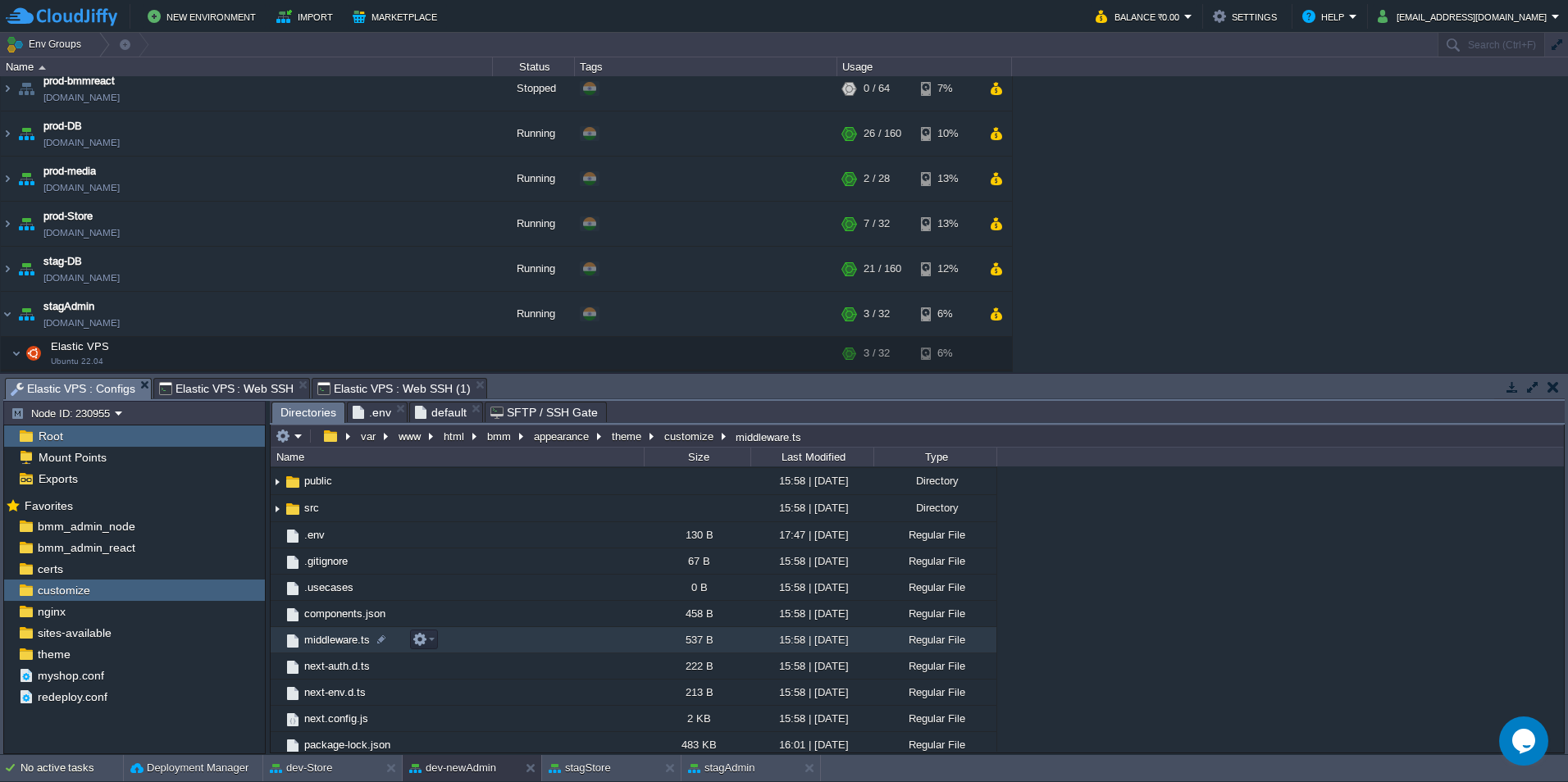 click on "middleware.ts" at bounding box center [337, 639] 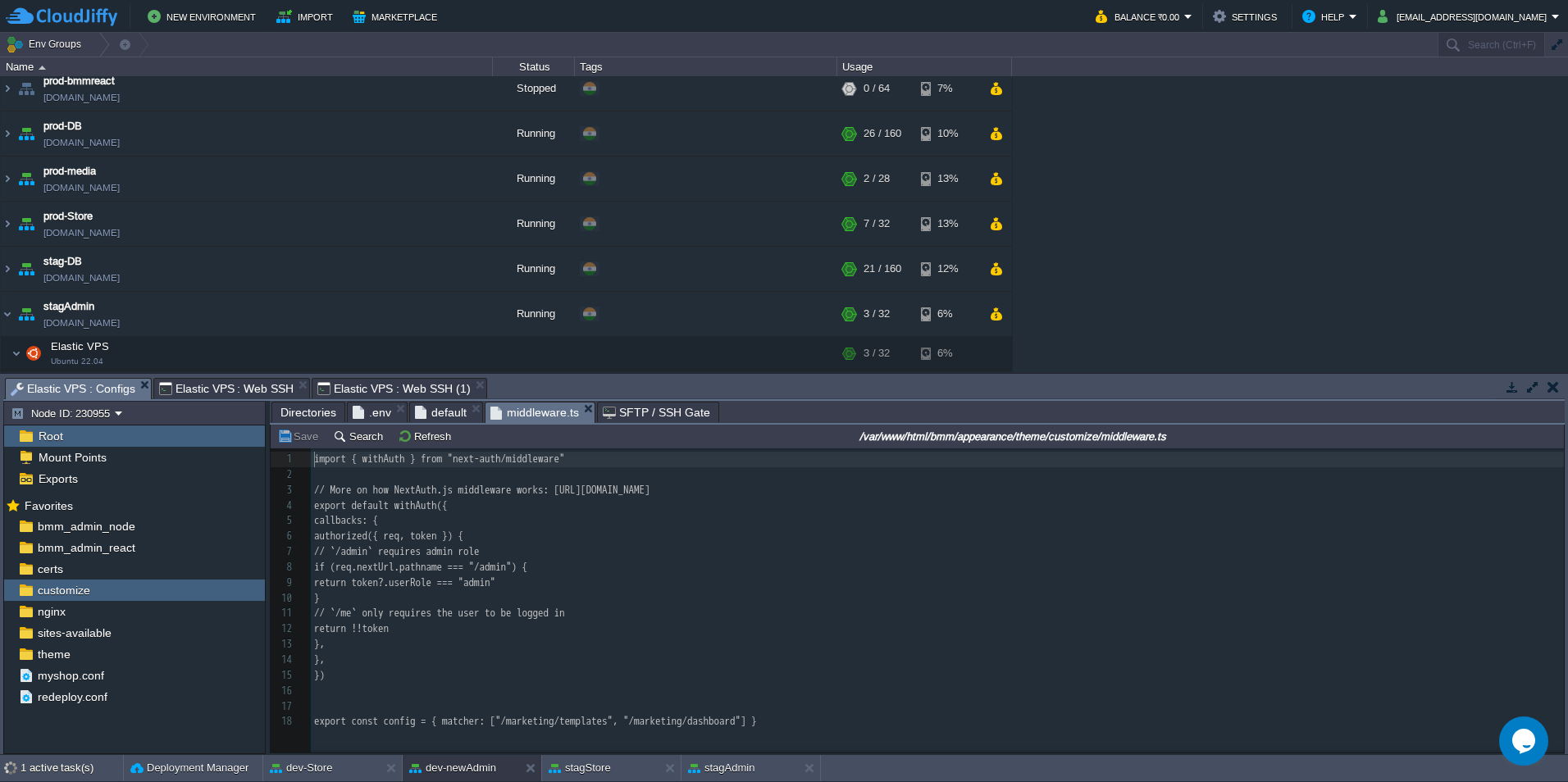 scroll, scrollTop: 6, scrollLeft: 0, axis: vertical 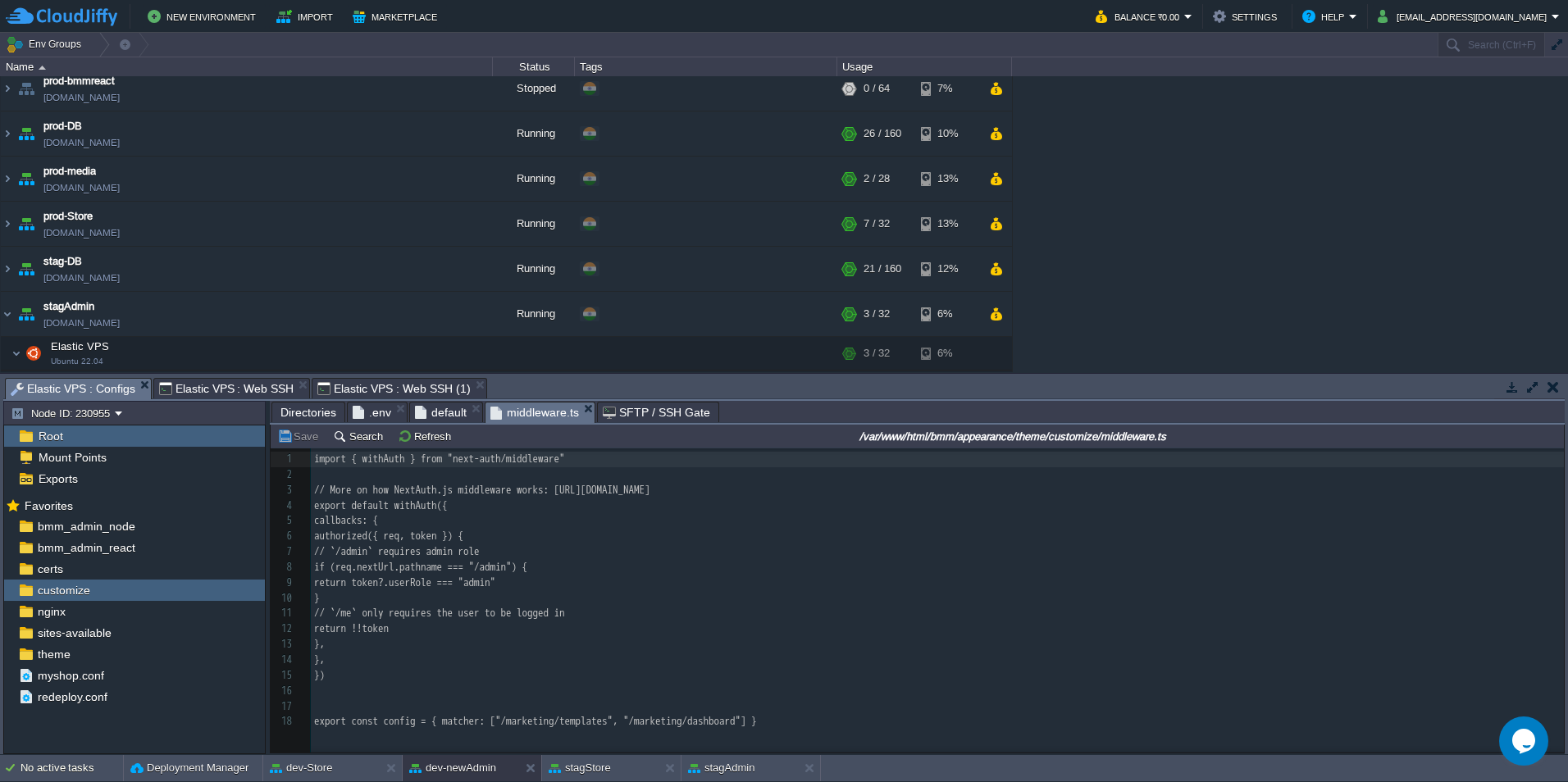 click on "Elastic VPS : Web SSH (1)" at bounding box center (394, 389) 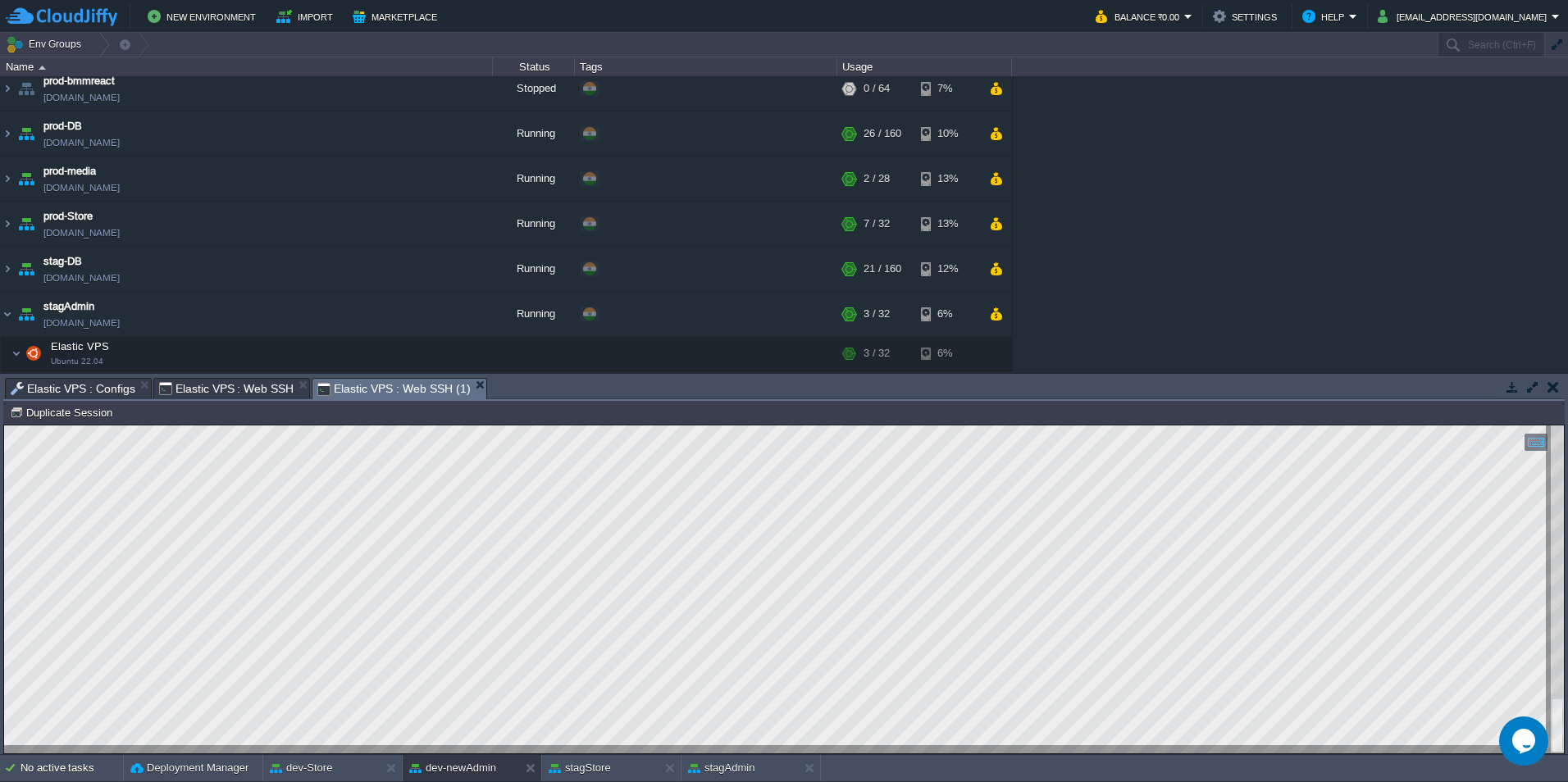 click on "Elastic VPS : Web SSH" at bounding box center (226, 389) 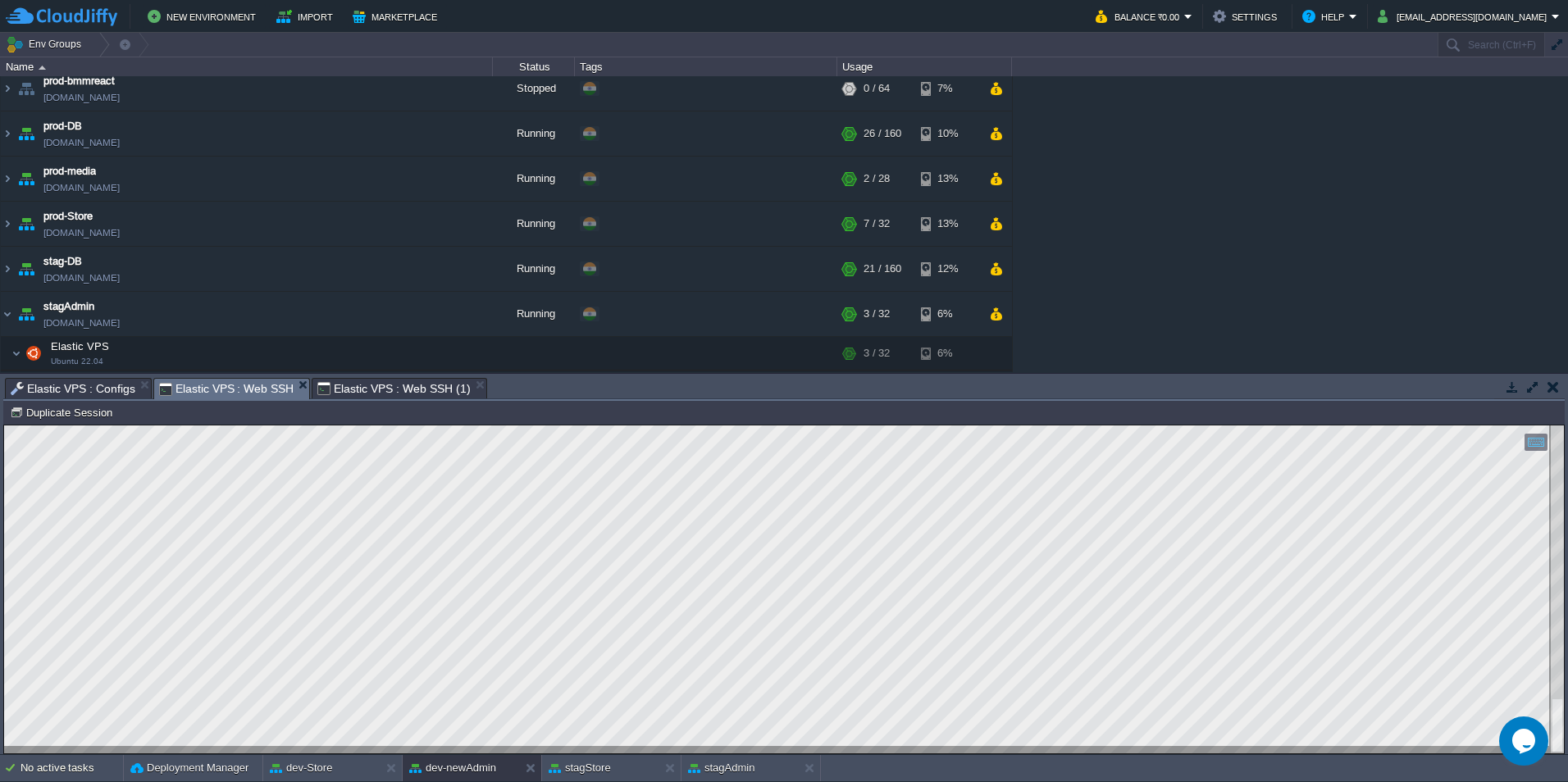 click on "Elastic VPS : Configs" at bounding box center (73, 389) 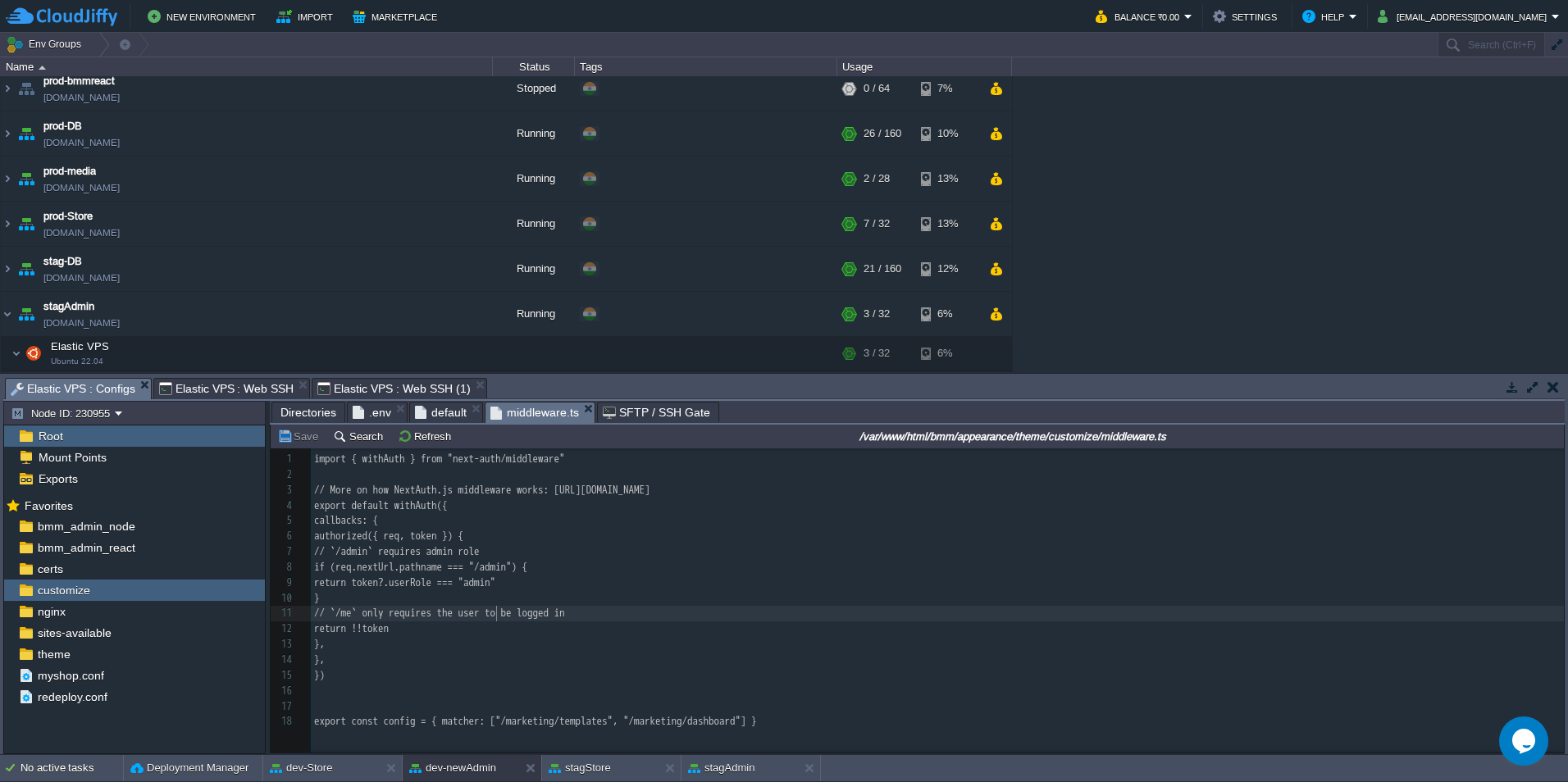 click on "18   1 import { withAuth } from "next-auth/middleware" 2 ​ 3 // More on how NextAuth.js middleware works: [URL][DOMAIN_NAME] 4 export default withAuth({ 5   callbacks: { 6     authorized({ req, token }) { 7       // `/admin` requires admin role 8       if (req.nextUrl.pathname === "/admin") { 9         return token?.userRole === "admin" 10       } 11       // `/me` only requires the user to be logged in 12       return !!token 13     }, 14   }, 15 }) 16 ​ 17 ​ 18 export const config = { matcher: ["/marketing/templates", "/marketing/dashboard"] }" at bounding box center [940, 590] 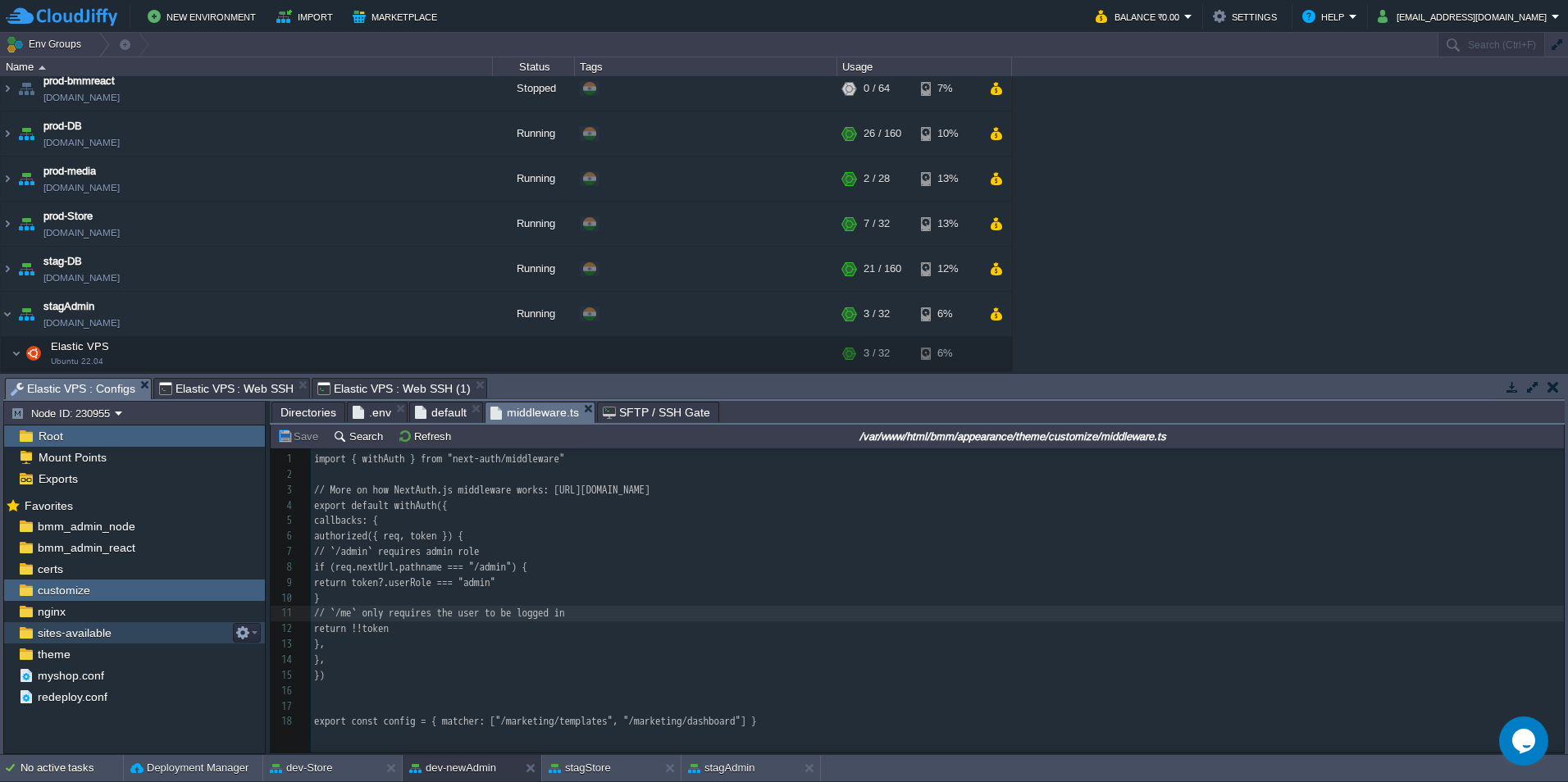 click on "sites-available" at bounding box center [134, 633] 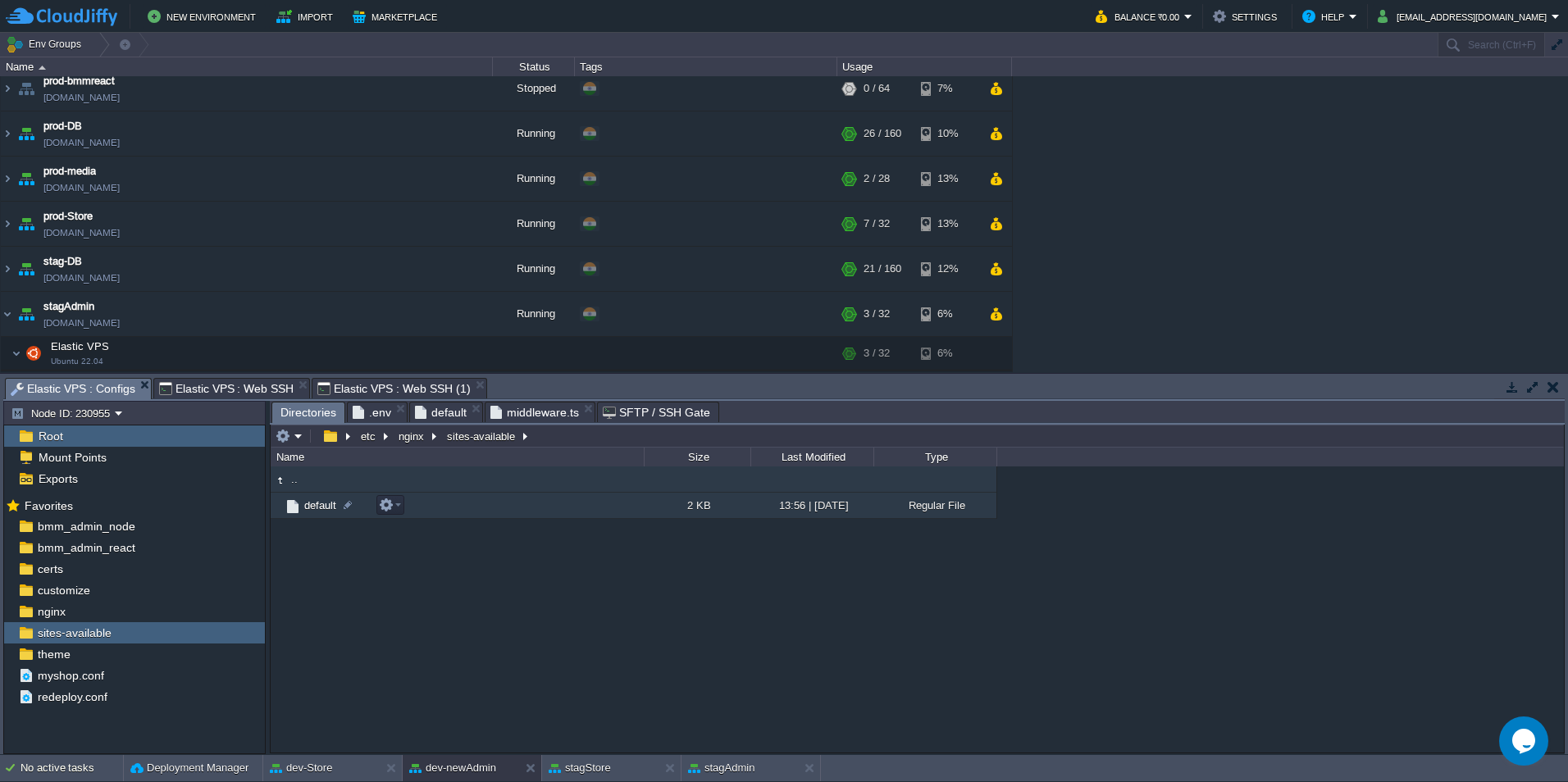 click on "default" at bounding box center [457, 506] 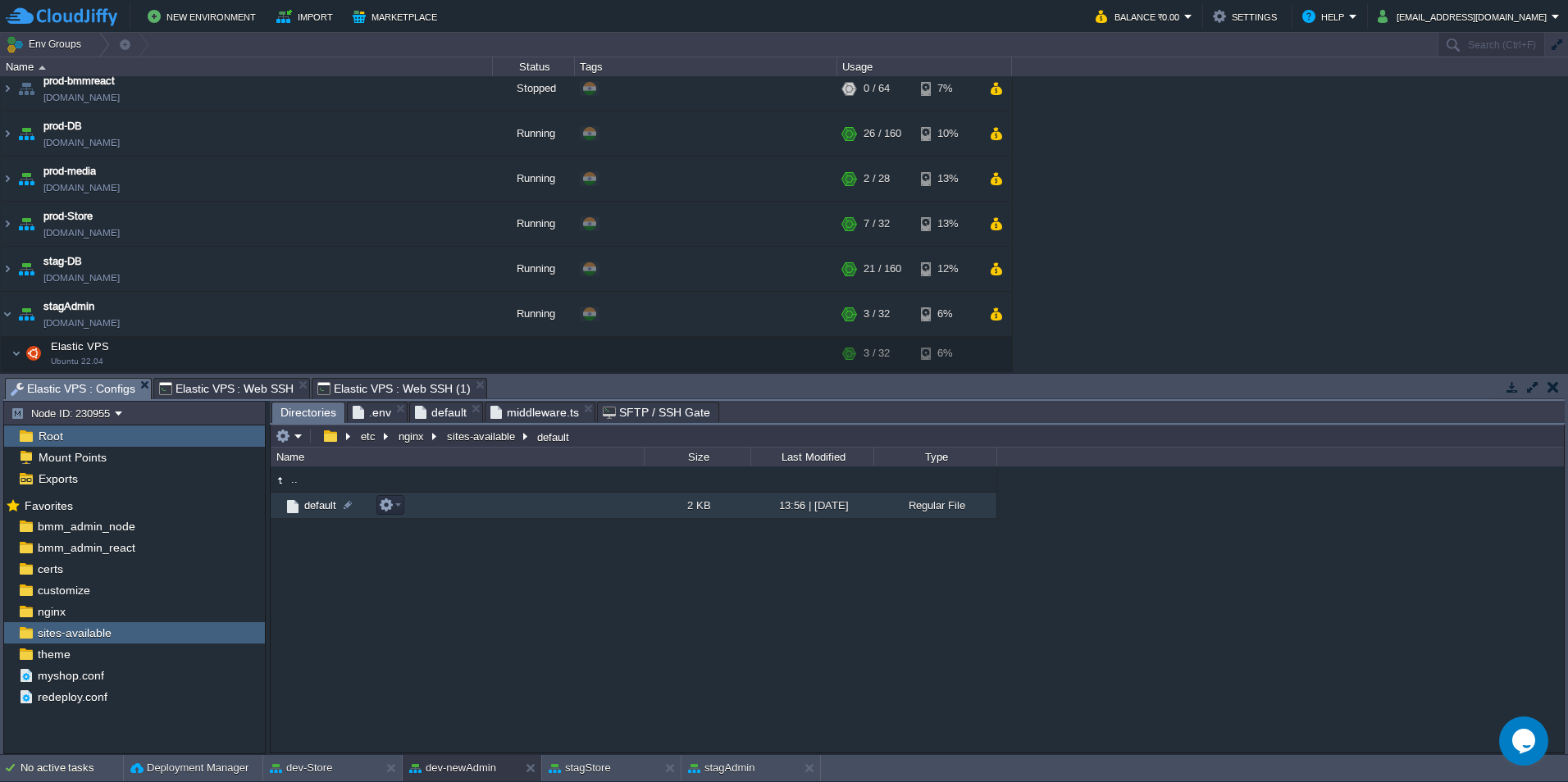 click on "default" at bounding box center [457, 506] 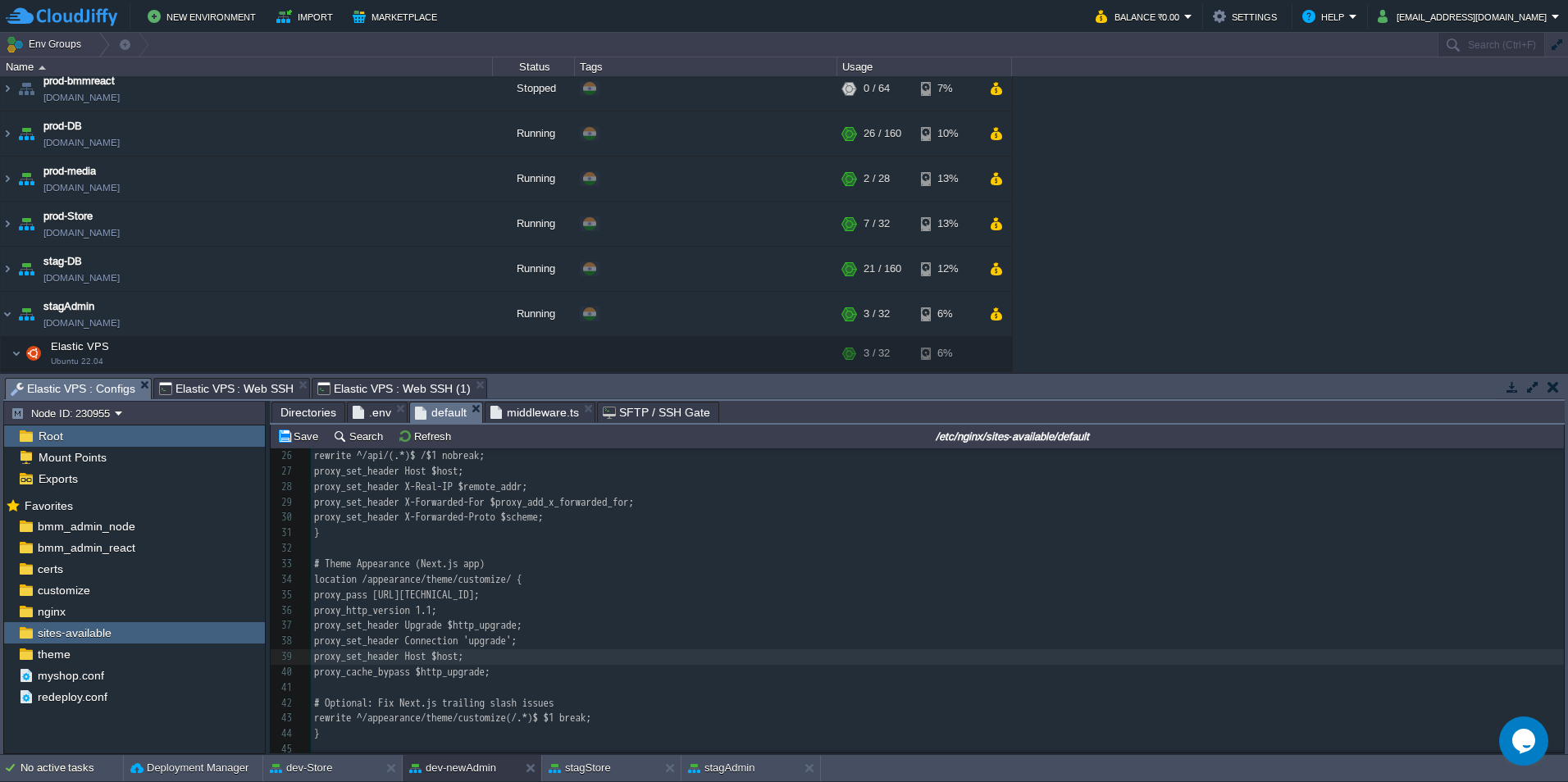 scroll, scrollTop: 287, scrollLeft: 0, axis: vertical 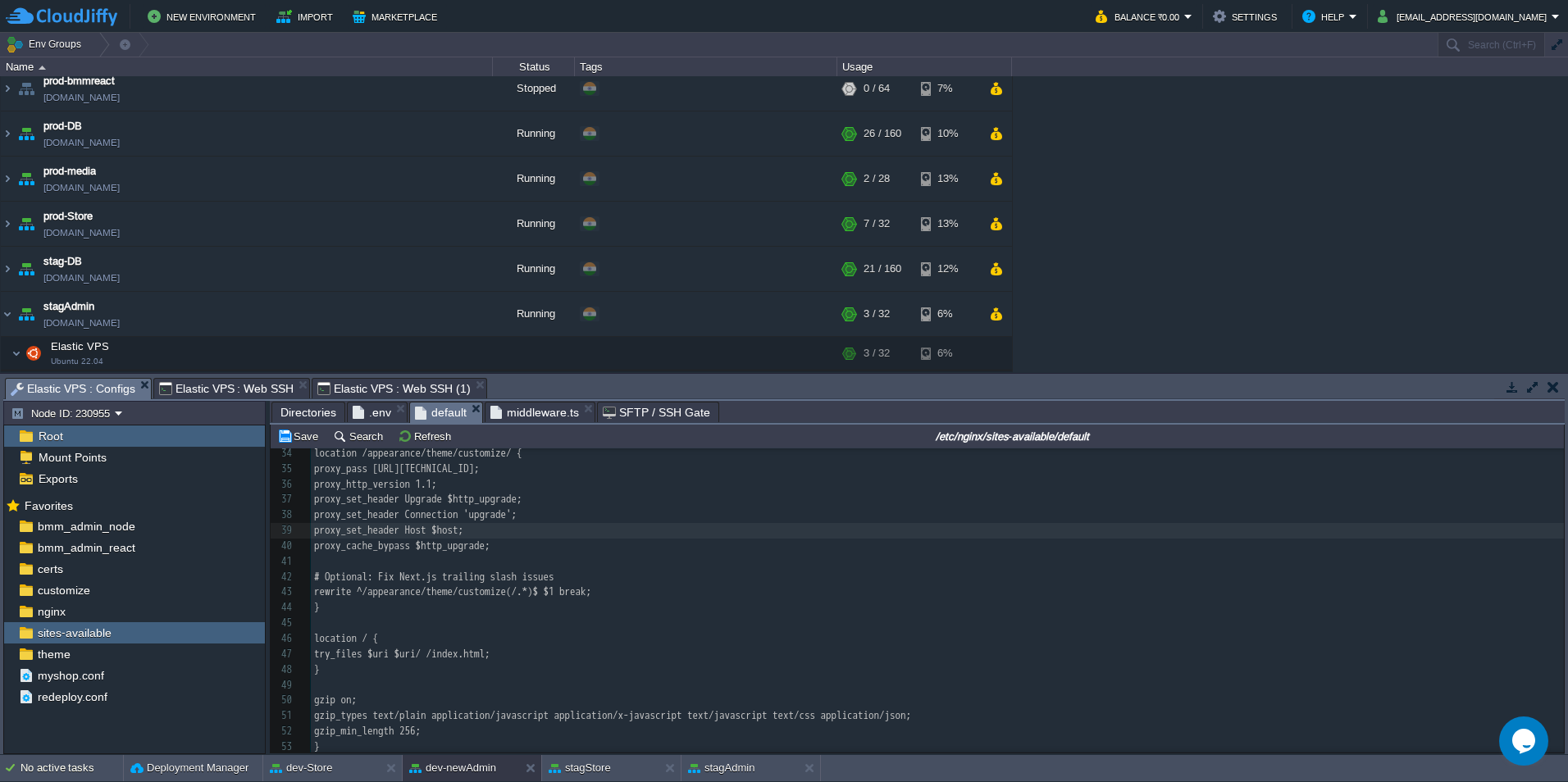 click on "gzip on;" at bounding box center (937, 700) 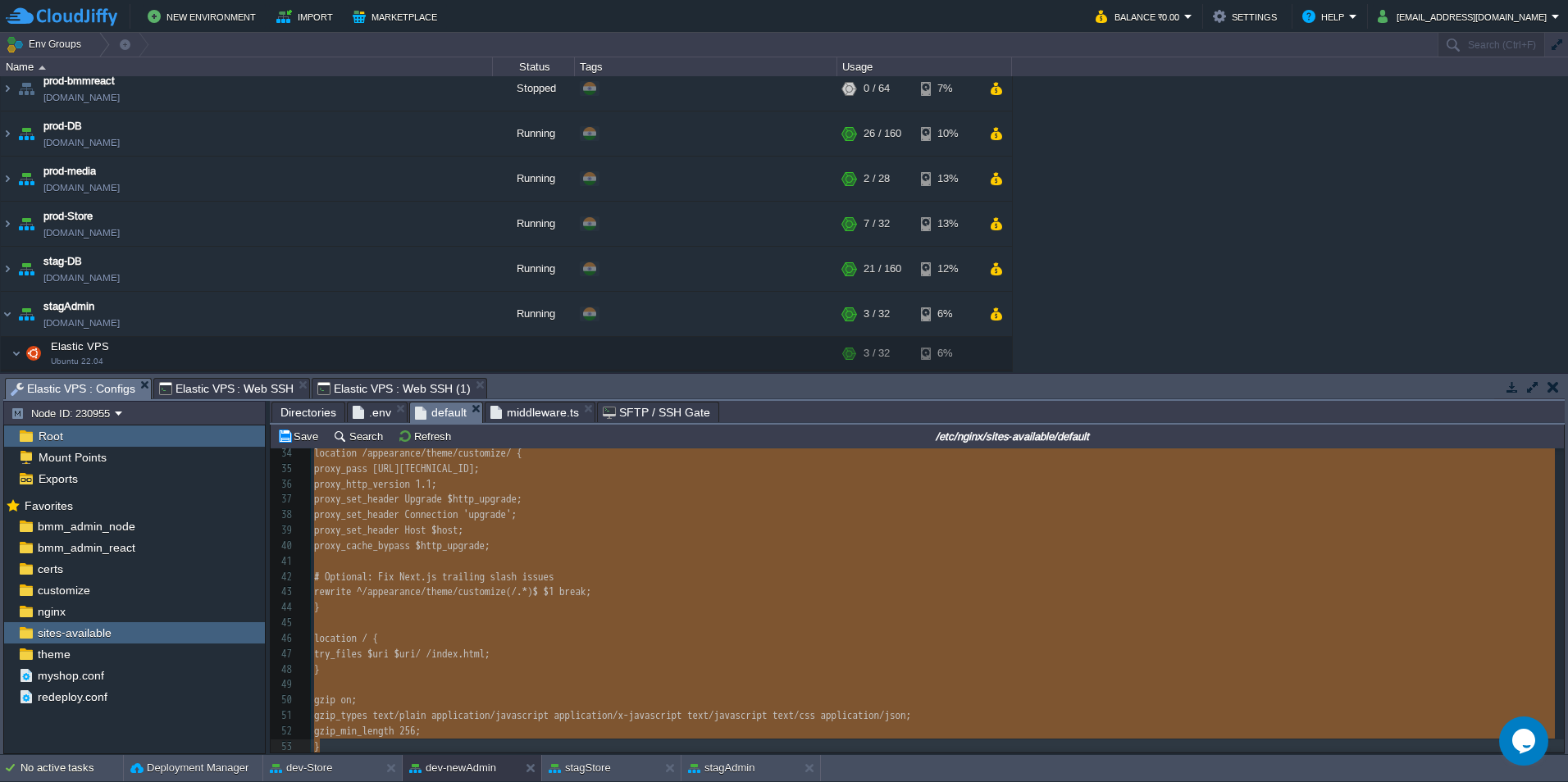type on "-" 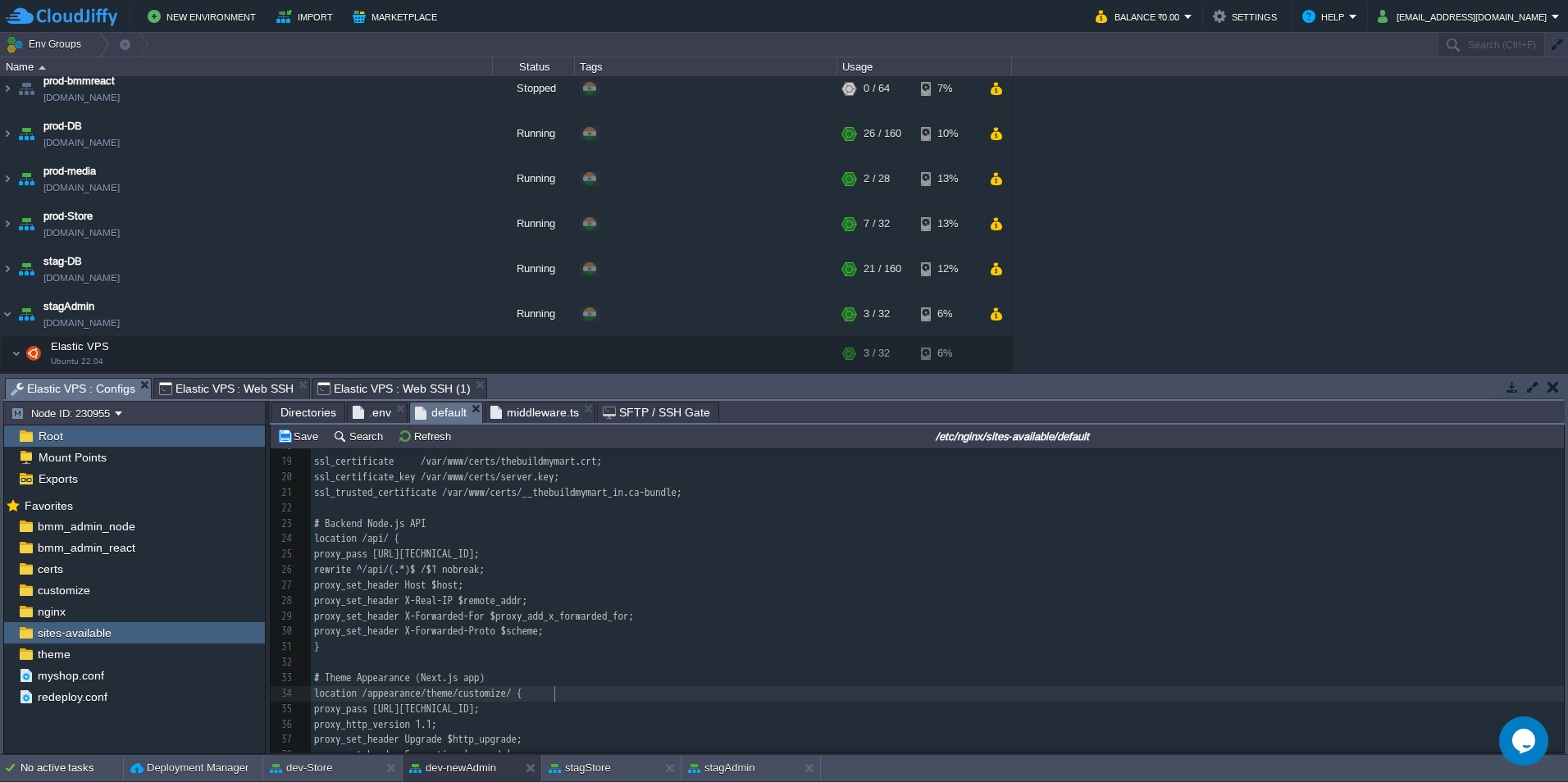 drag, startPoint x: 554, startPoint y: 698, endPoint x: 567, endPoint y: 716, distance: 22.203603 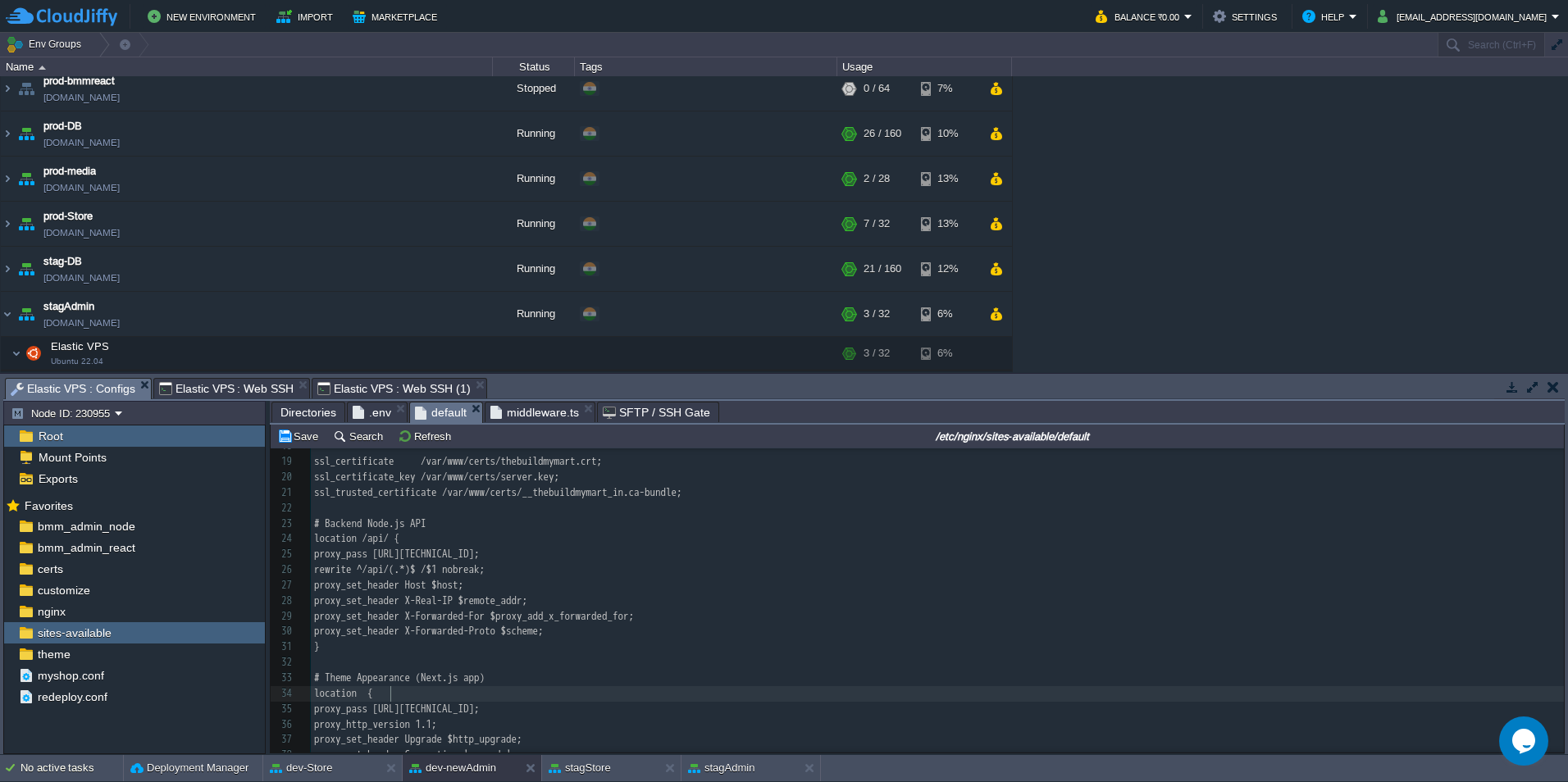 type on "/" 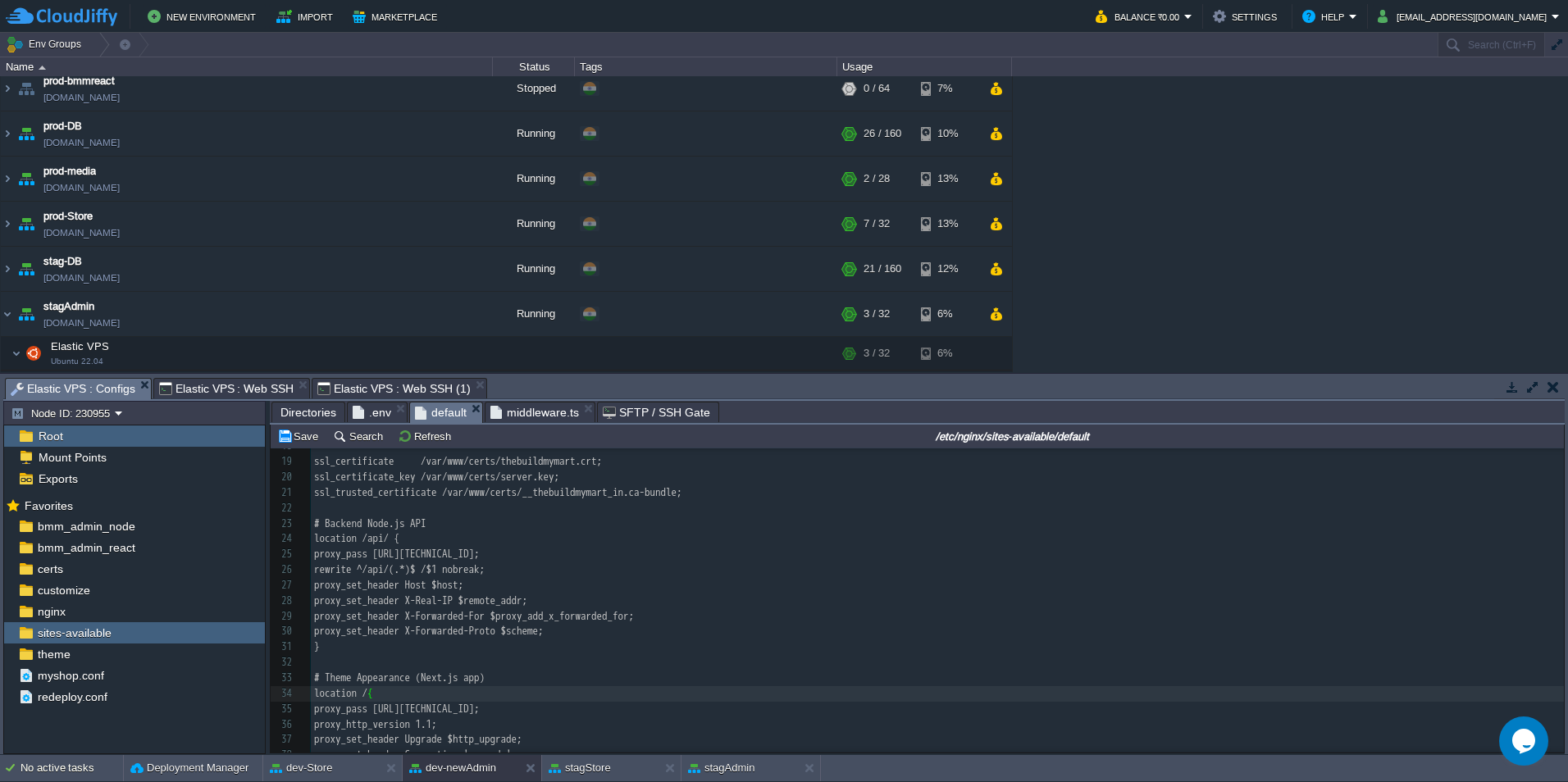 scroll, scrollTop: 381, scrollLeft: 0, axis: vertical 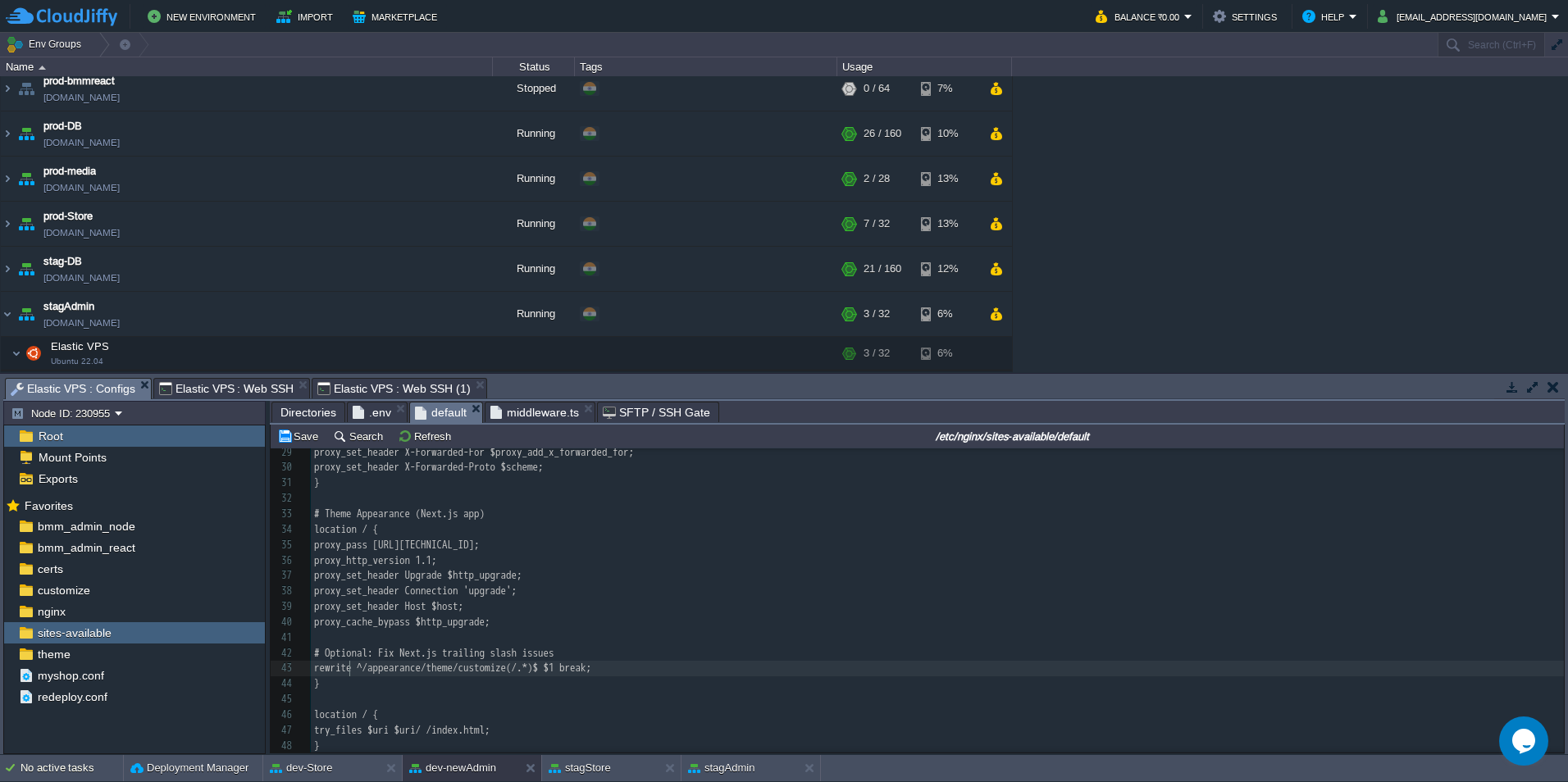 click on "x server {   8 ​ 9 server { 10     listen 443 ssl; 11     server_name [DOMAIN_NAME]; 12 ​ 13     root /var/www/html/bmm/admin-react/_work/bmm_admin_react/bmm_admin_react/build; 14     index index.html; 15 ​ 16     access_log /var/log/nginx/access.log; 17     error_log /var/log/nginx/error.log; 18 ​ 19     ssl_certificate     /var/www/certs/thebuildmymart.crt; 20     ssl_certificate_key /var/www/certs/server.key; 21     ssl_trusted_certificate /var/www/certs/__thebuildmymart_in.ca-bundle; 22 ​ 23     # Backend Node.js API 24     location /api/ { 25         proxy_pass [URL][TECHNICAL_ID]; 26         rewrite ^/api/(.*)$ /$1 nobreak; 27         proxy_set_header Host $host; 28         proxy_set_header X-Real-IP $remote_addr; 29         proxy_set_header X-Forwarded-For $proxy_add_x_forwarded_for; 30         proxy_set_header X-Forwarded-Proto $scheme; 31     } 32 ​ 33     # Theme Appearance (Next.js app) 34     location / { 35 36 37 38 39 40 41 ​ 42 43 44 45" at bounding box center [937, 475] 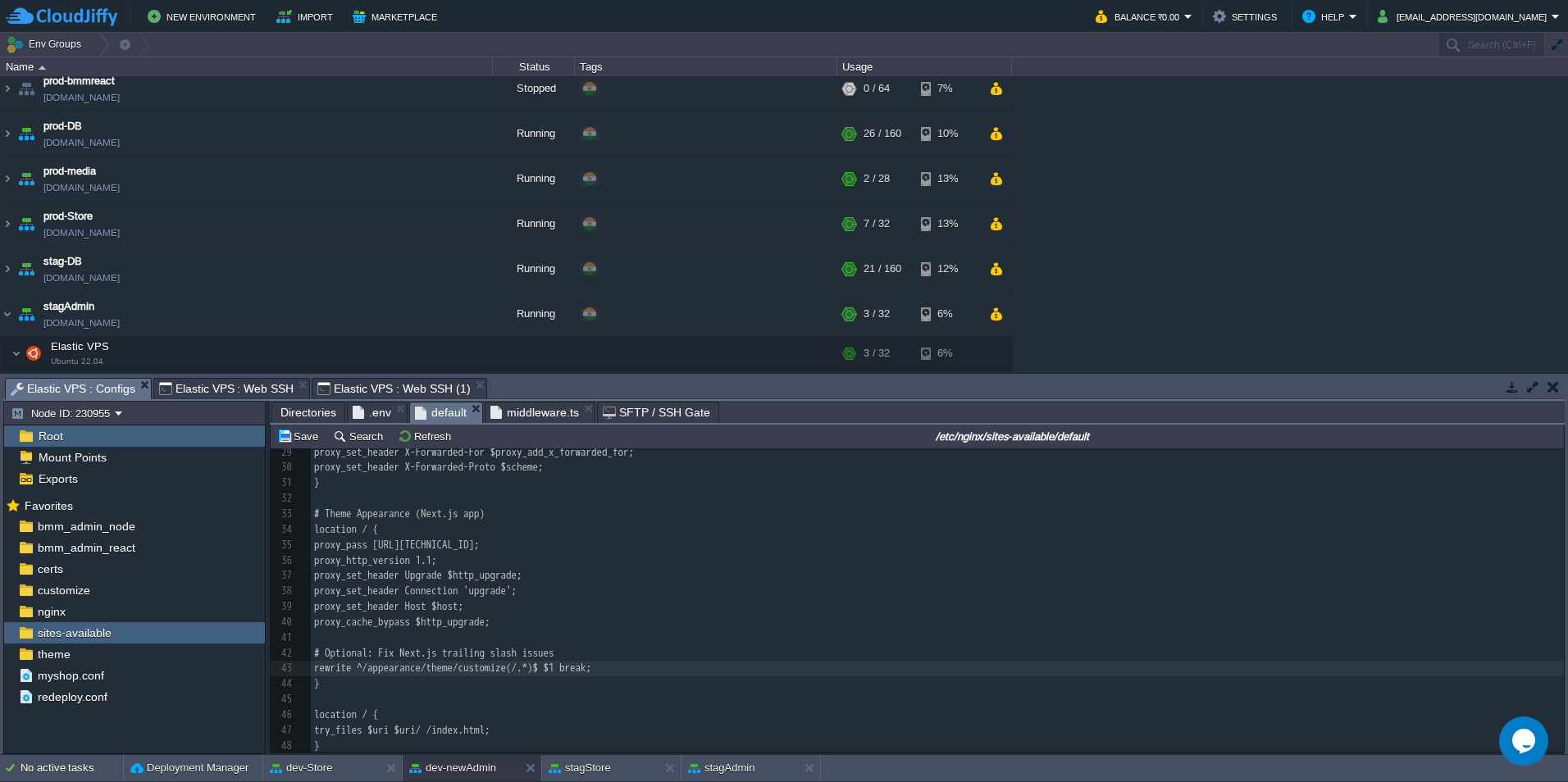 type on "#" 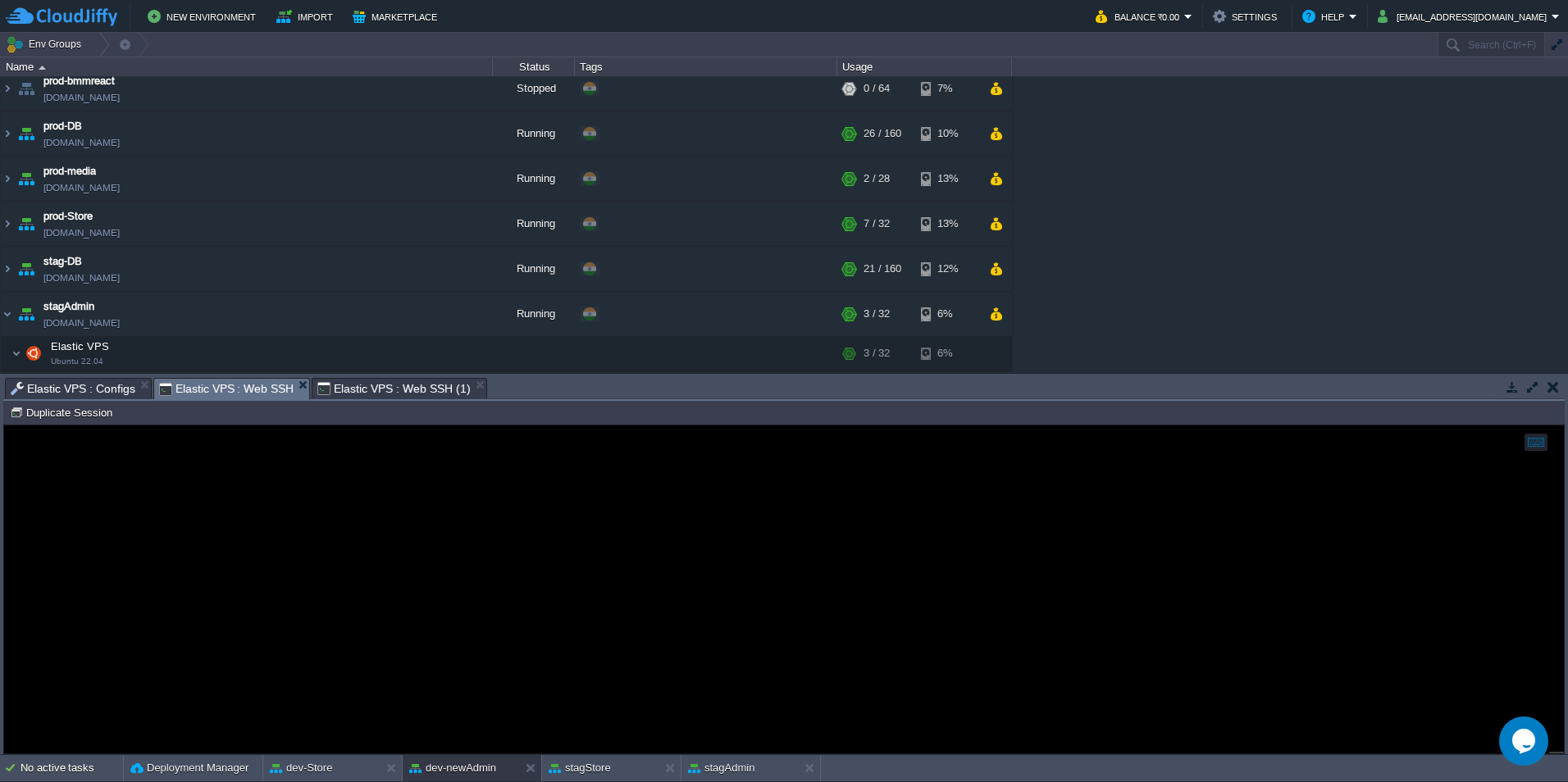click on "Elastic VPS : Web SSH" at bounding box center (226, 389) 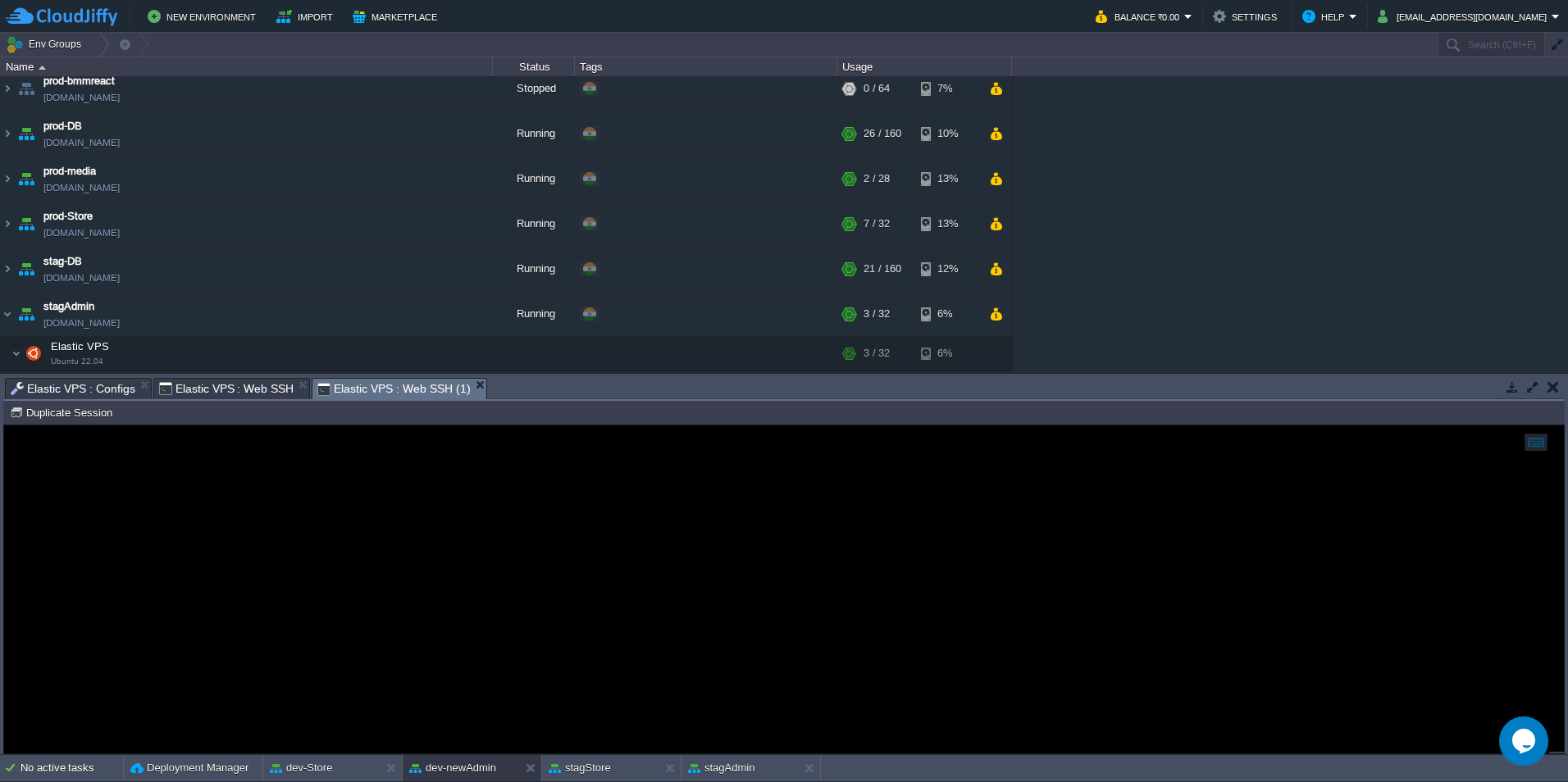 click on "Elastic VPS : Web SSH (1)" at bounding box center (394, 389) 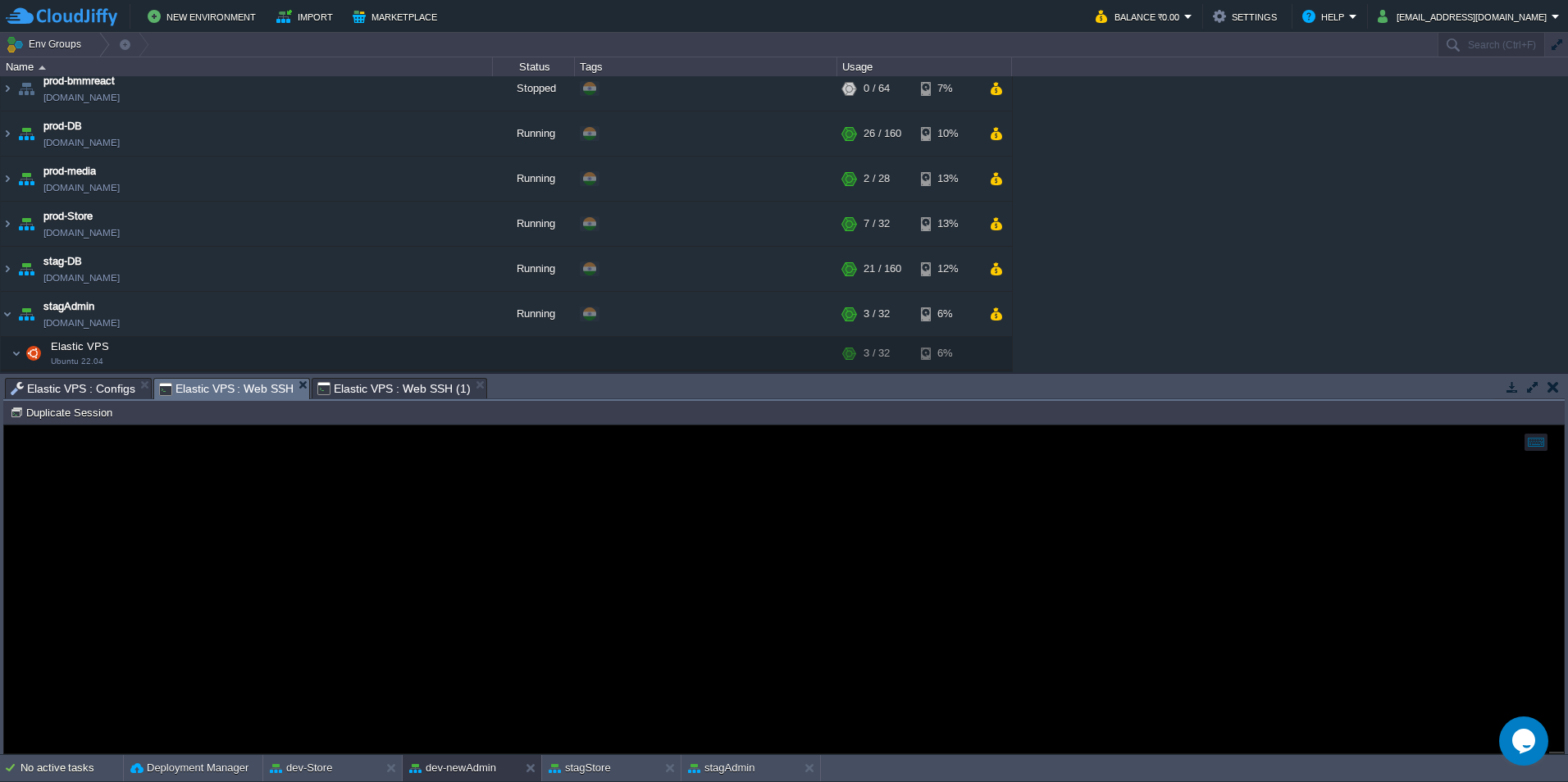 click on "Elastic VPS : Web SSH" at bounding box center (226, 389) 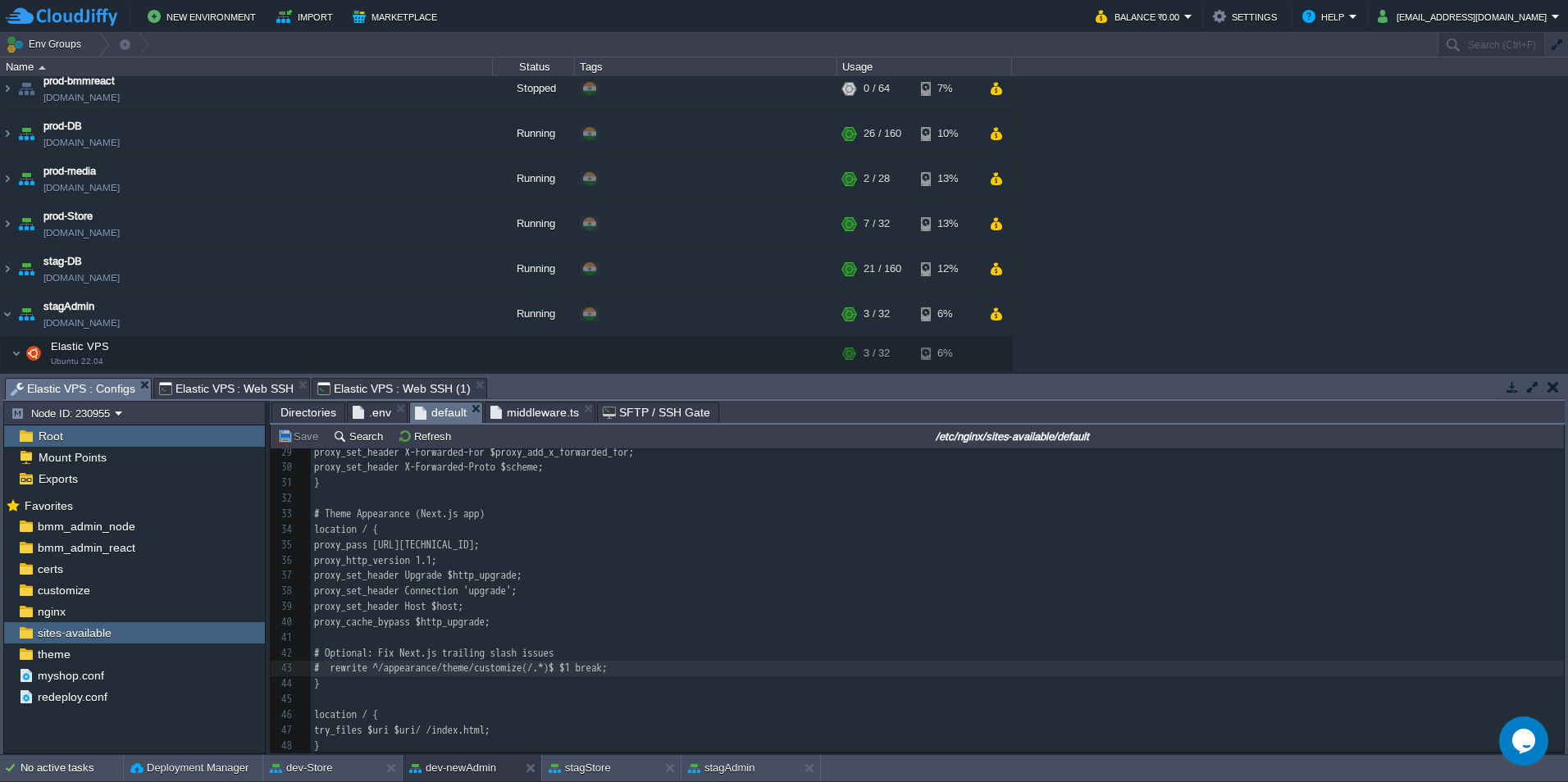 scroll, scrollTop: 370, scrollLeft: 0, axis: vertical 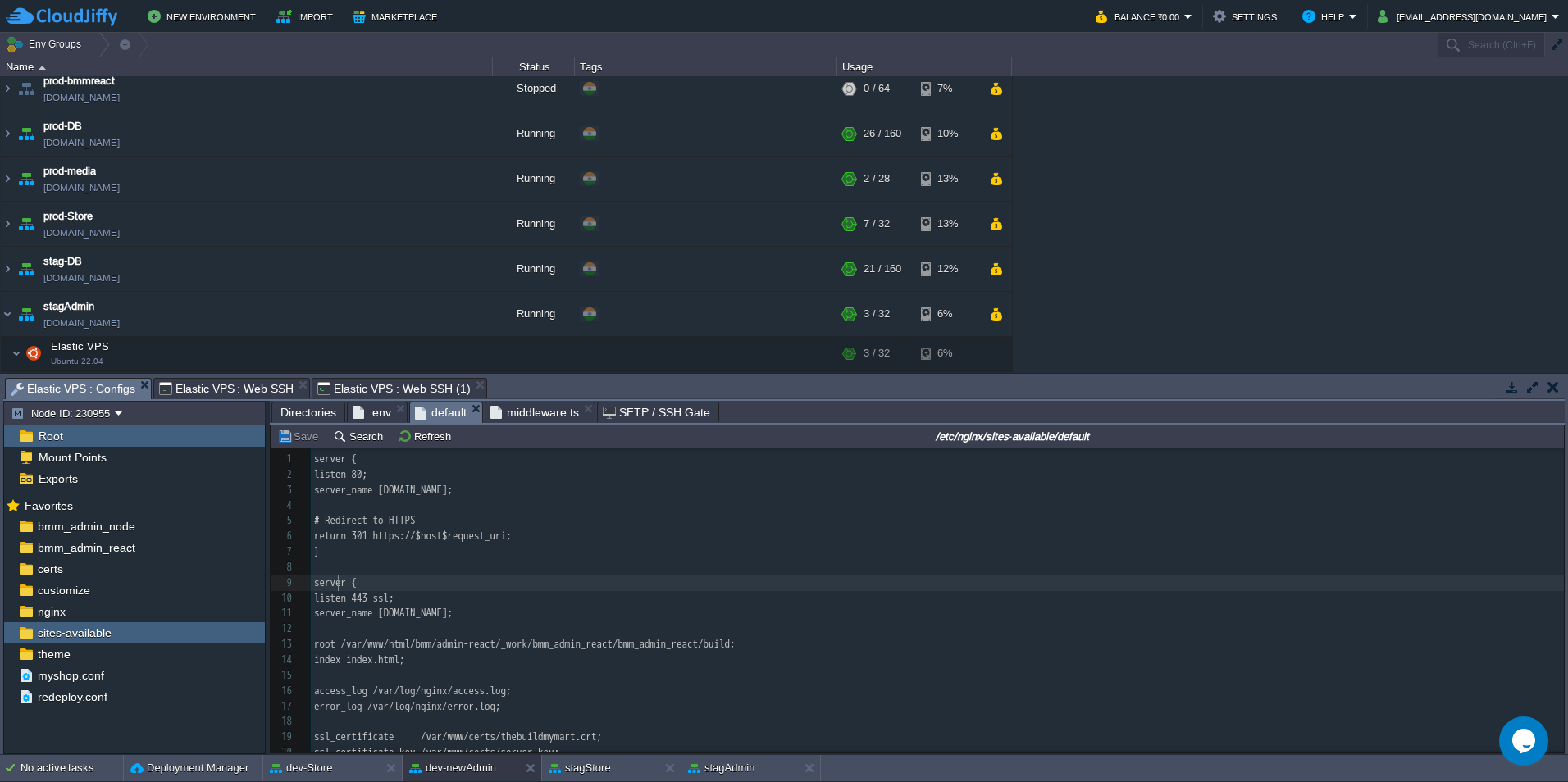 click on "x       #  rewrite ^/appearance/theme/customize(/.*)$ $1 break;   1 server { 2     listen 80; 3     server_name [DOMAIN_NAME]; 4 ​ 5     # Redirect to HTTPS 6     return 301 https://$host$request_uri; 7 } 8 ​ 9 server { 10     listen 443 ssl; 11     server_name [DOMAIN_NAME]; 12 ​ 13     root /var/www/html/bmm/admin-react/_work/bmm_admin_react/bmm_admin_react/build; 14     index index.html; 15 ​ 16     access_log /var/log/nginx/access.log; 17     error_log /var/log/nginx/error.log; 18 ​ 19     ssl_certificate     /var/www/certs/thebuildmymart.crt; 20     ssl_certificate_key /var/www/certs/server.key; 21     ssl_trusted_certificate /var/www/certs/__thebuildmymart_in.ca-bundle; 22 ​ 23     # Backend Node.js API 24     location /api/ { 25         proxy_pass [URL][TECHNICAL_ID]; 26         rewrite ^/api/(.*)$ /$1 nobreak; 27         proxy_set_header Host $host; 28         proxy_set_header X-Real-IP $remote_addr; 29" at bounding box center [937, 675] 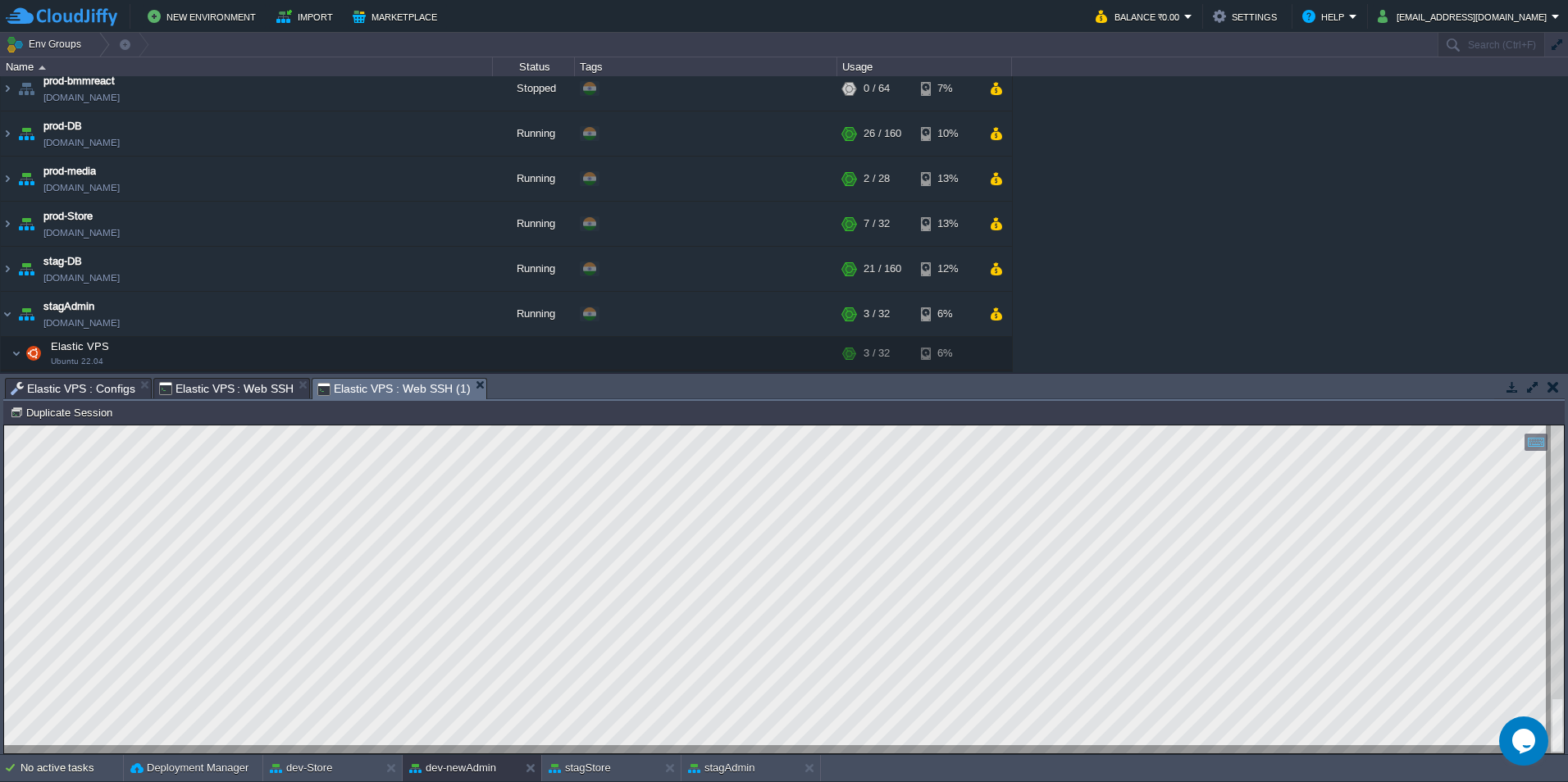 click on "Elastic VPS : Web SSH (1)" at bounding box center [394, 389] 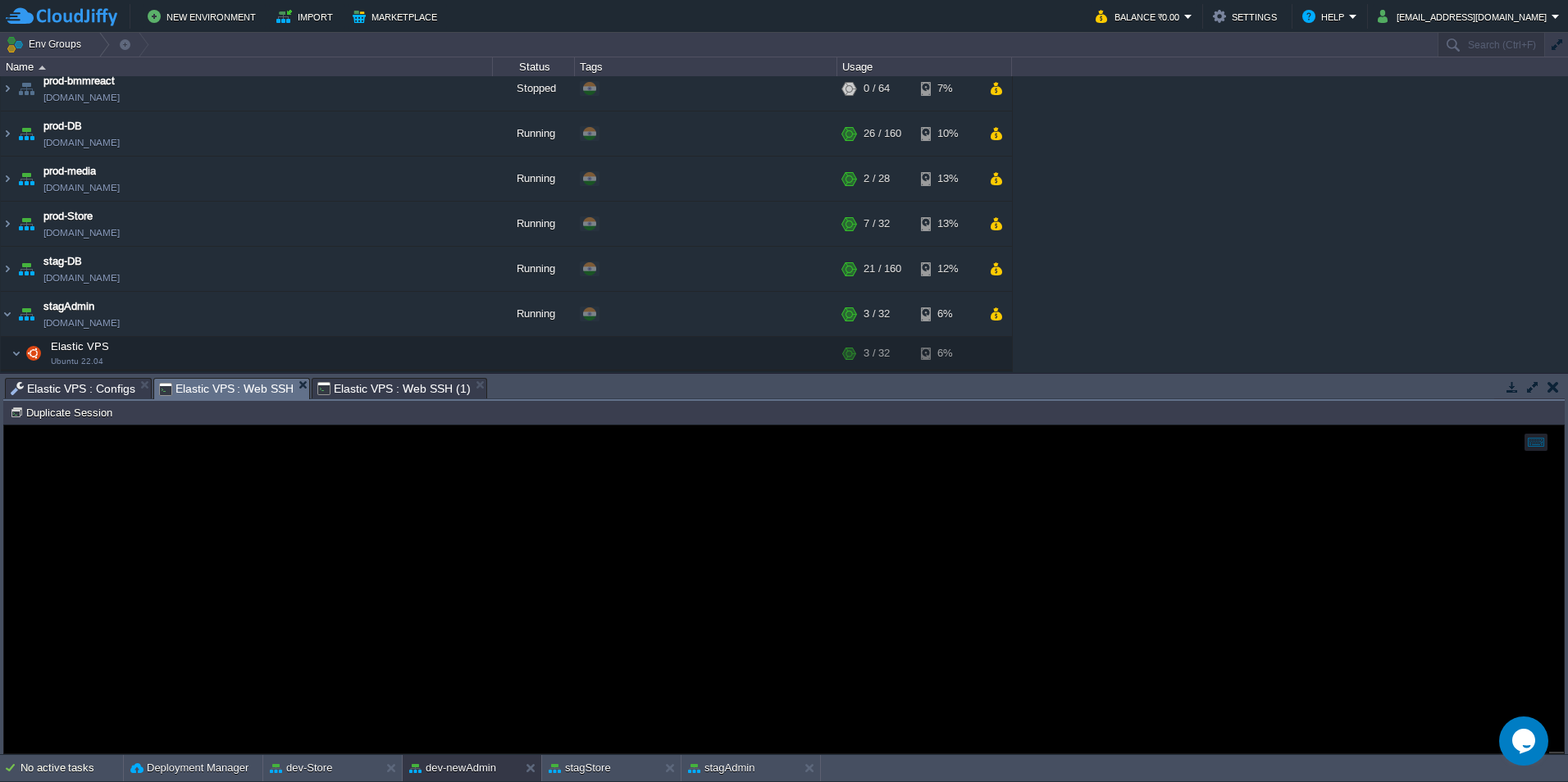 click on "Elastic VPS : Web SSH (1)" at bounding box center [394, 389] 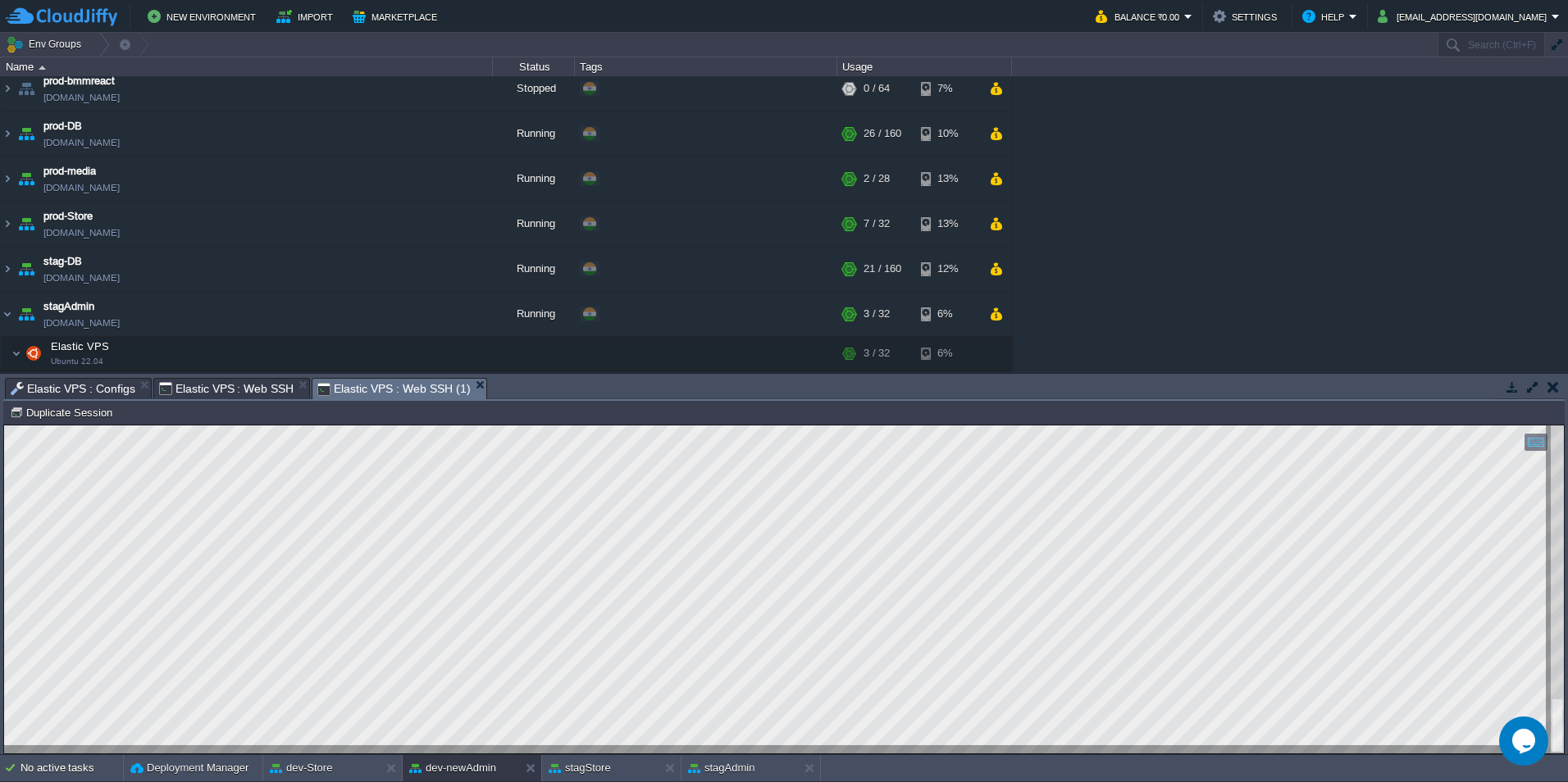 click on "Elastic VPS : Configs" at bounding box center (73, 389) 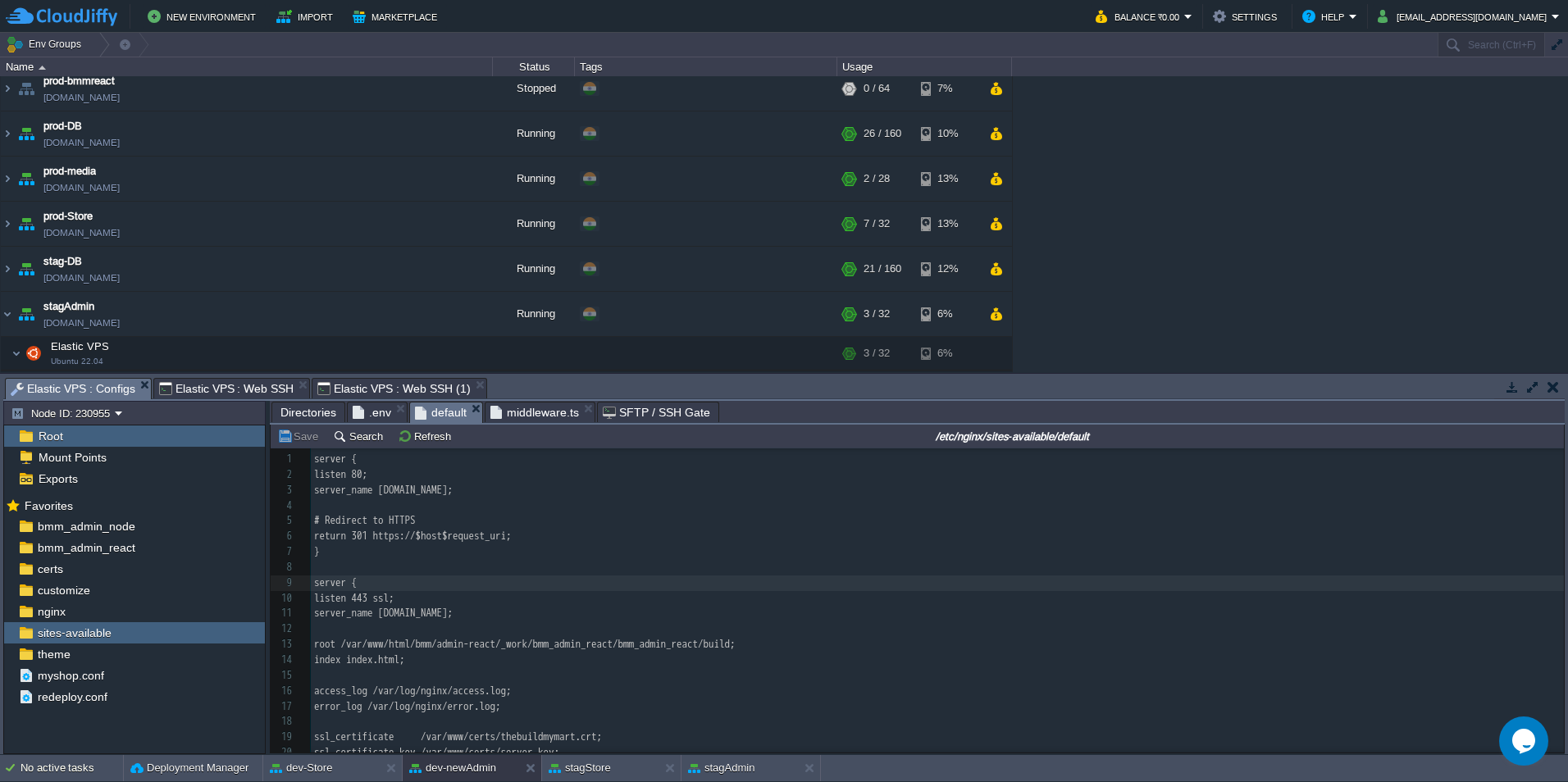 scroll, scrollTop: 169, scrollLeft: 0, axis: vertical 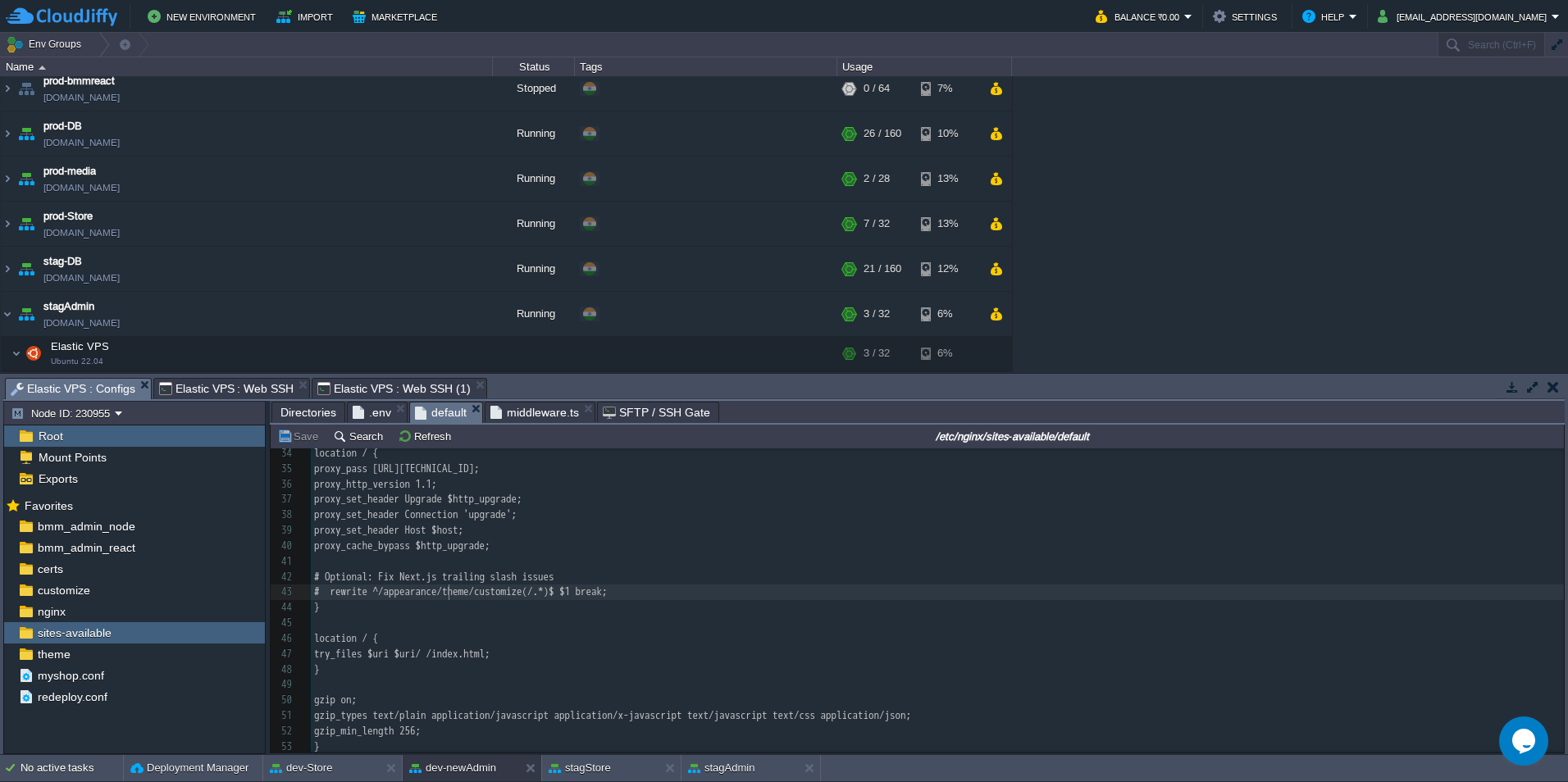 click on "x server {   24     location /api/ { 25         proxy_pass [URL][TECHNICAL_ID]; 26         rewrite ^/api/(.*)$ /$1 nobreak; 27         proxy_set_header Host $host; 28         proxy_set_header X-Real-IP $remote_addr; 29         proxy_set_header X-Forwarded-For $proxy_add_x_forwarded_for; 30         proxy_set_header X-Forwarded-Proto $scheme; 31     } 32 ​ 33     # Theme Appearance (Next.js app) 34     location / { 35         proxy_pass [URL][TECHNICAL_ID]; 36         proxy_http_version 1.1; 37         proxy_set_header Upgrade $http_upgrade; 38         proxy_set_header Connection 'upgrade'; 39         proxy_set_header Host $host; 40         proxy_cache_bypass $http_upgrade; 41 ​ 42         # Optional: Fix Next.js trailing slash issues 43       #  rewrite ^/appearance/theme/customize(/.*)$ $1 break; 44     } 45 ​ 46      location / { 47         try_files $uri $uri/ /index.html; 48     } 49 ​ 50     gzip on; 51 52     gzip_min_length 256; 53 }" at bounding box center (937, 522) 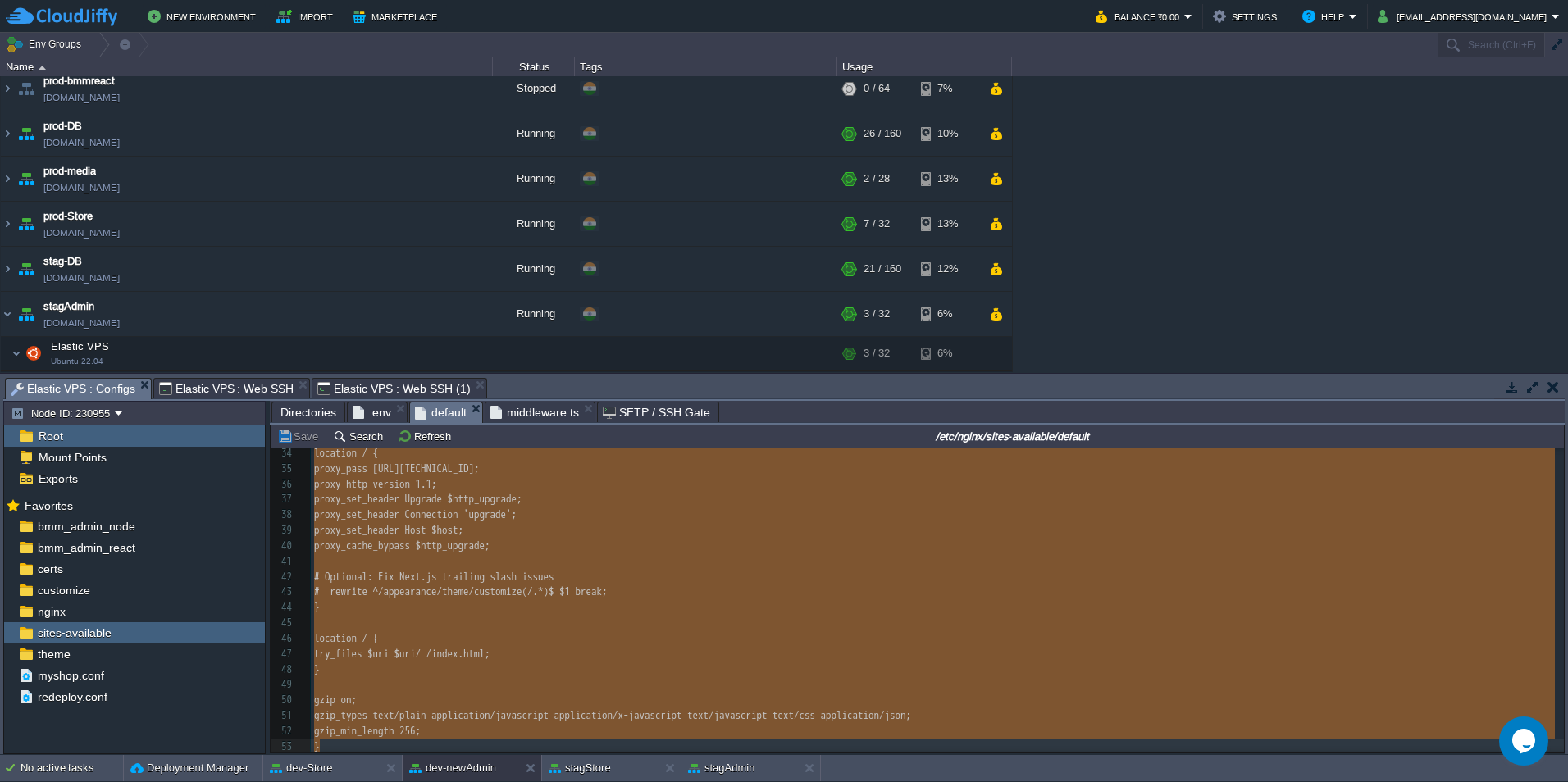 type on "-" 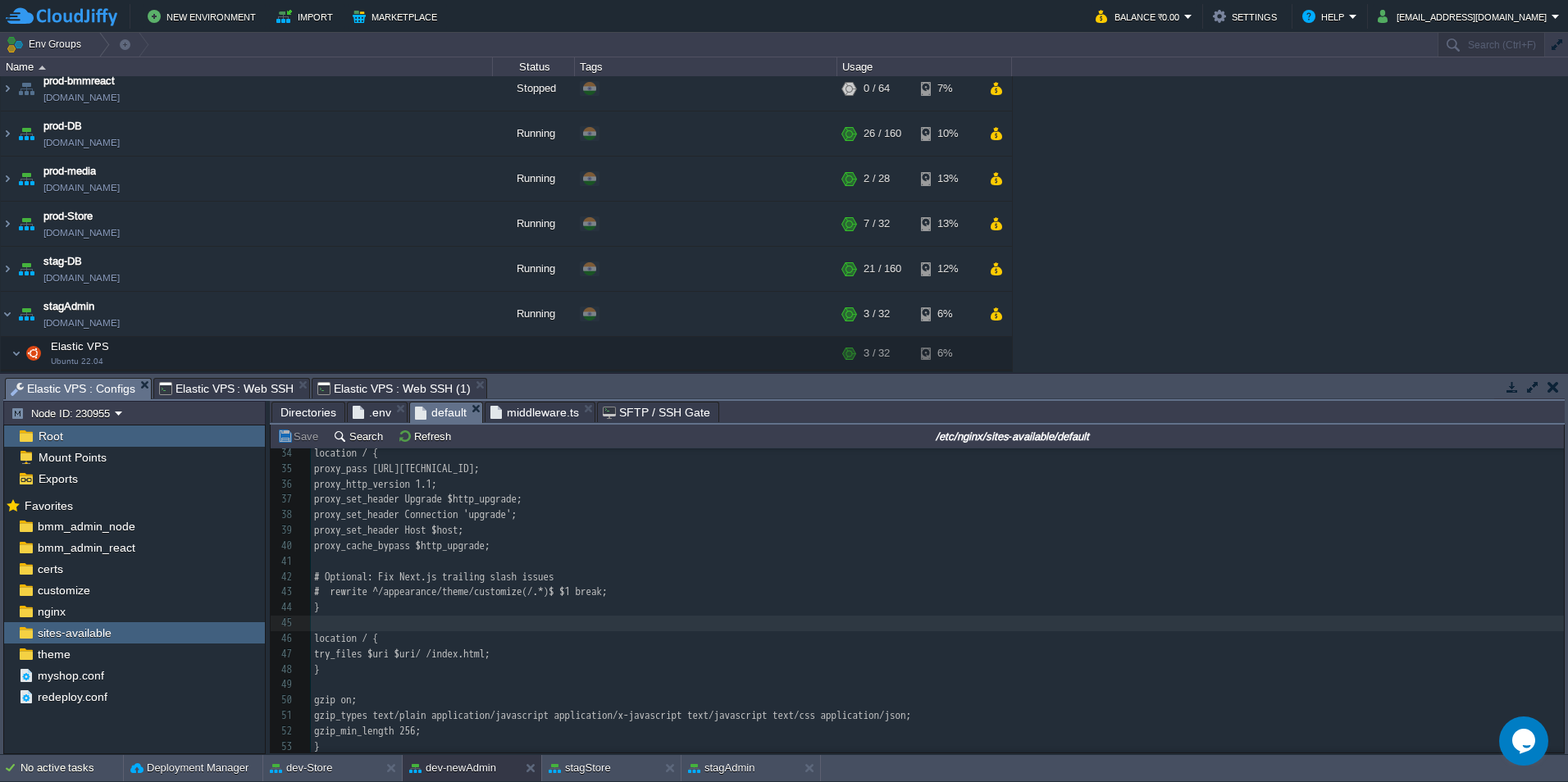 type on "-" 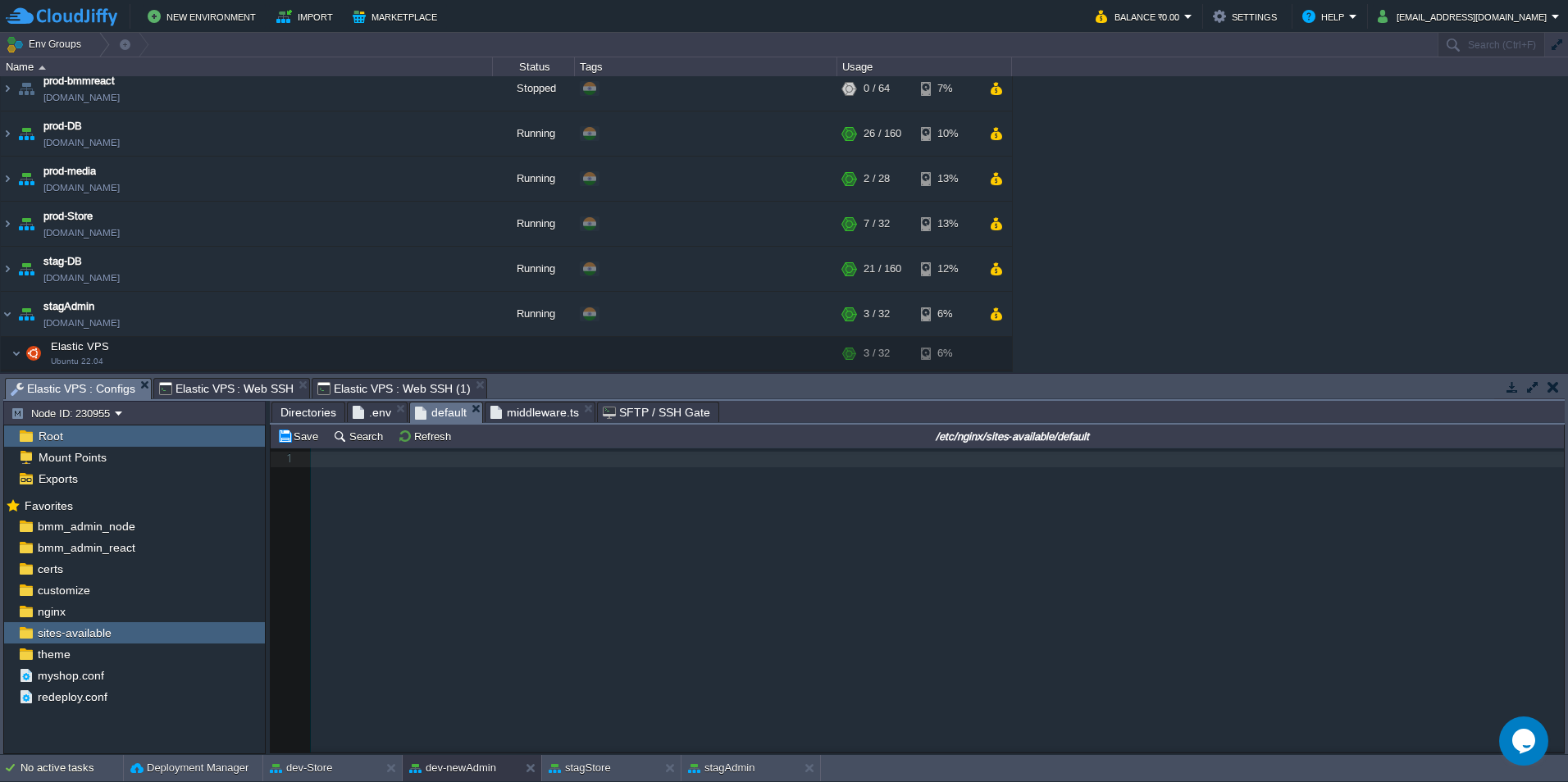 scroll, scrollTop: 366, scrollLeft: 0, axis: vertical 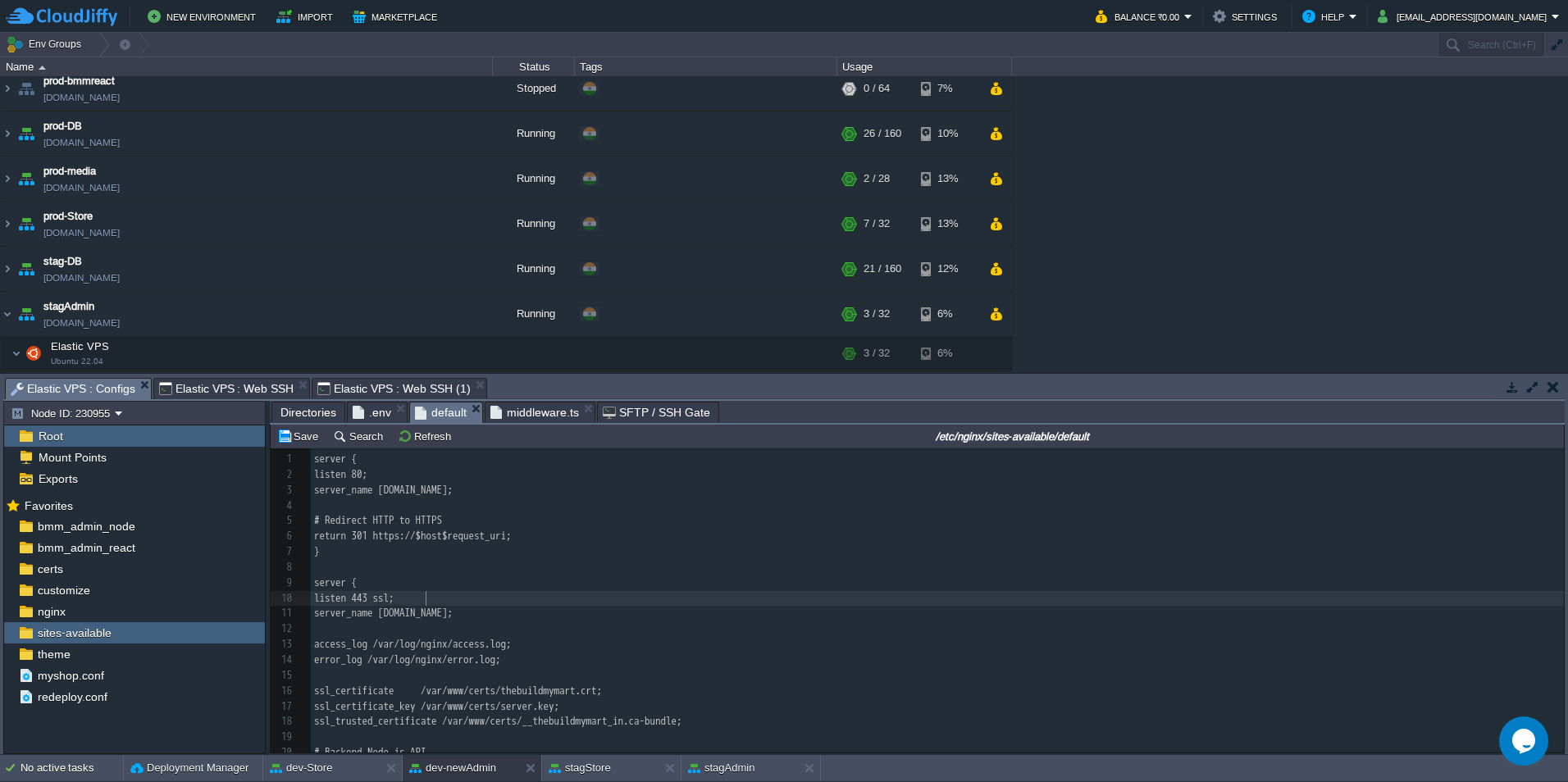 click on "listen 443 ssl;" at bounding box center [937, 598] 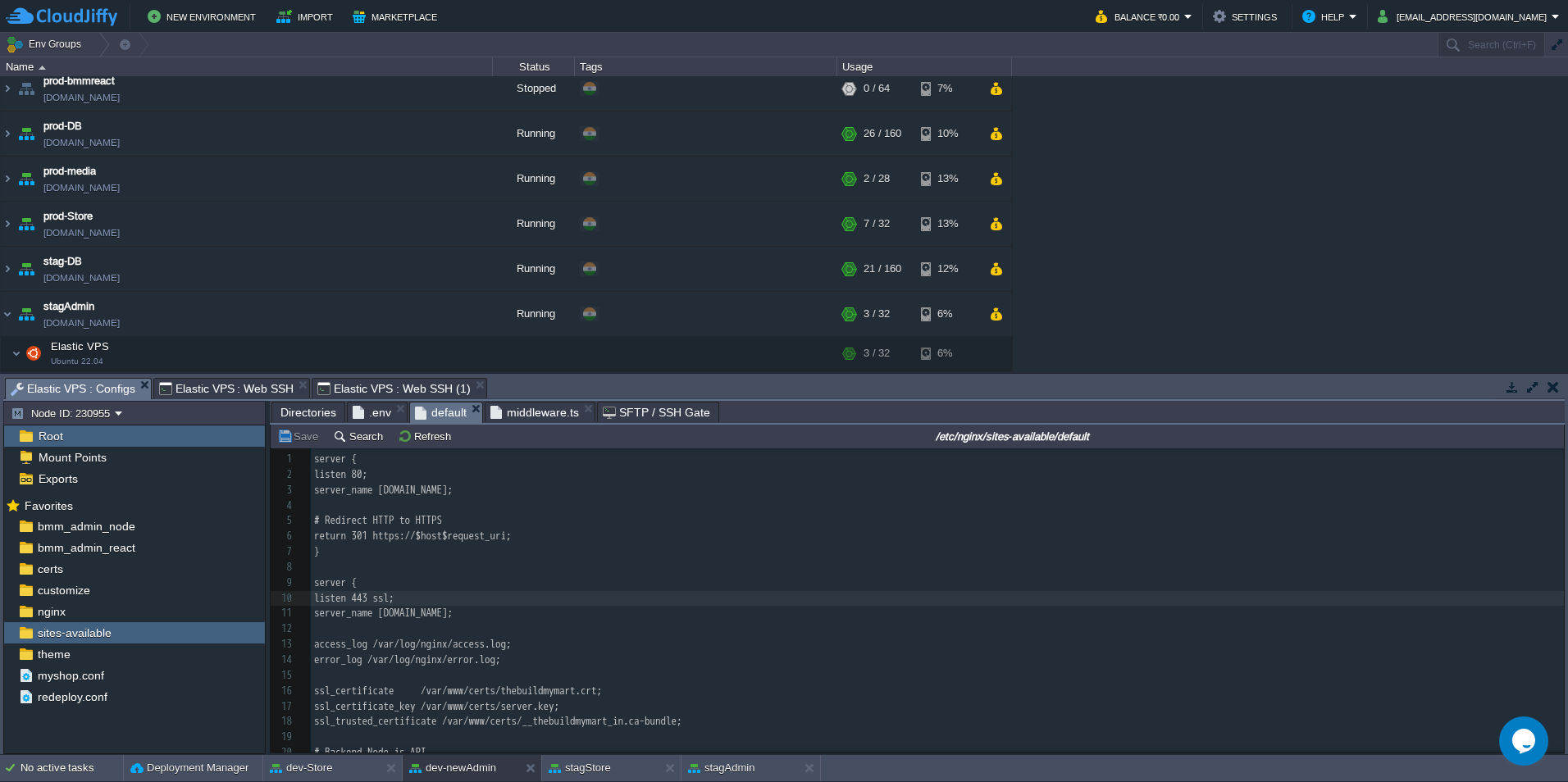 click on "Elastic VPS : Web SSH (1)" at bounding box center [394, 389] 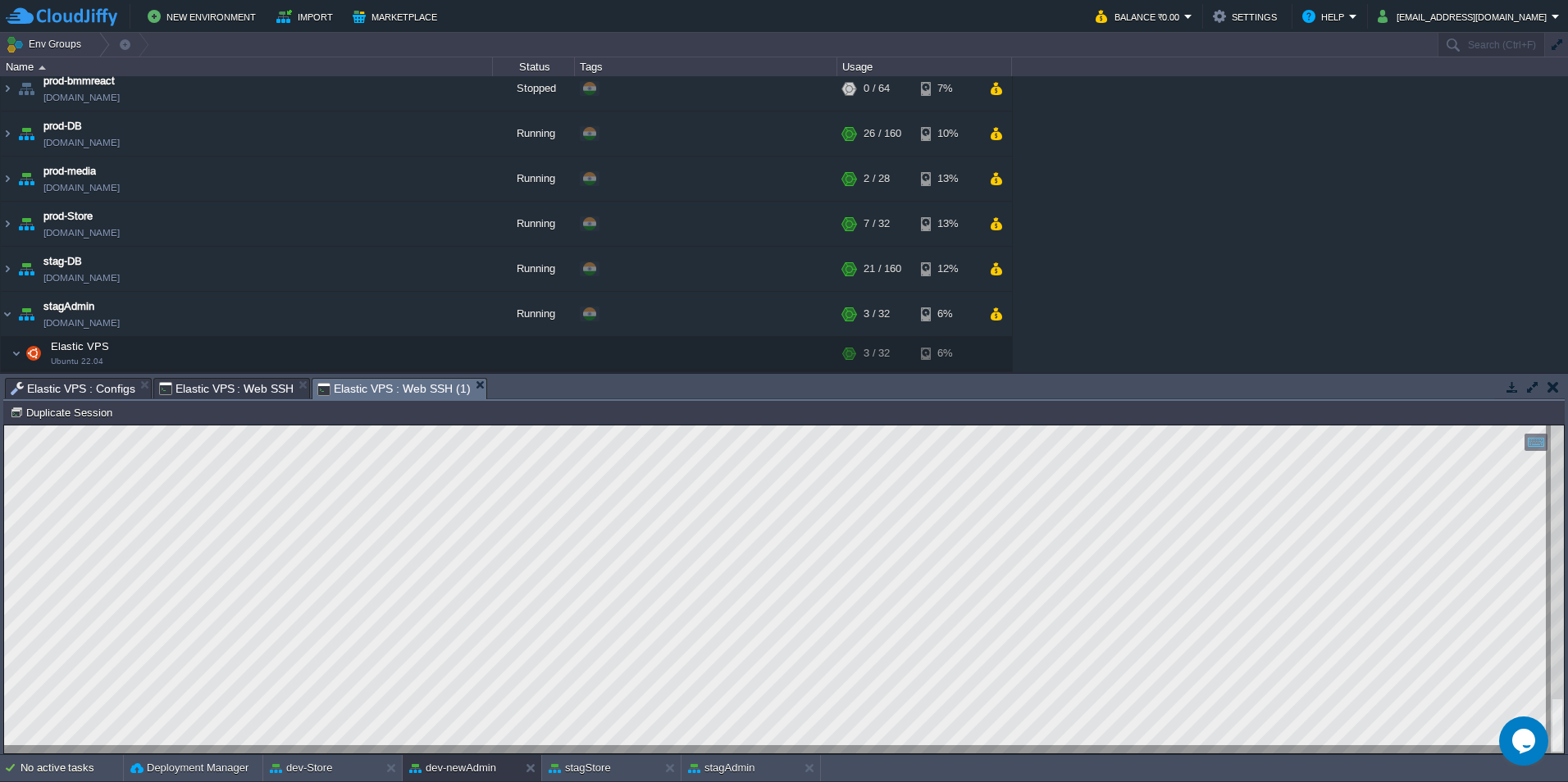 click on "Elastic VPS : Configs" at bounding box center (73, 389) 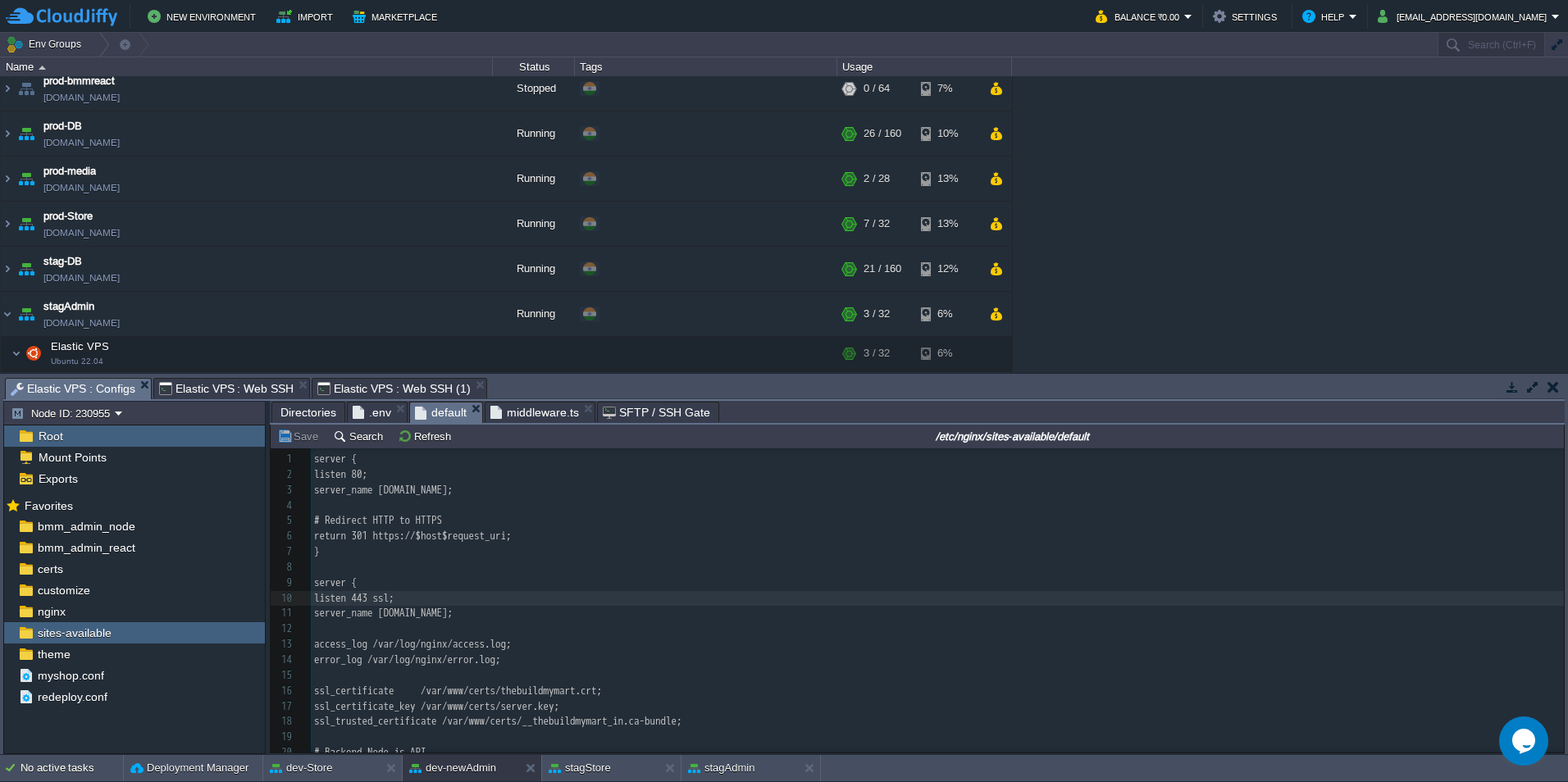 click on "error_log /var/log/nginx/error.log;" at bounding box center (408, 659) 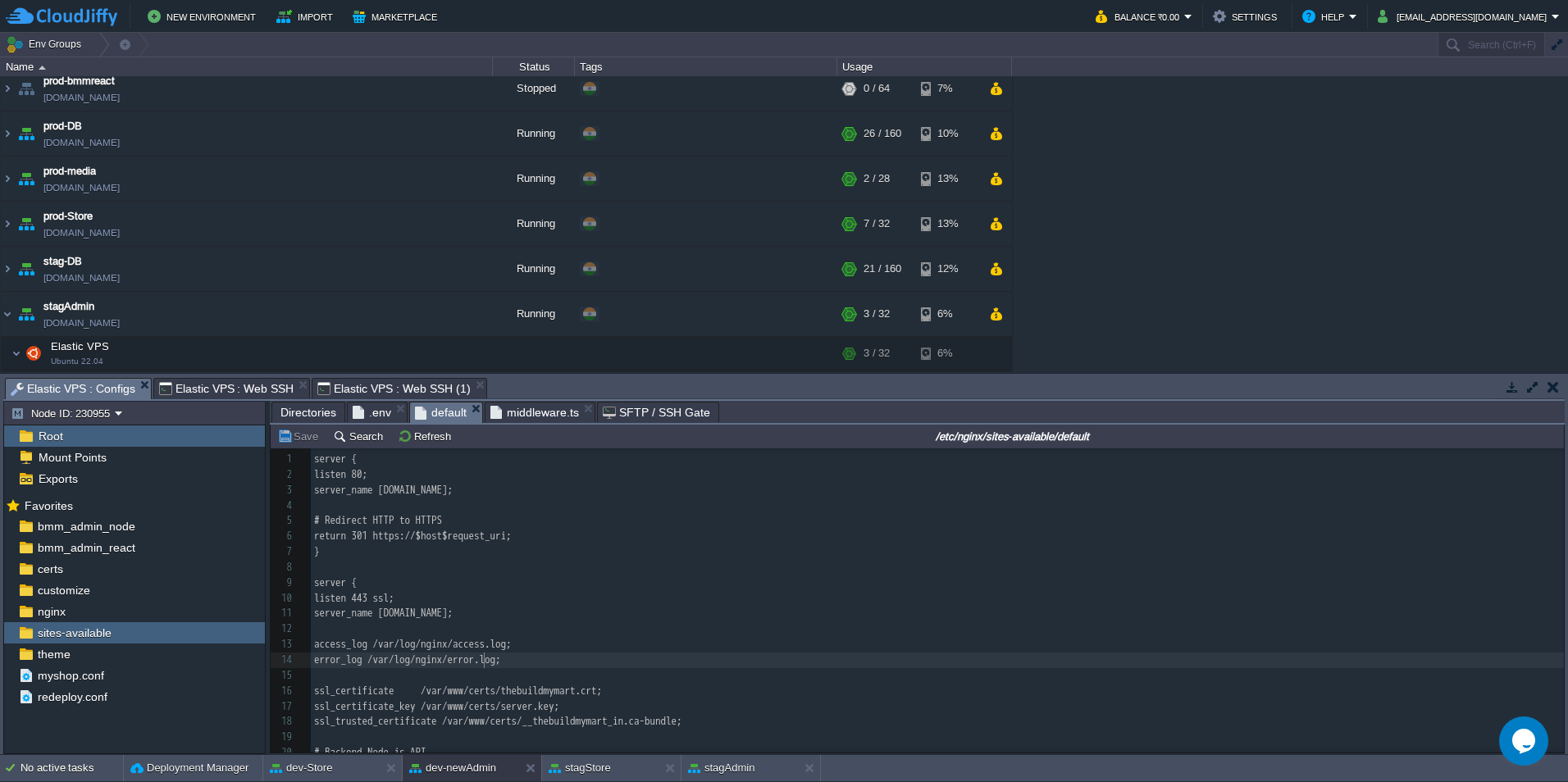 type on "-" 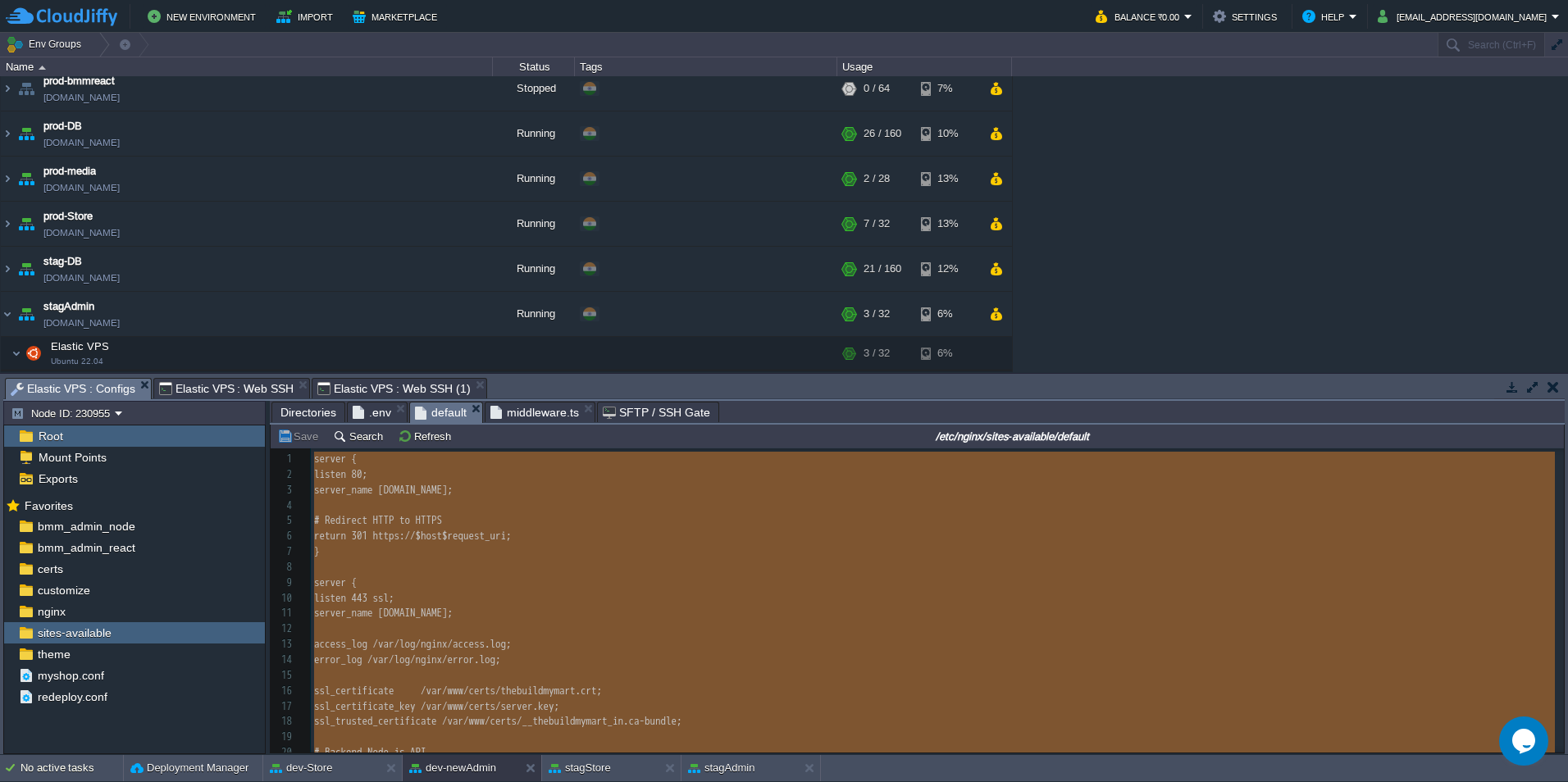 type 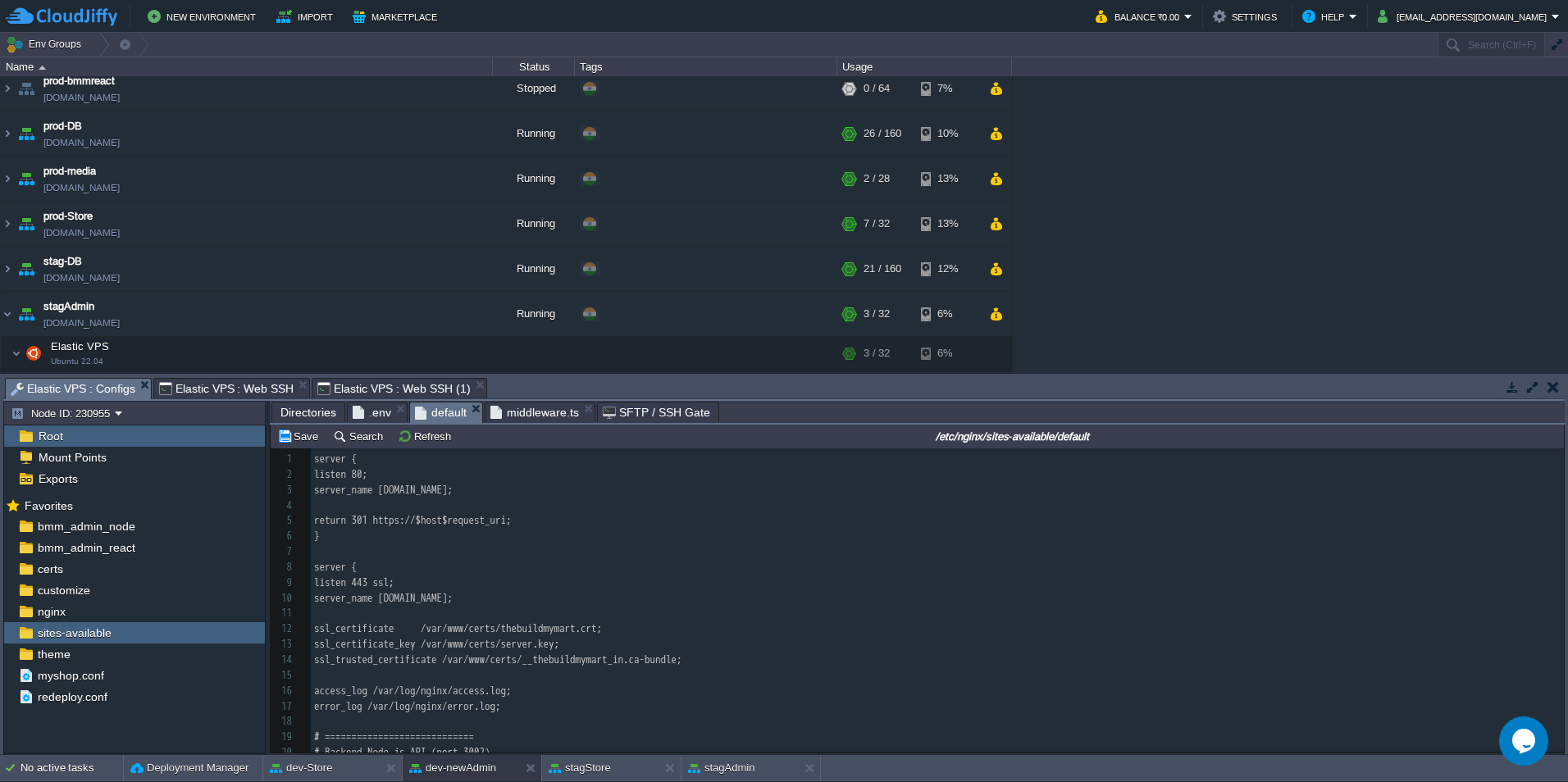 scroll, scrollTop: 429, scrollLeft: 0, axis: vertical 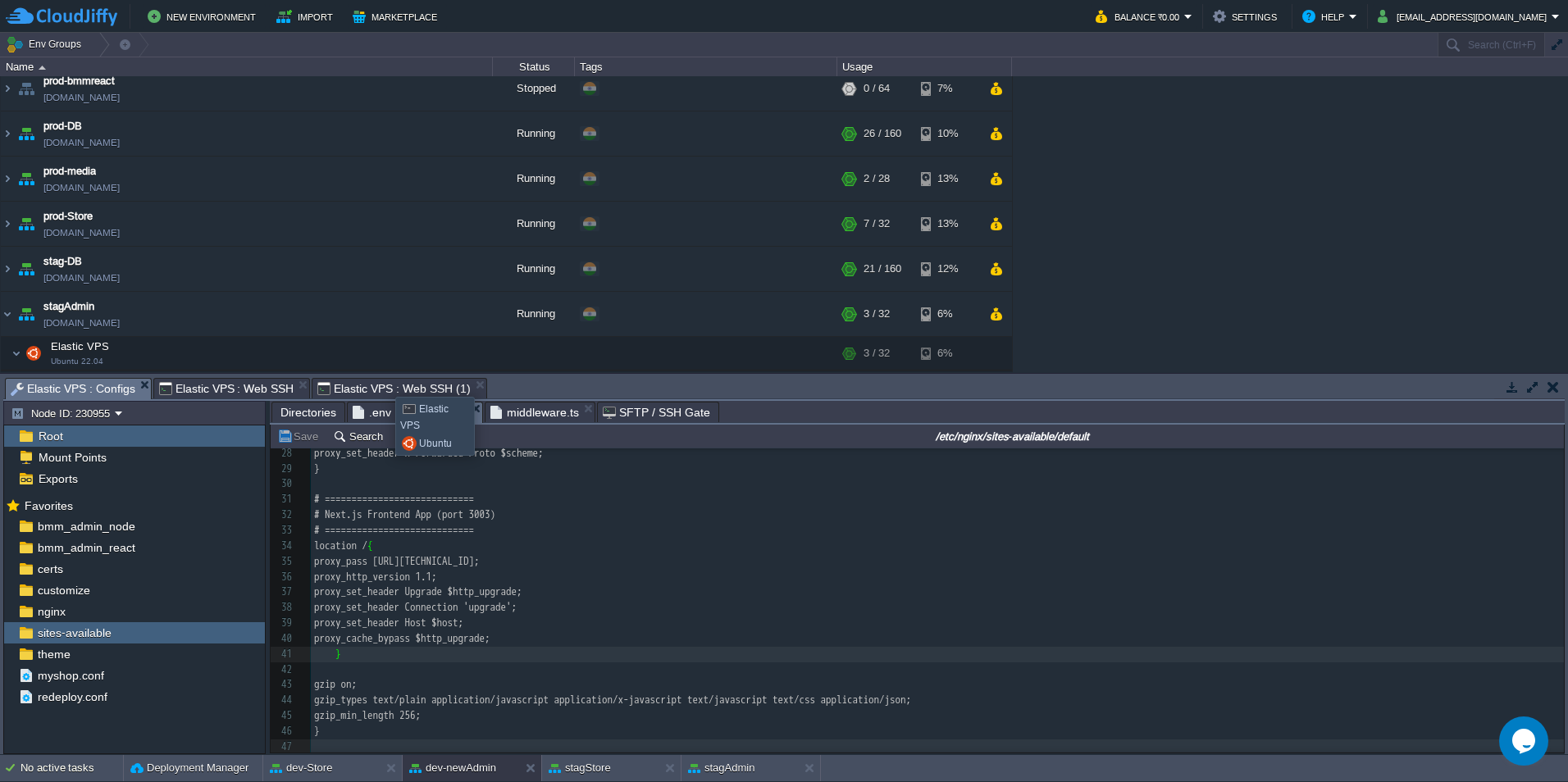 click on "Elastic VPS : Web SSH (1)" at bounding box center (394, 389) 